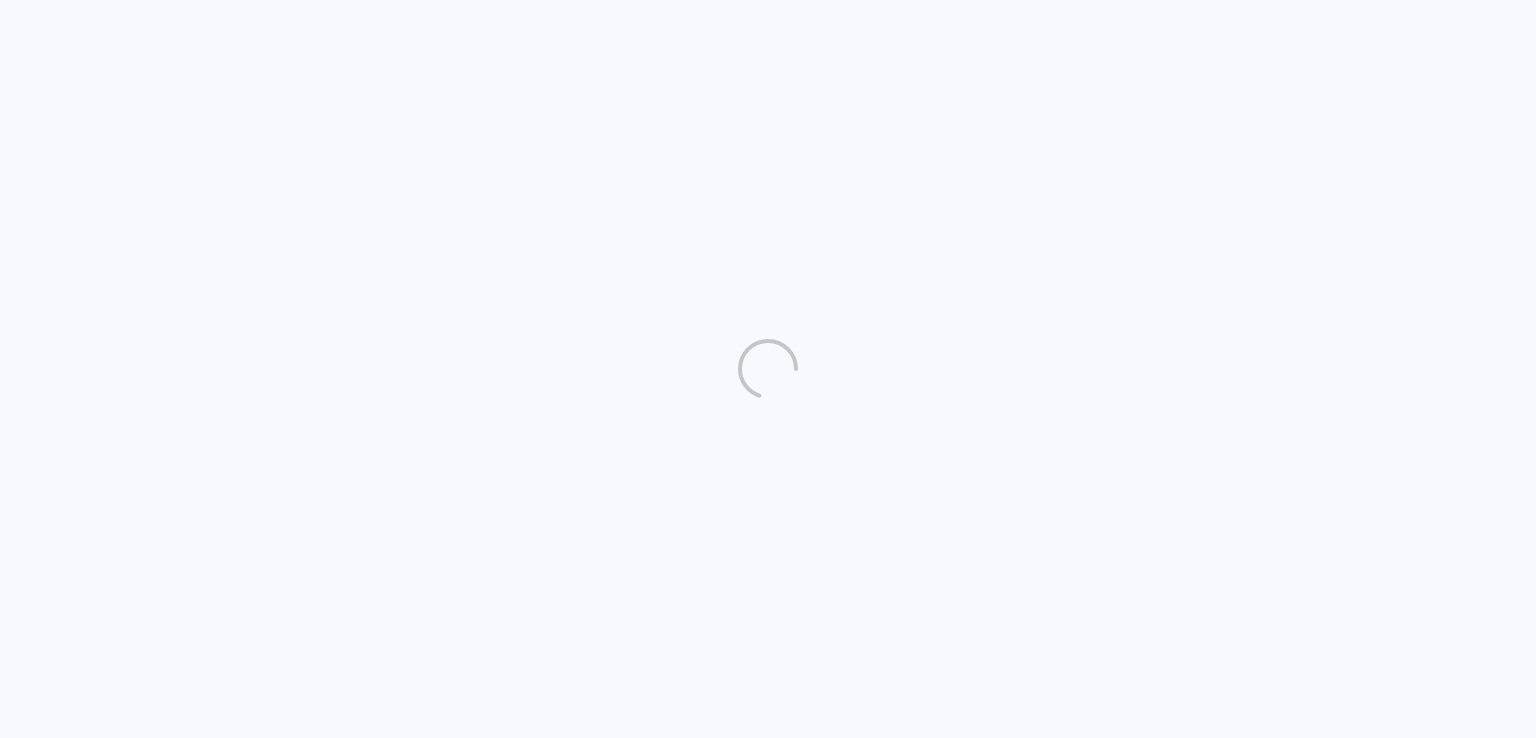 scroll, scrollTop: 0, scrollLeft: 0, axis: both 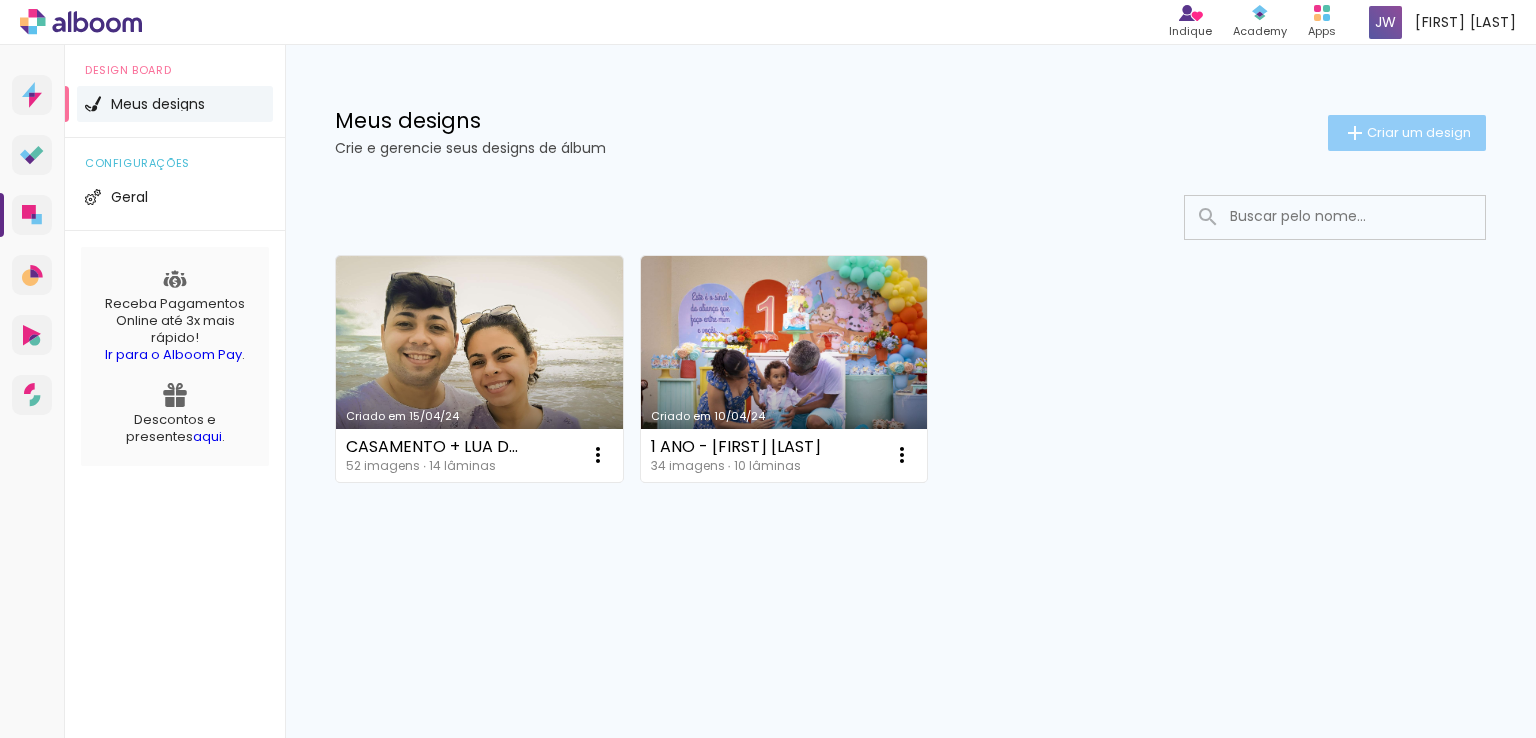 click on "Criar um design" 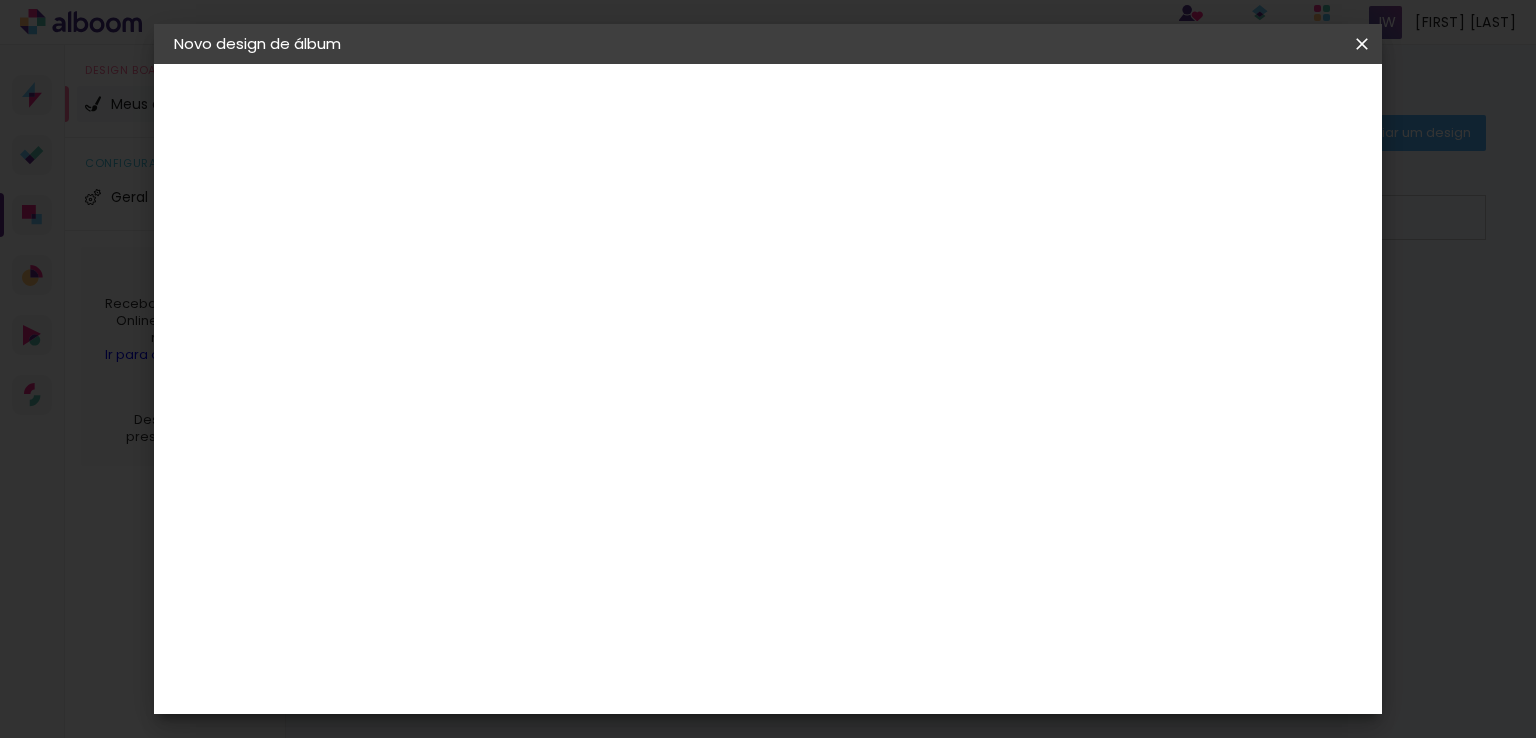 click at bounding box center [501, 268] 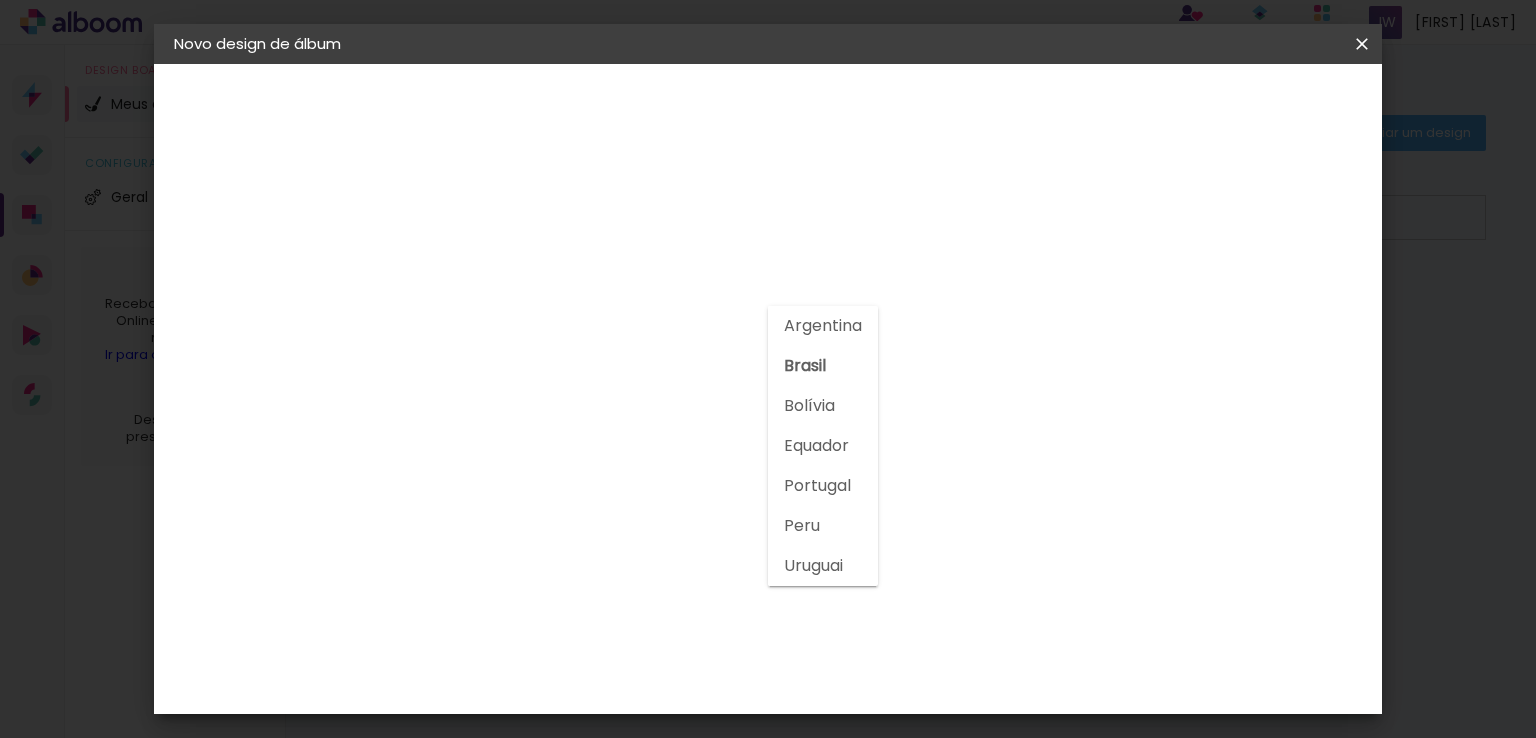 click at bounding box center [536, 380] 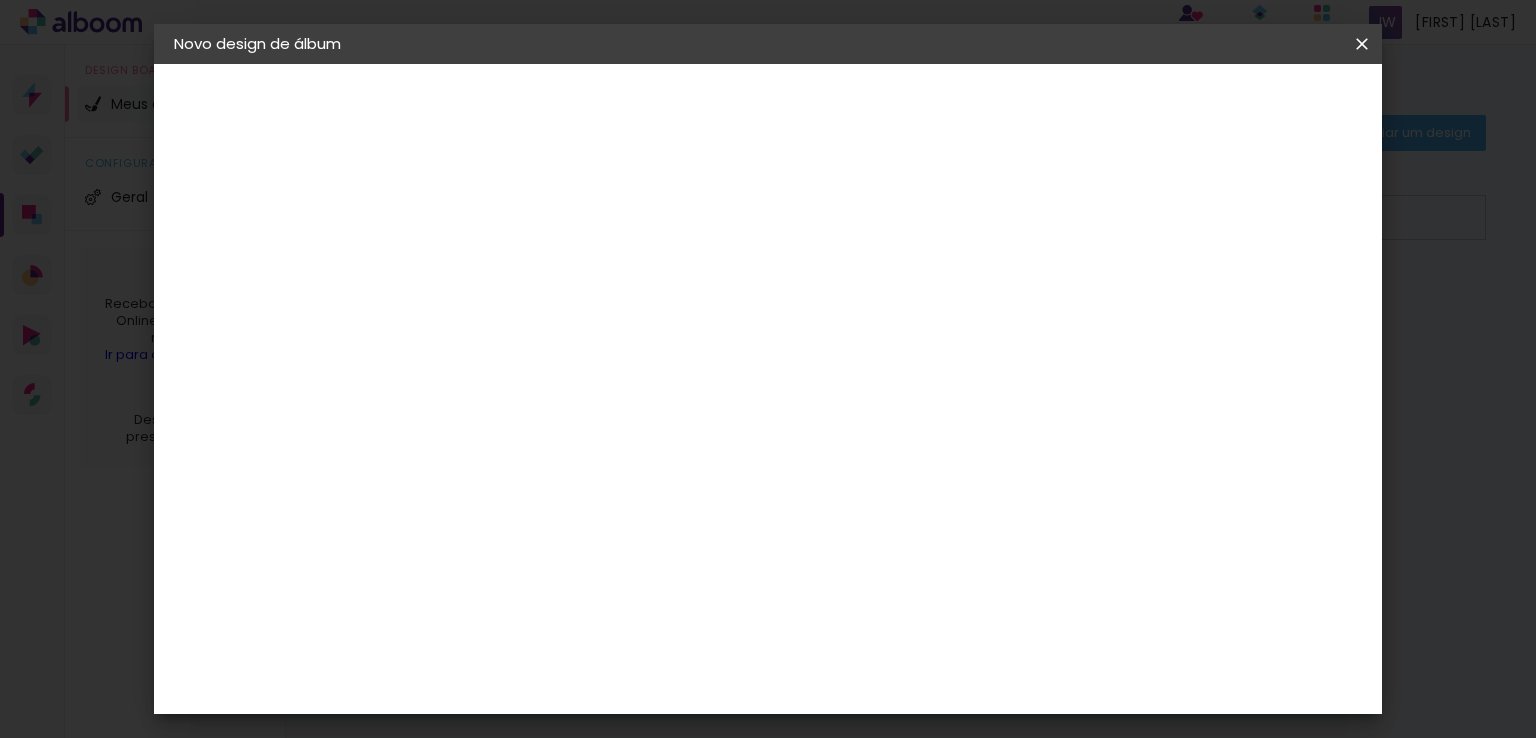 click on "Tamanho Livre" at bounding box center [0, 0] 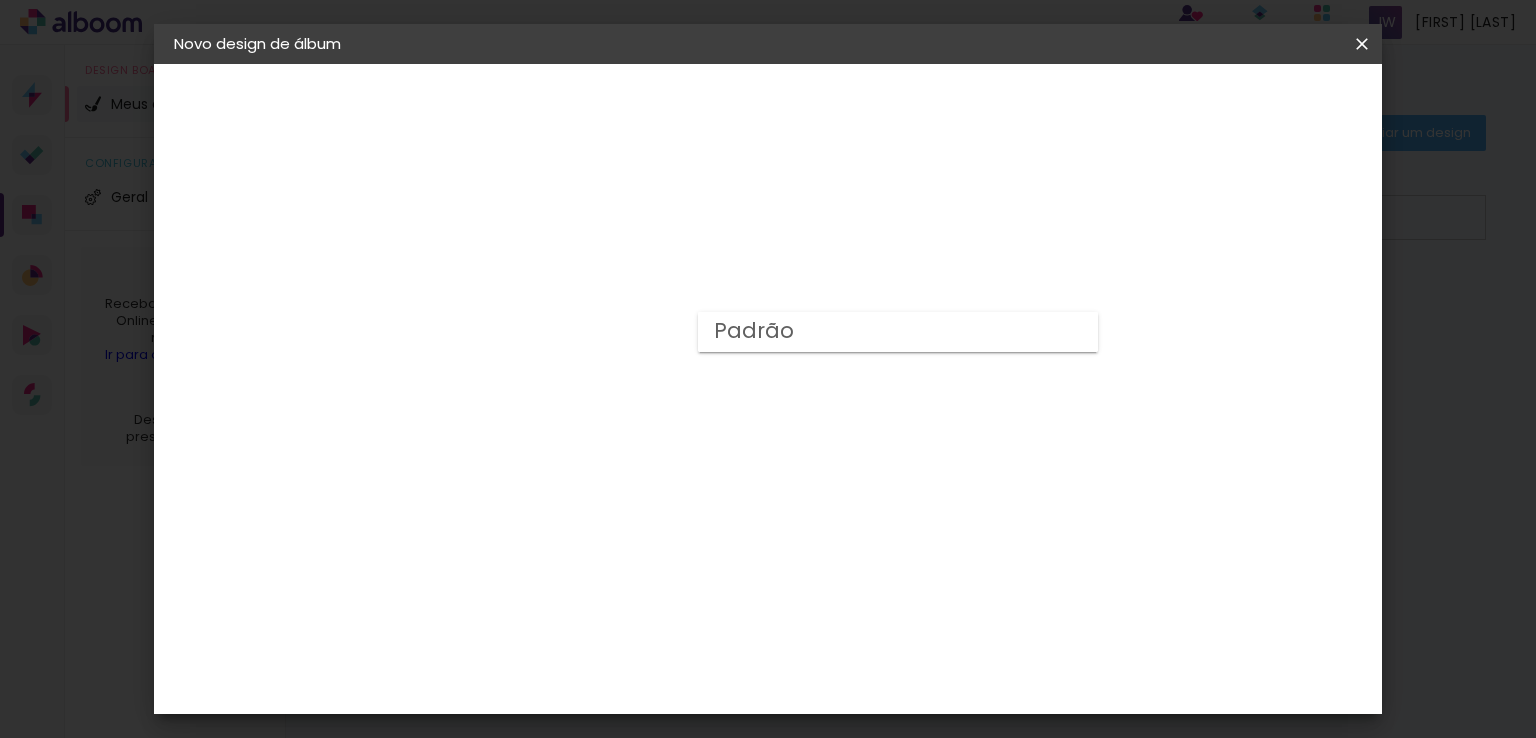 click on "Padrão" at bounding box center (898, 332) 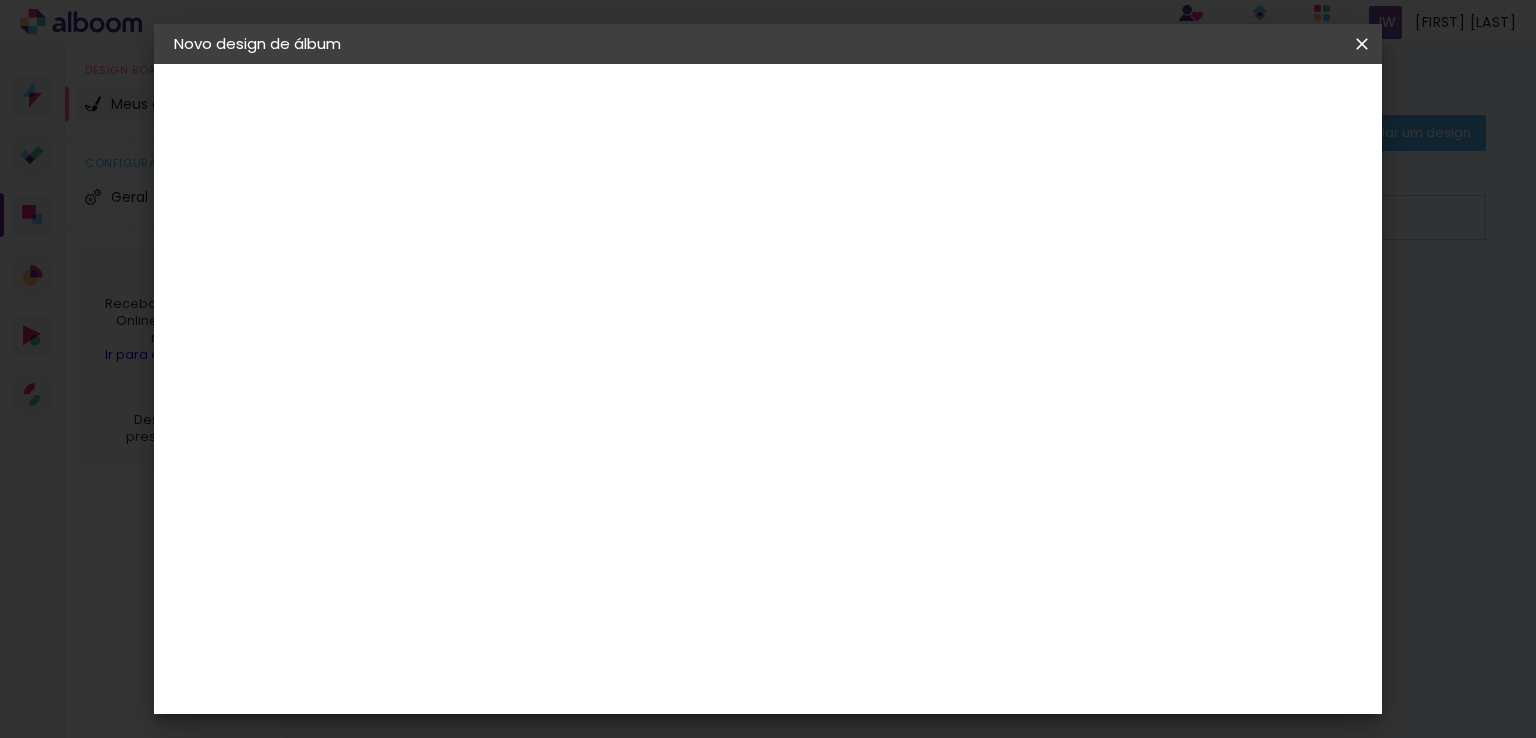 scroll, scrollTop: 822, scrollLeft: 0, axis: vertical 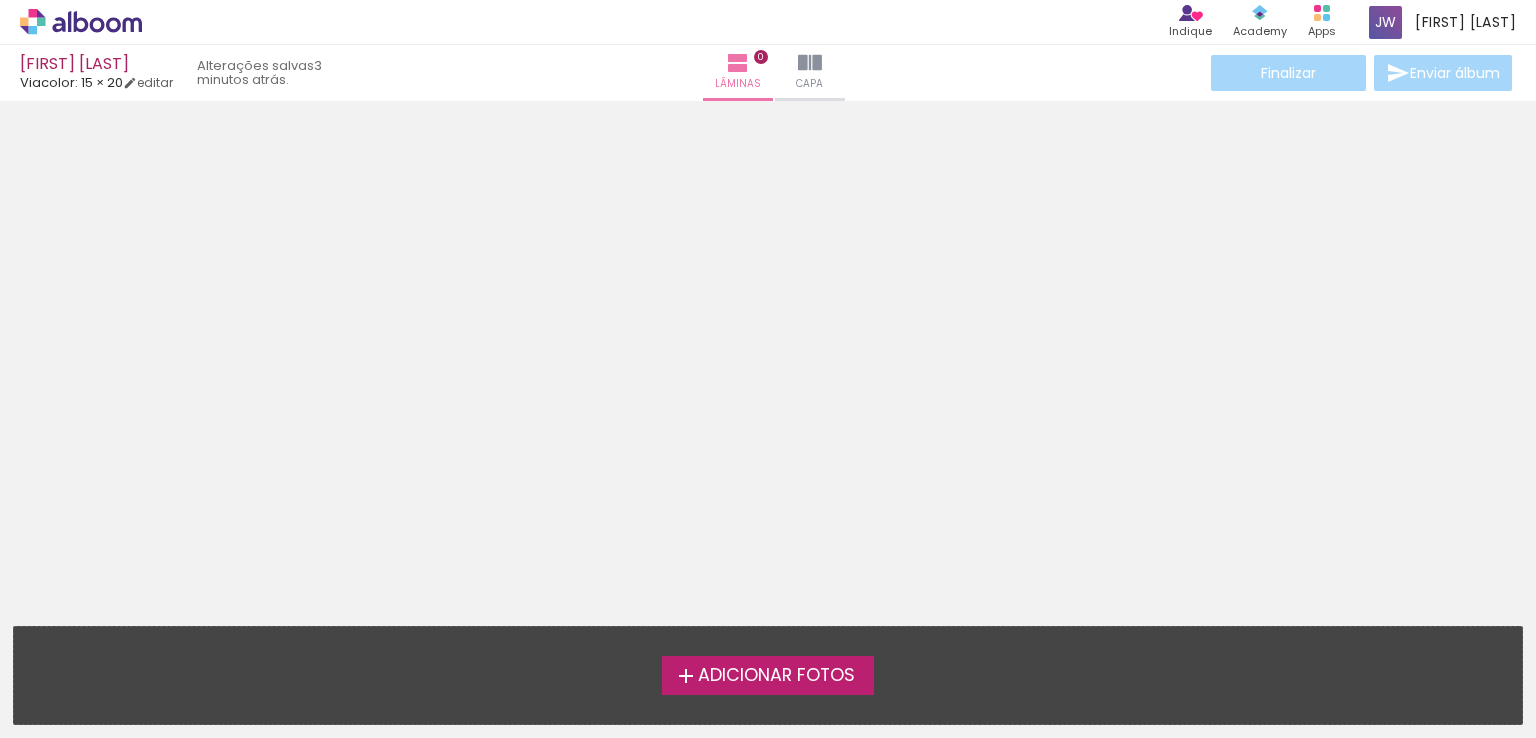 click on "Finalizar  Enviar álbum" at bounding box center (1361, 73) 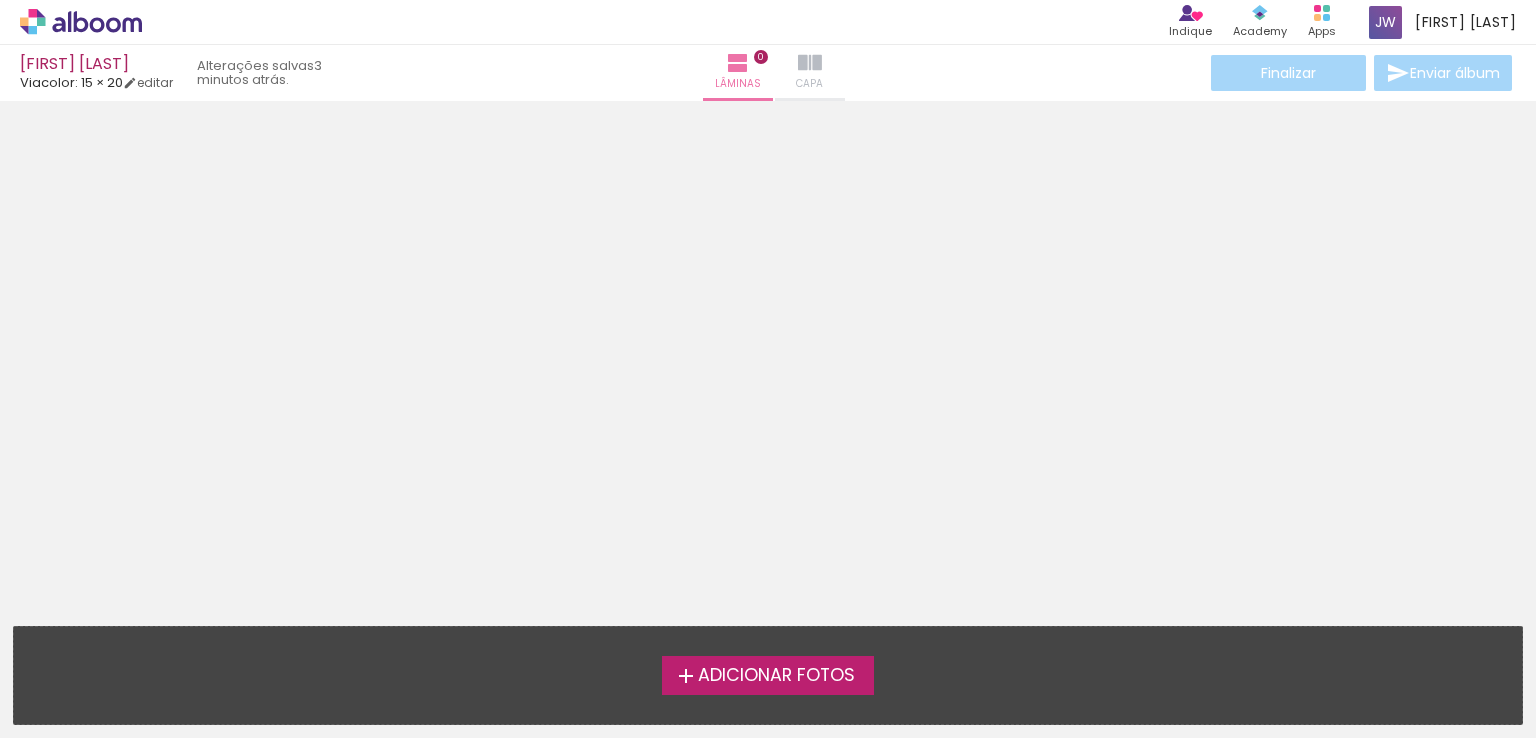 click at bounding box center (810, 63) 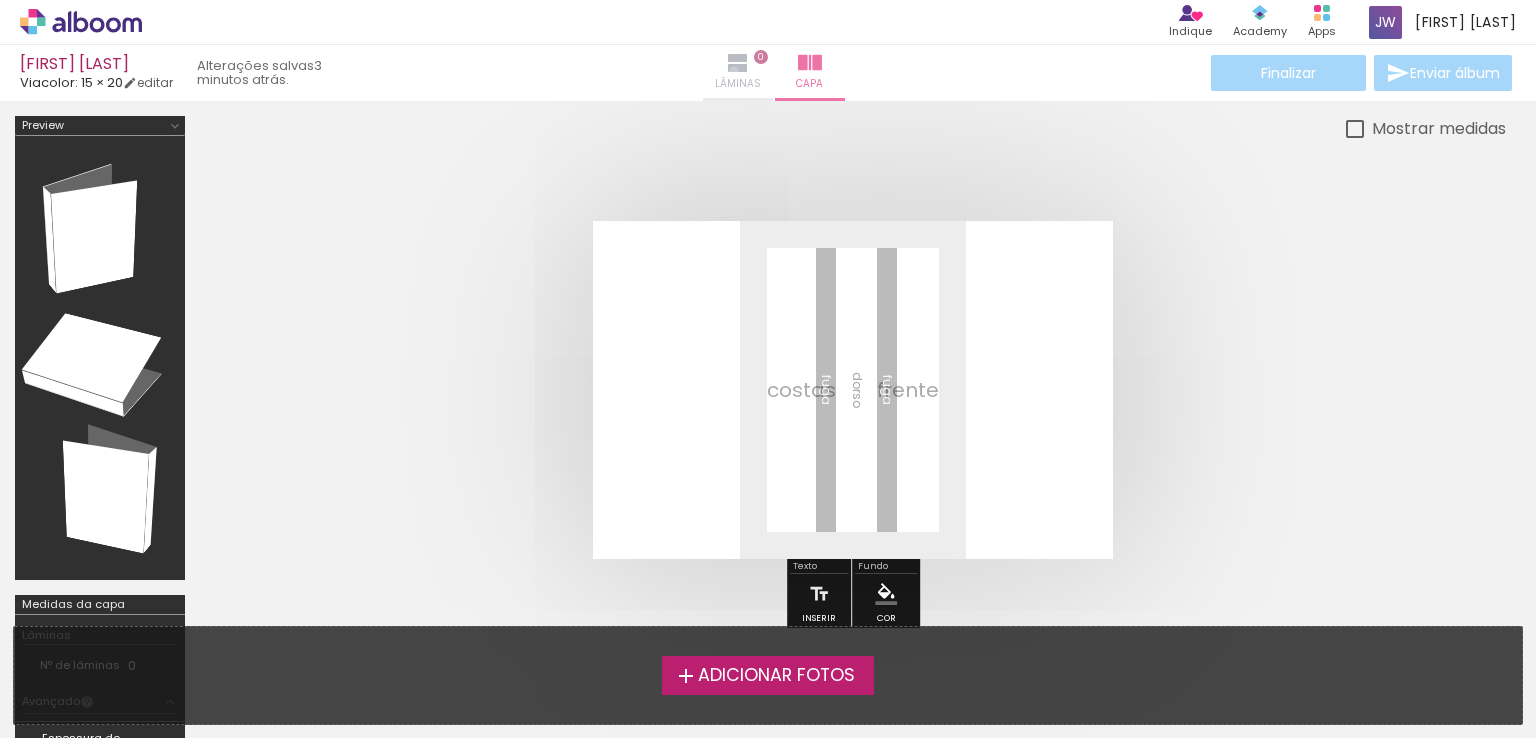 click at bounding box center [738, 63] 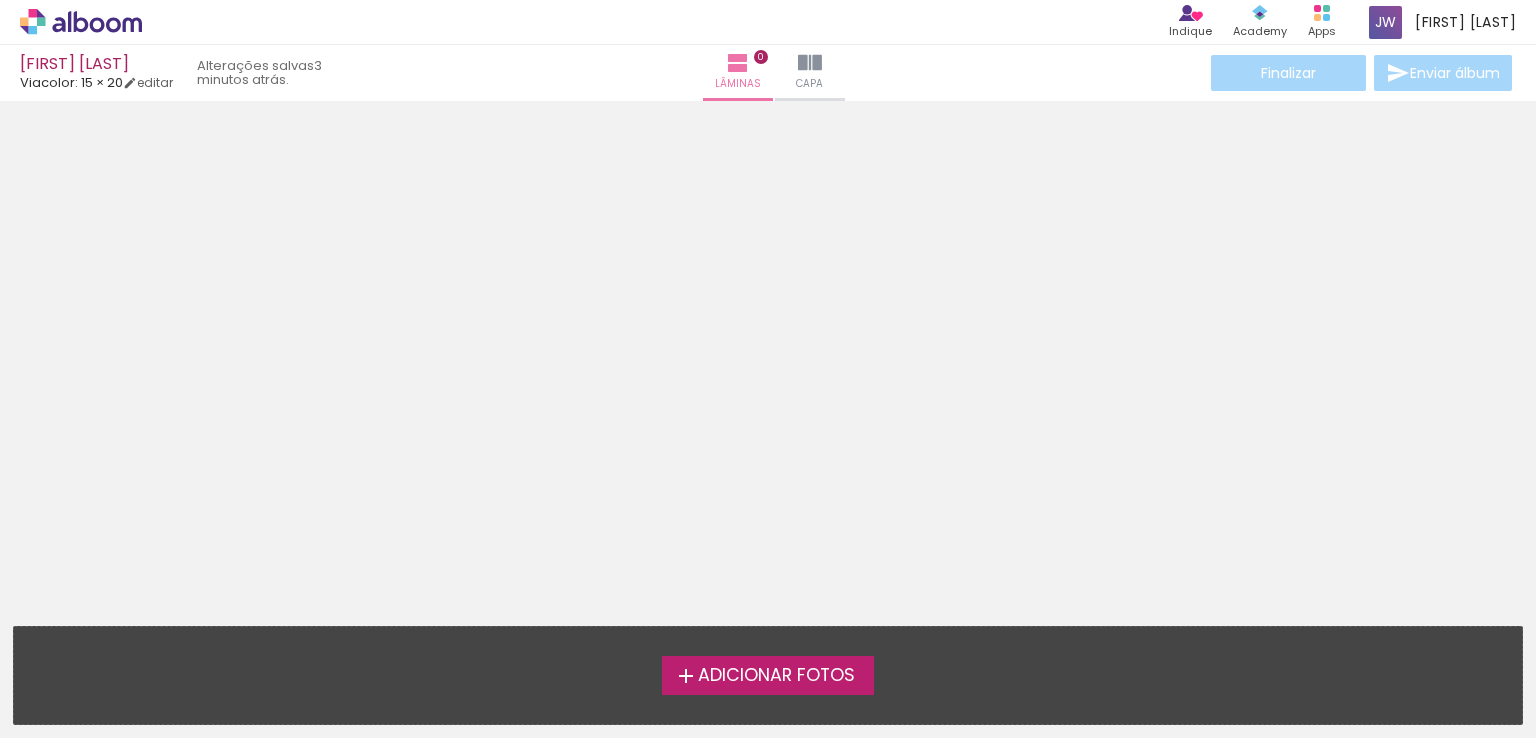 click on "Adicionar Fotos" at bounding box center (768, 675) 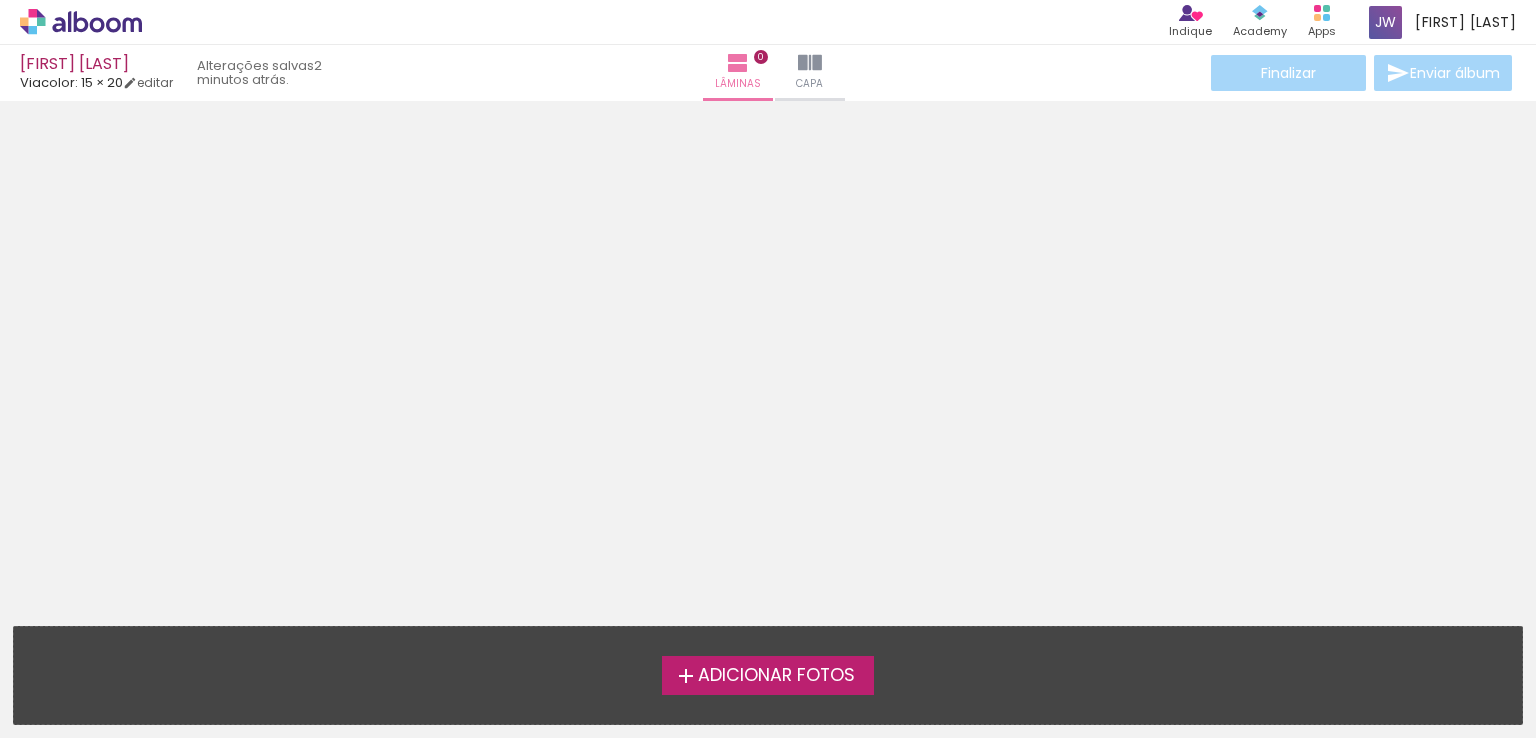 click on "Adicionar Fotos" at bounding box center [776, 676] 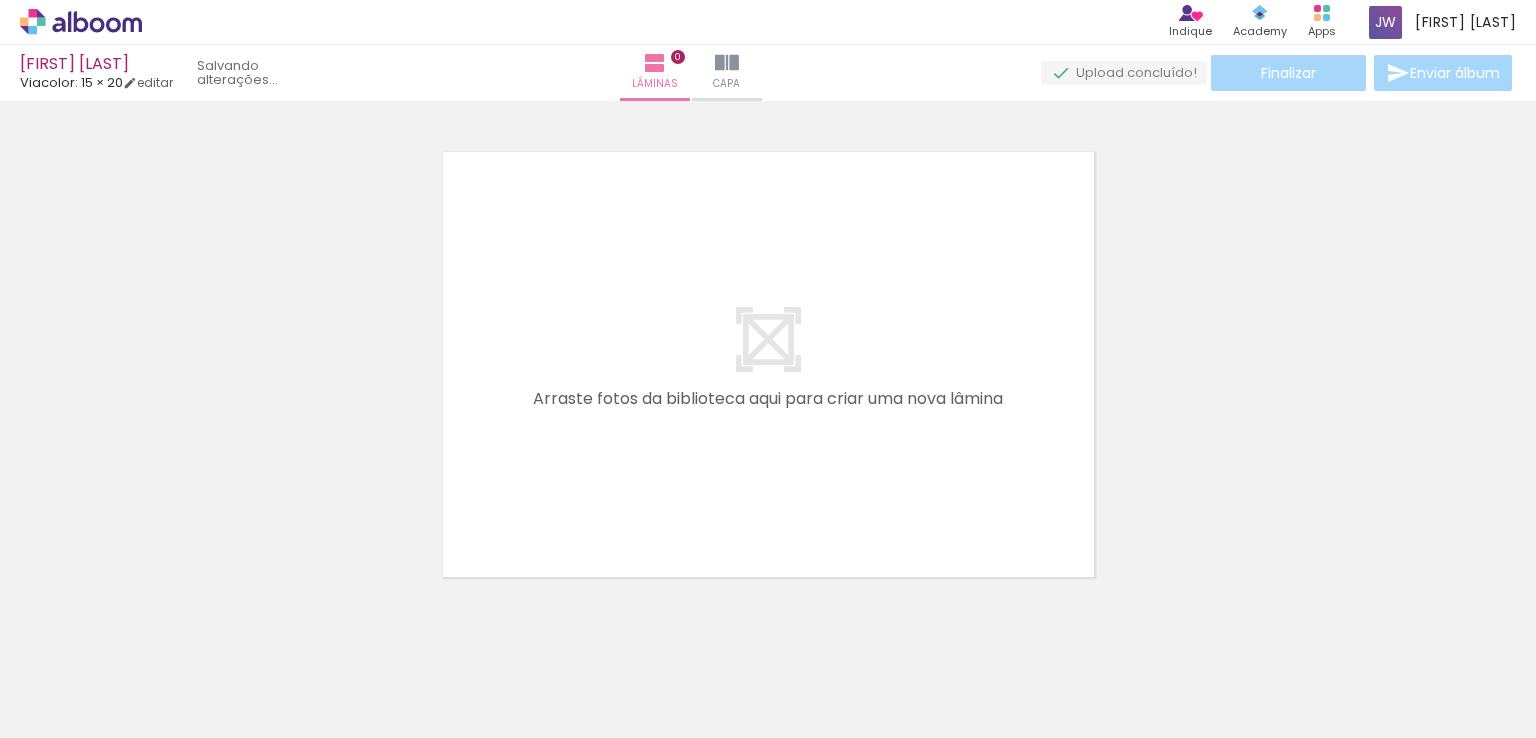 scroll, scrollTop: 25, scrollLeft: 0, axis: vertical 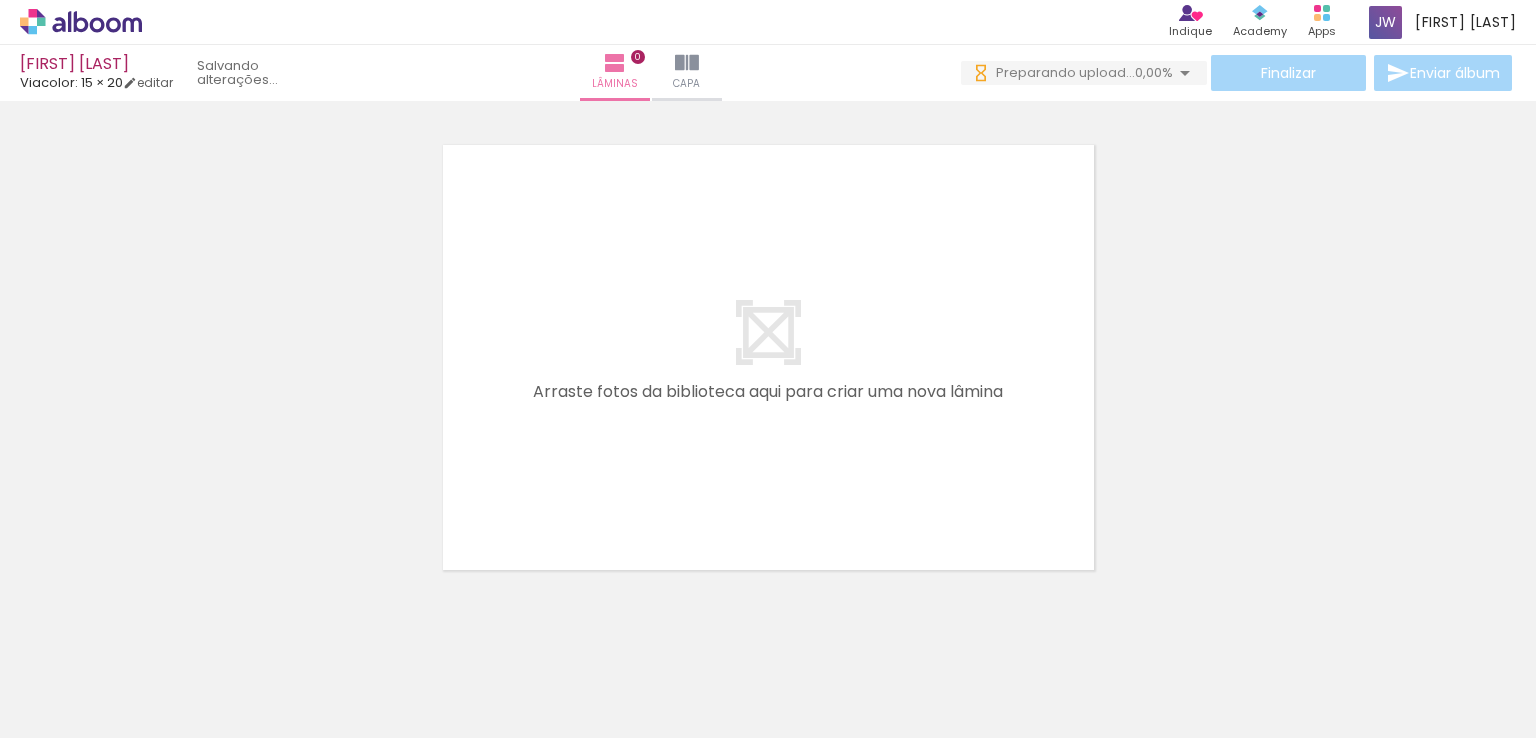 click at bounding box center (-517, 671) 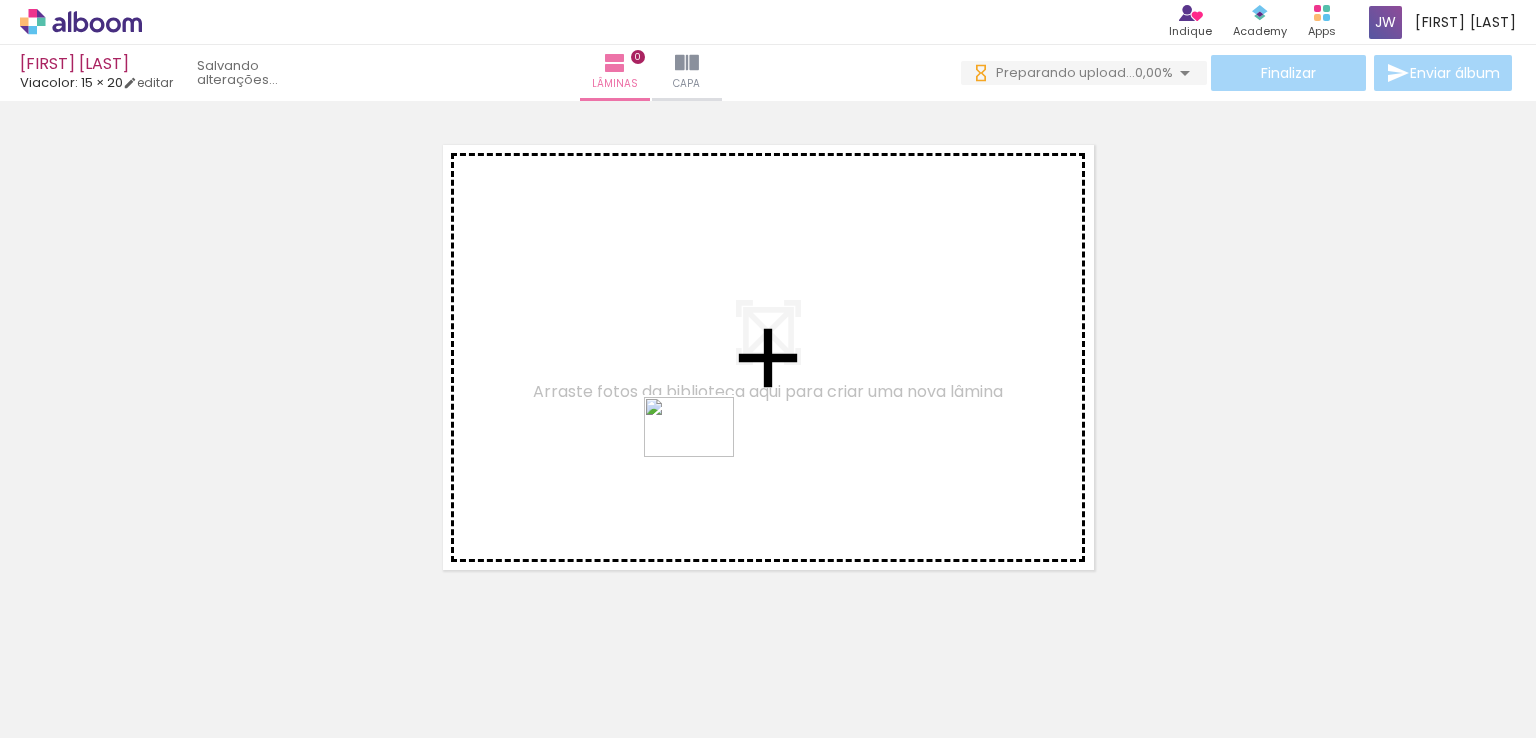drag, startPoint x: 726, startPoint y: 683, endPoint x: 704, endPoint y: 456, distance: 228.06358 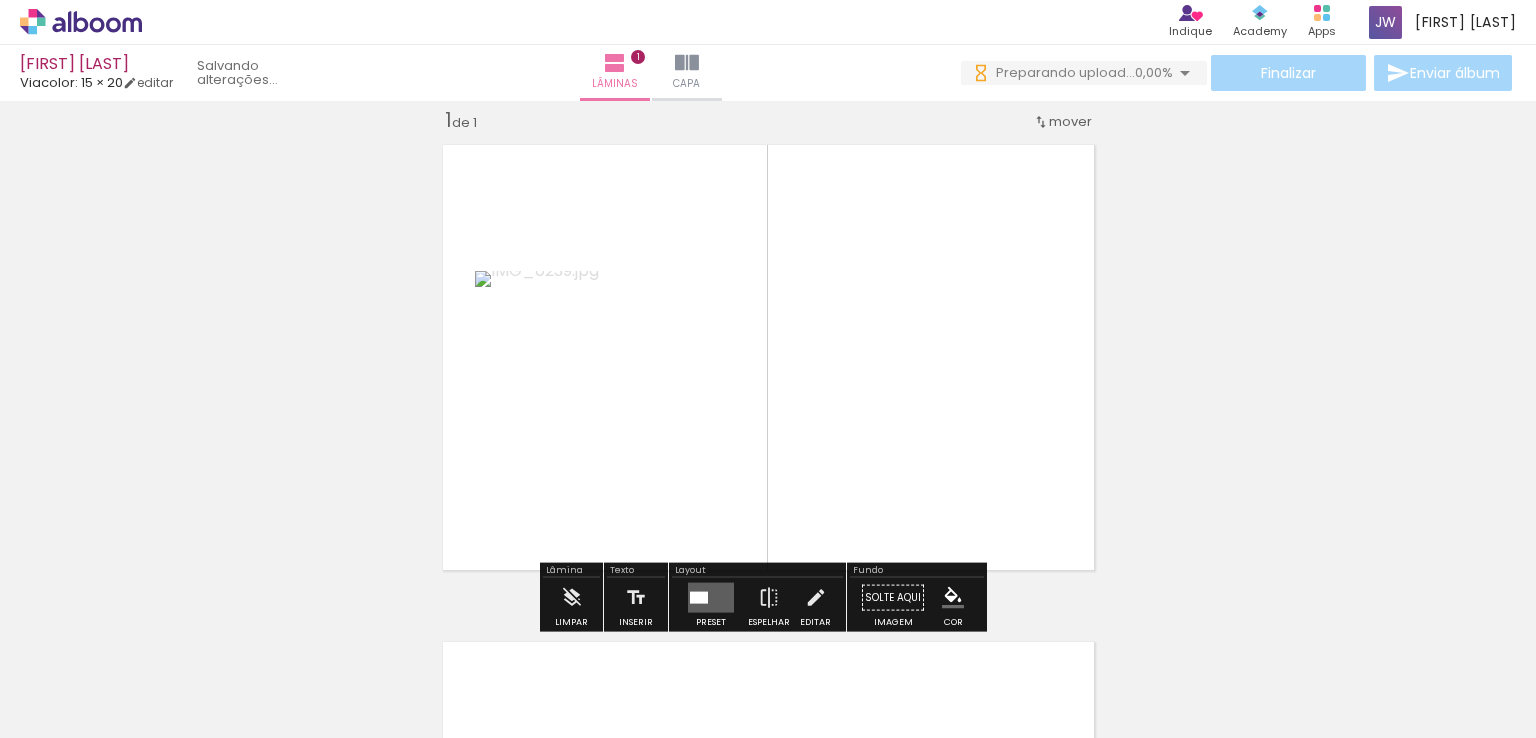 drag, startPoint x: 679, startPoint y: 401, endPoint x: 611, endPoint y: 298, distance: 123.42204 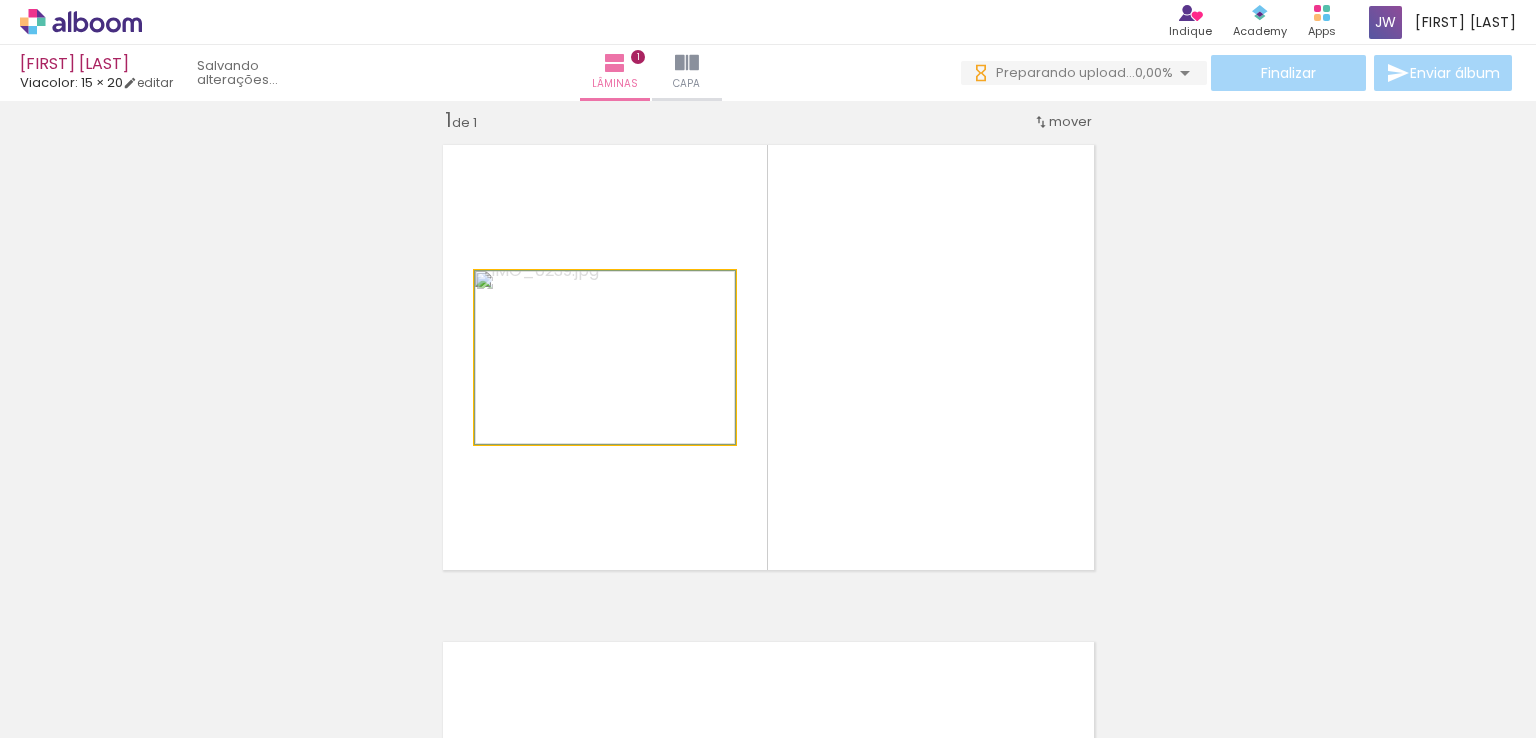click at bounding box center [550, 292] 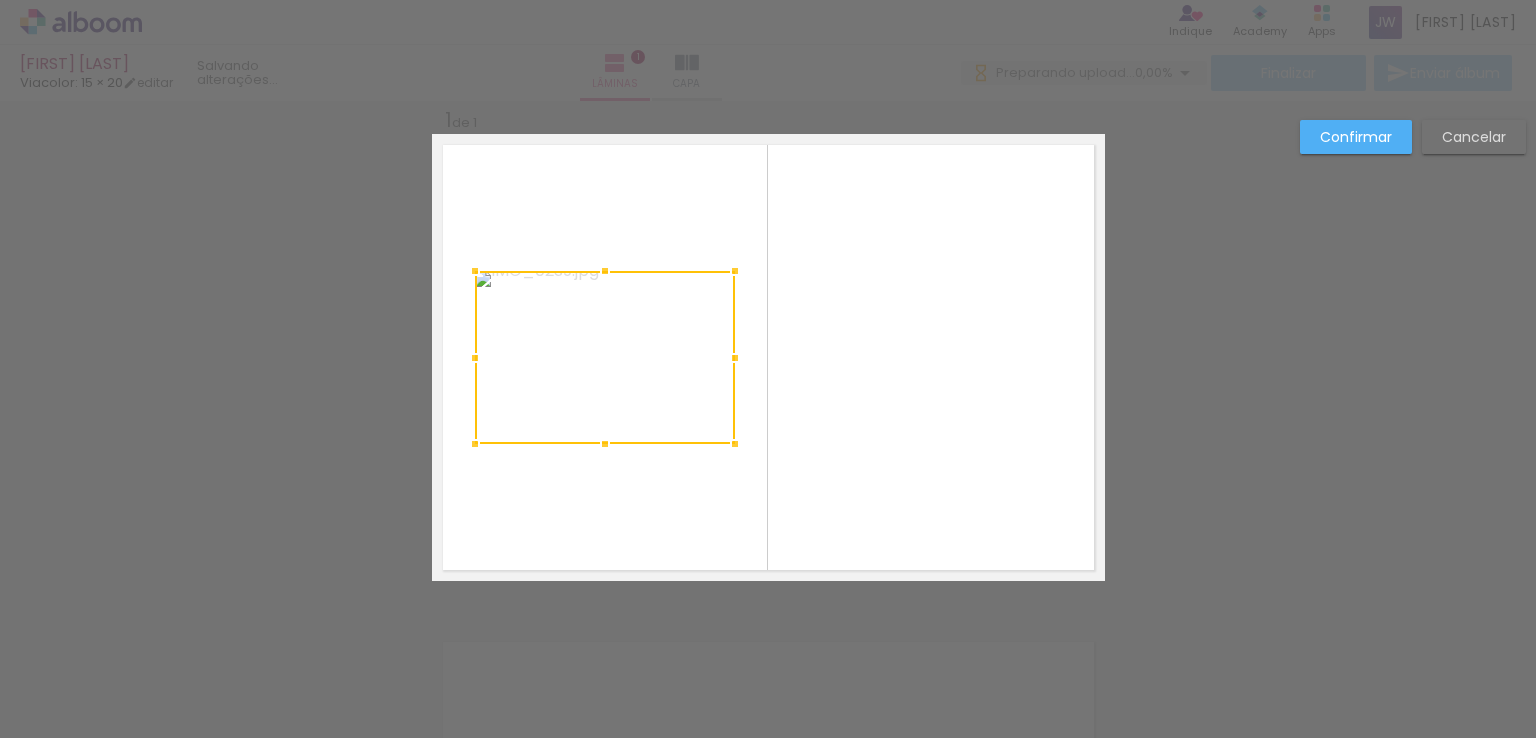 click at bounding box center (768, 357) 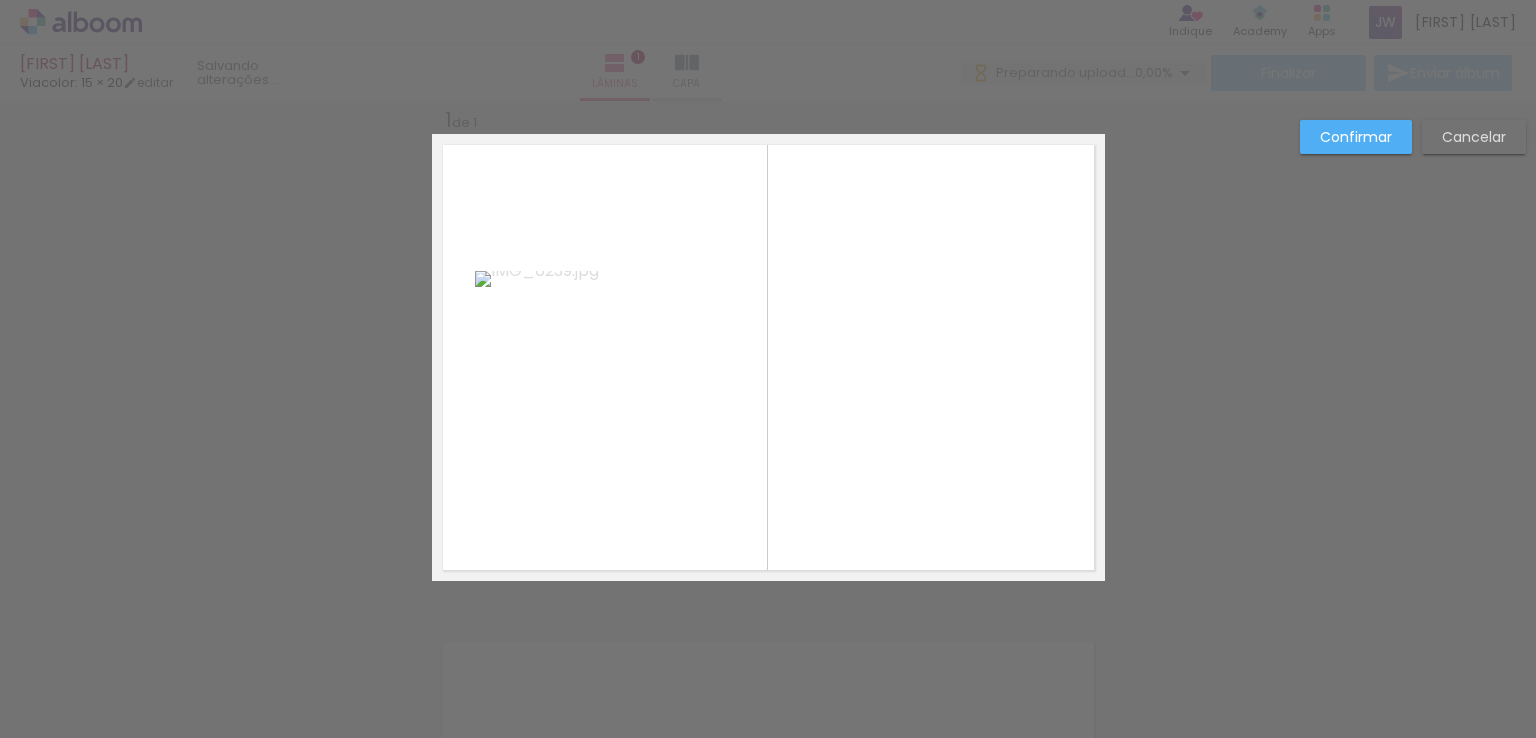 click at bounding box center (768, 357) 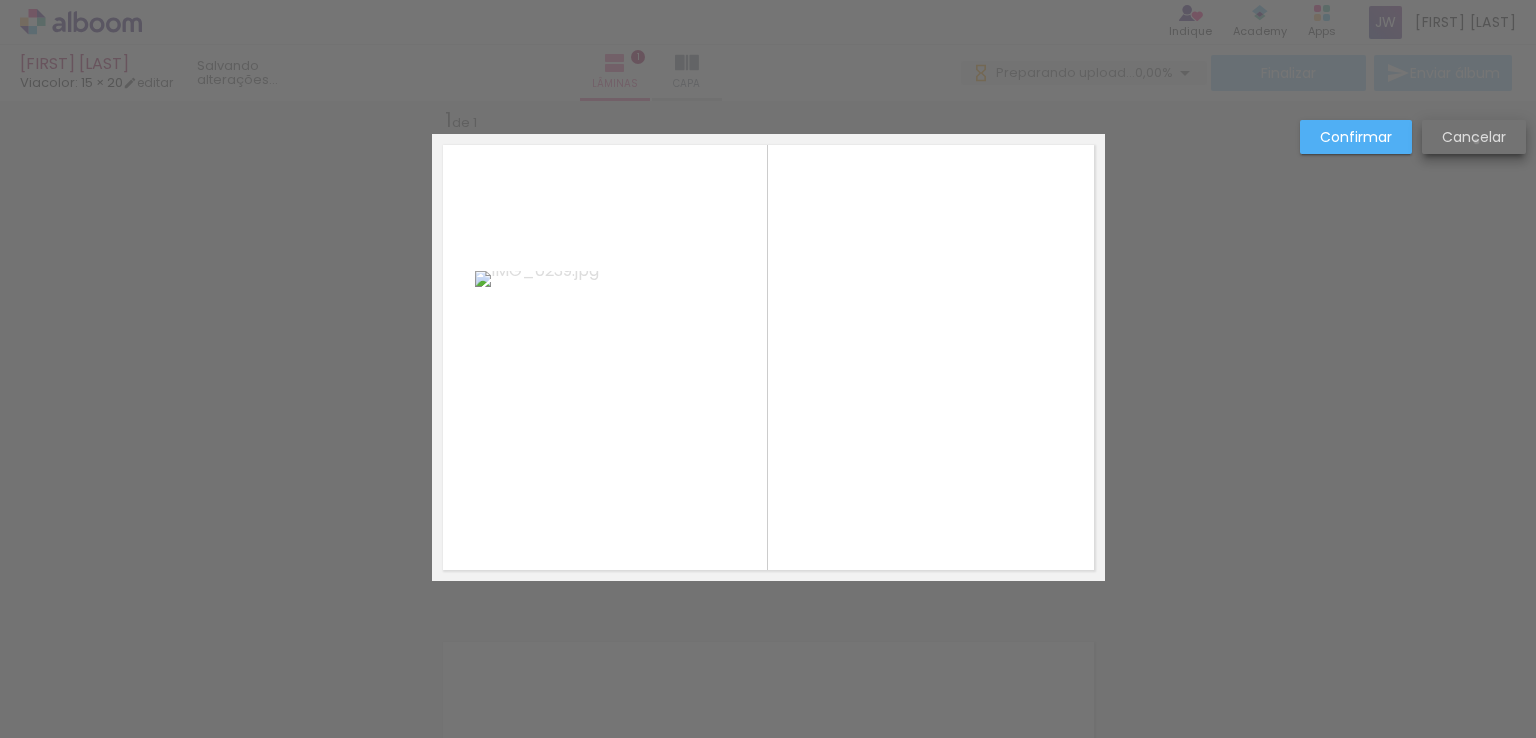 click on "Cancelar" at bounding box center (0, 0) 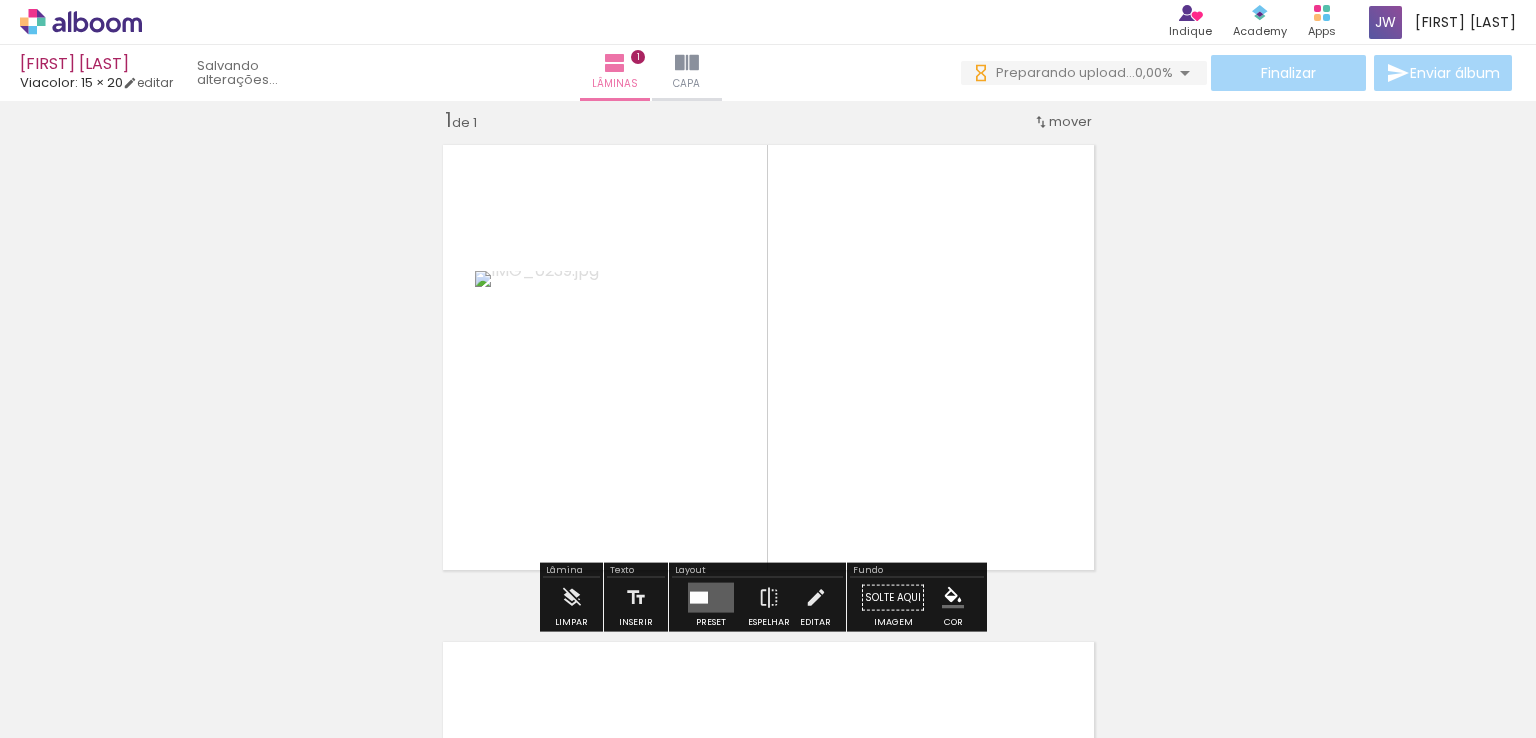 click at bounding box center [699, 598] 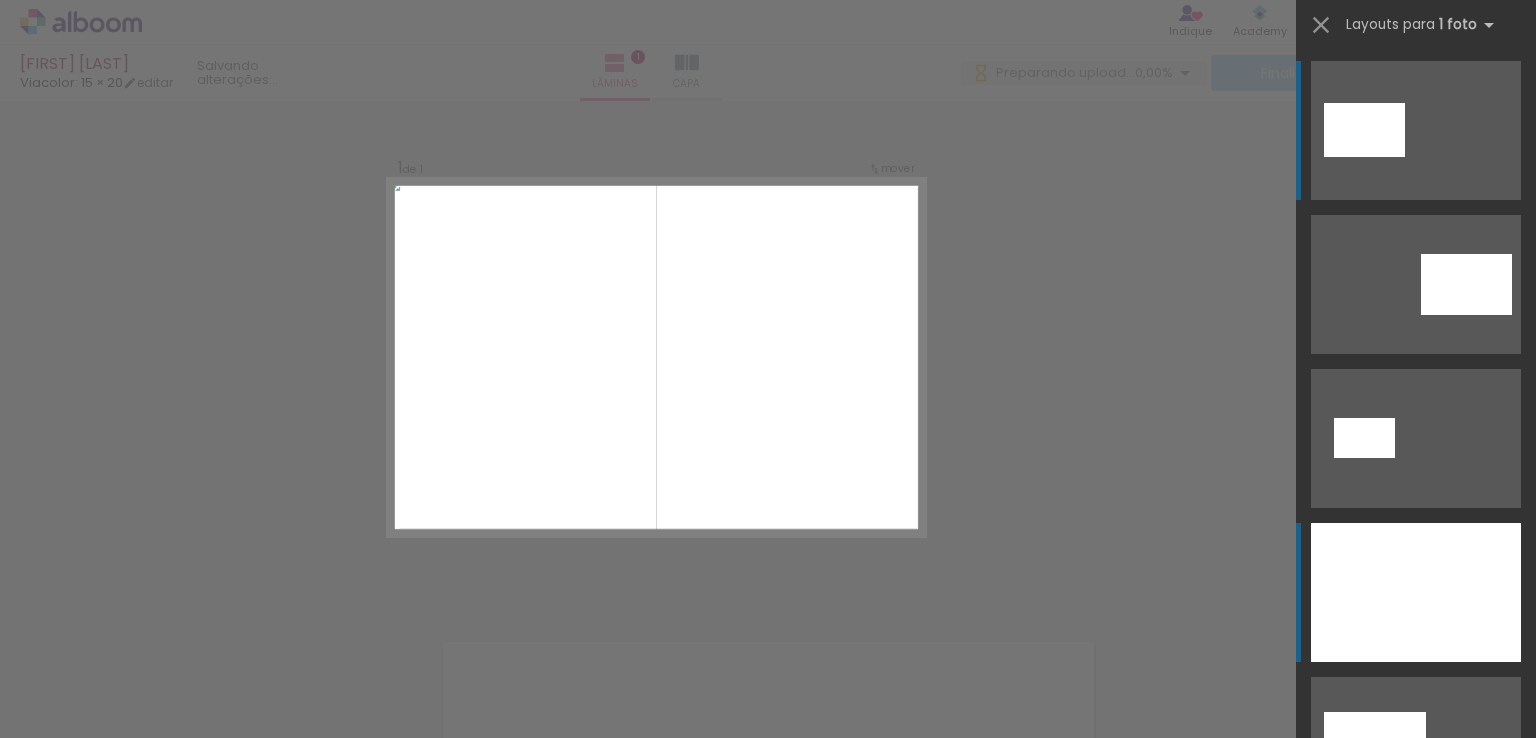 click at bounding box center [1416, 592] 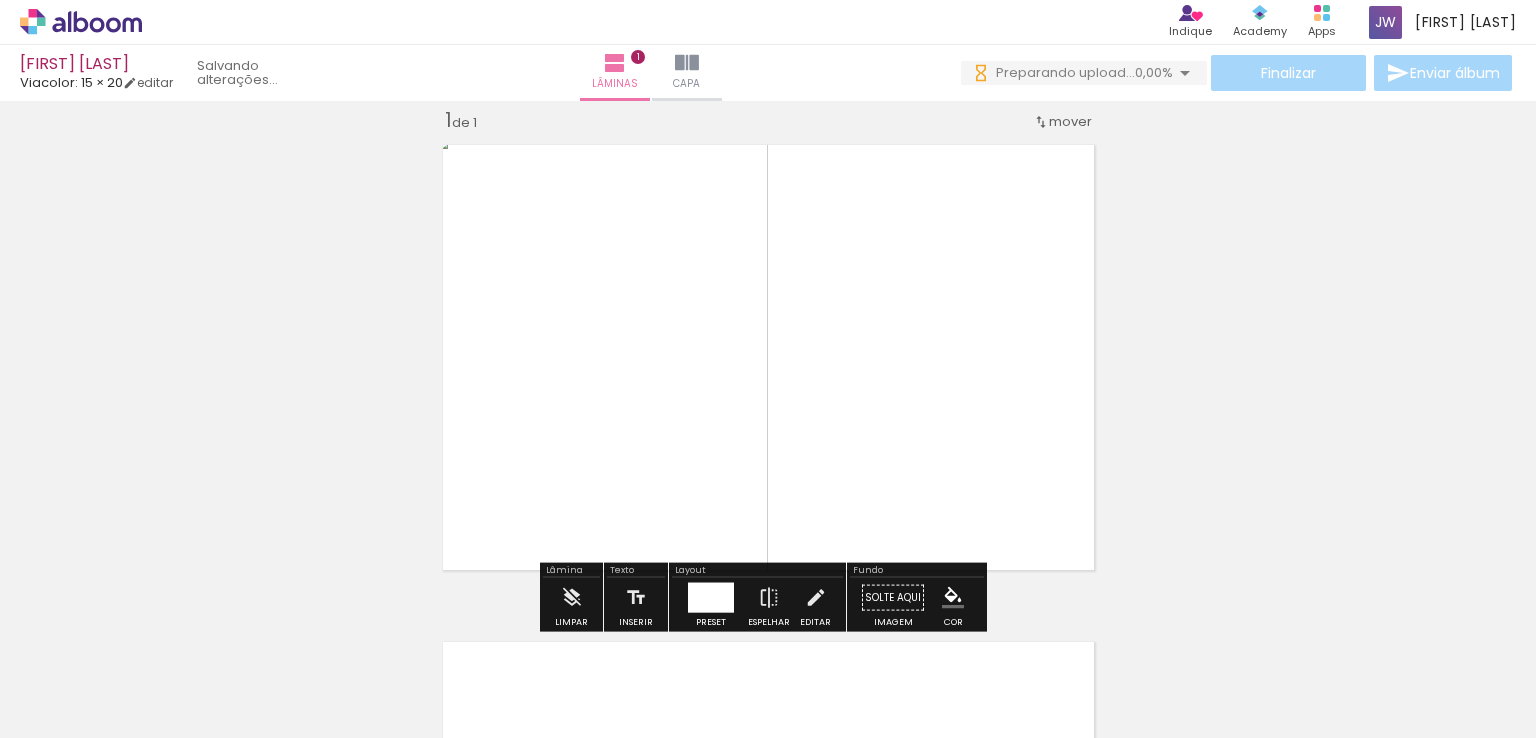 click on "Inserir lâmina 1  de 1" at bounding box center [768, 580] 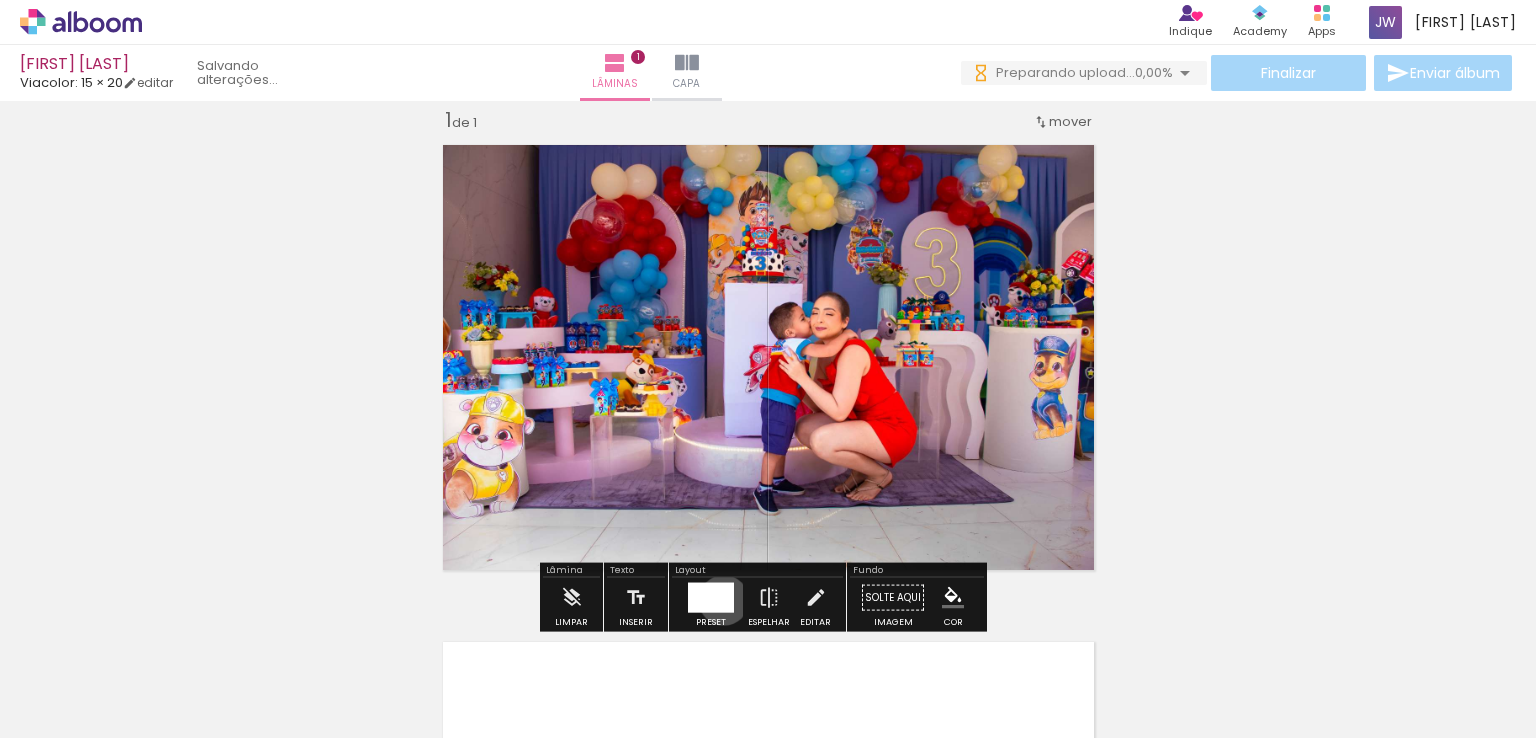 click at bounding box center [711, 598] 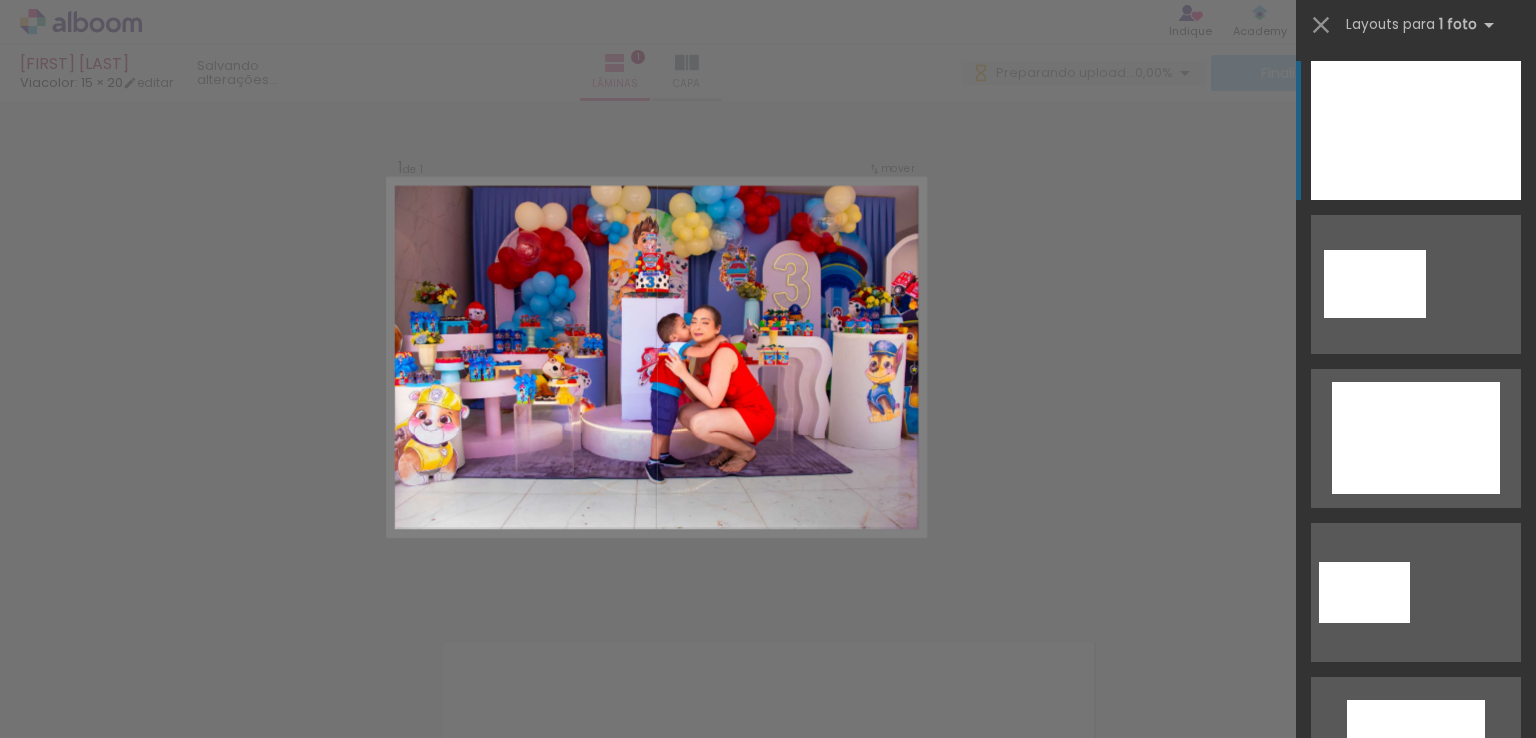 click on "Confirmar Cancelar" at bounding box center [768, 597] 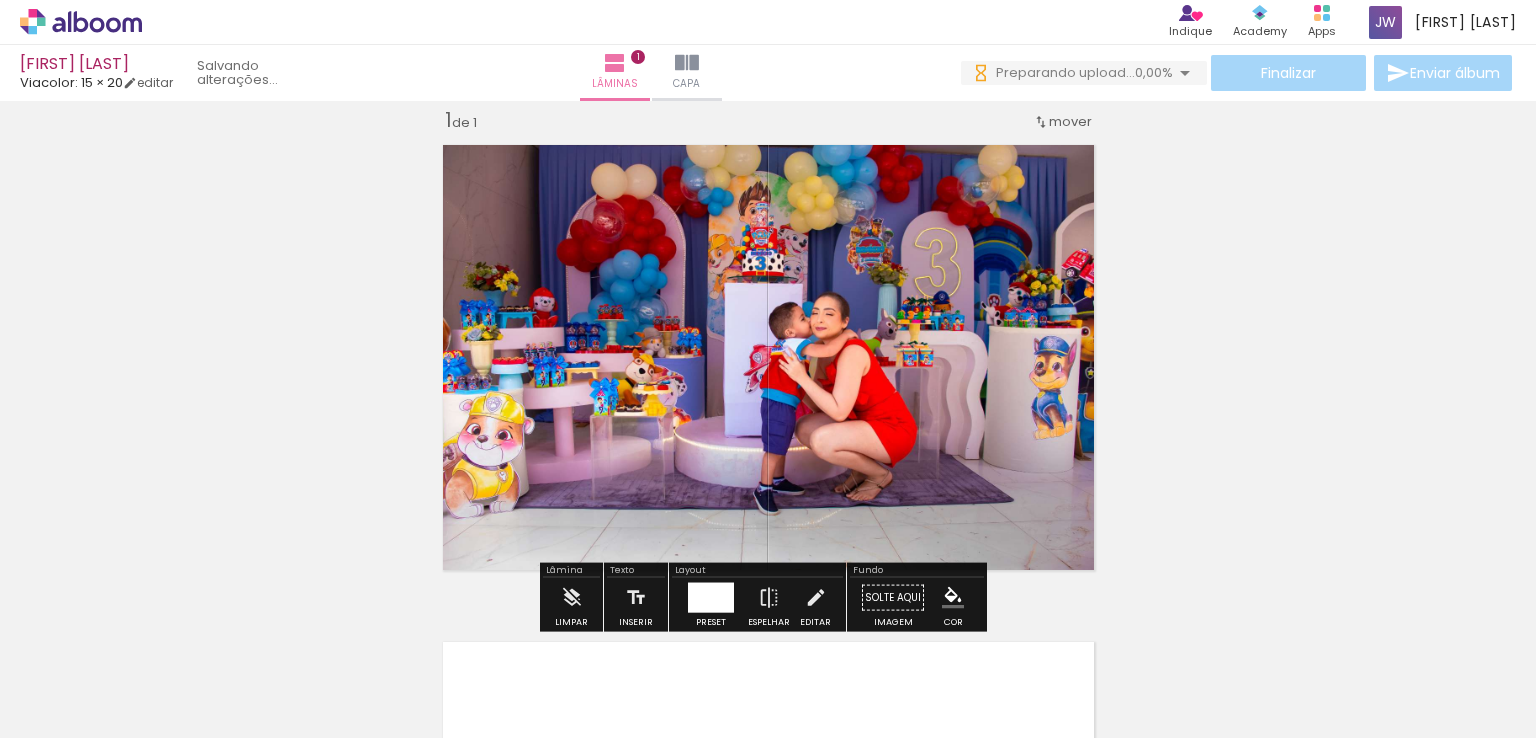click on "P&B" at bounding box center (597, 155) 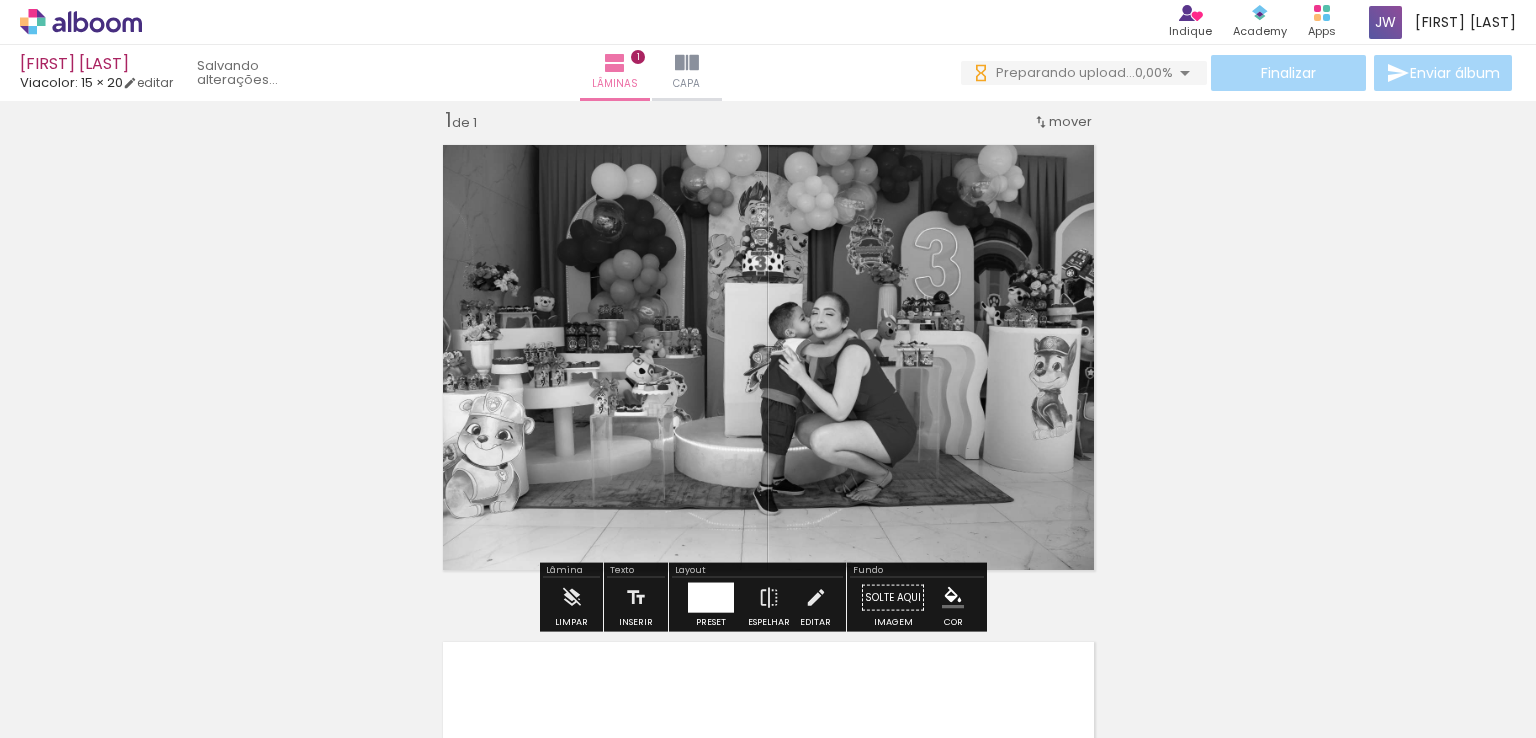 click on "Inserir lâmina 1  de 1" at bounding box center [768, 580] 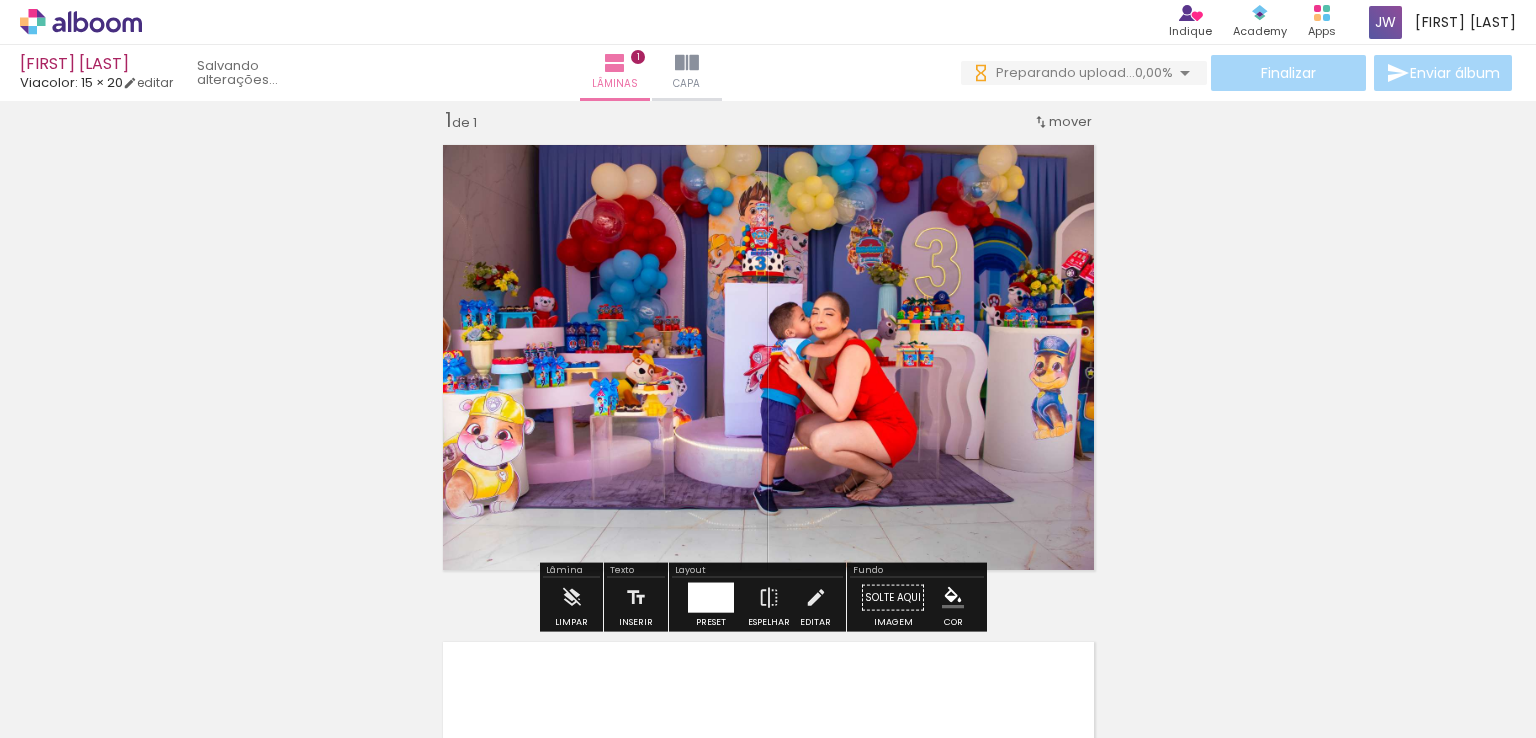 click on "Inserir lâmina 1  de 1" at bounding box center [768, 580] 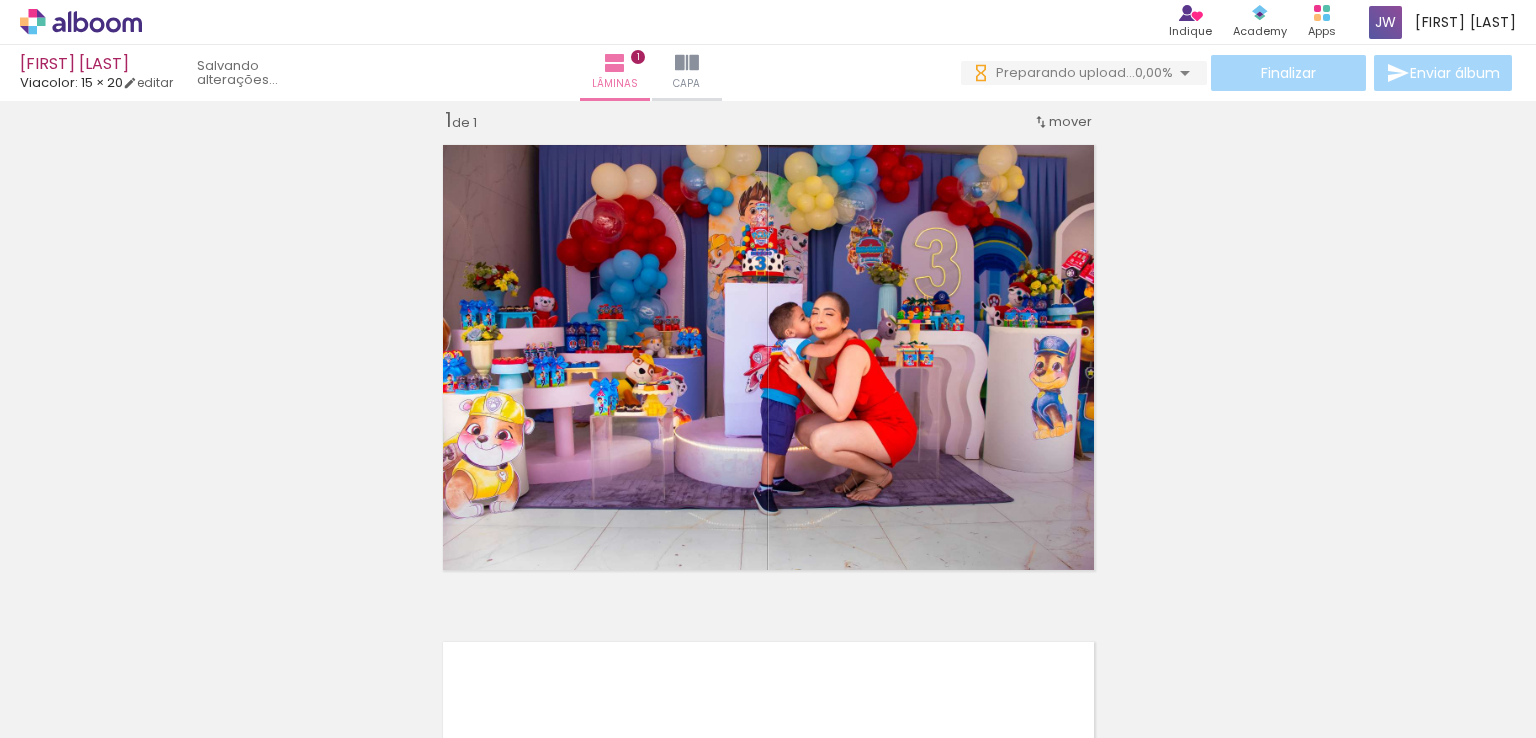 scroll, scrollTop: 0, scrollLeft: 0, axis: both 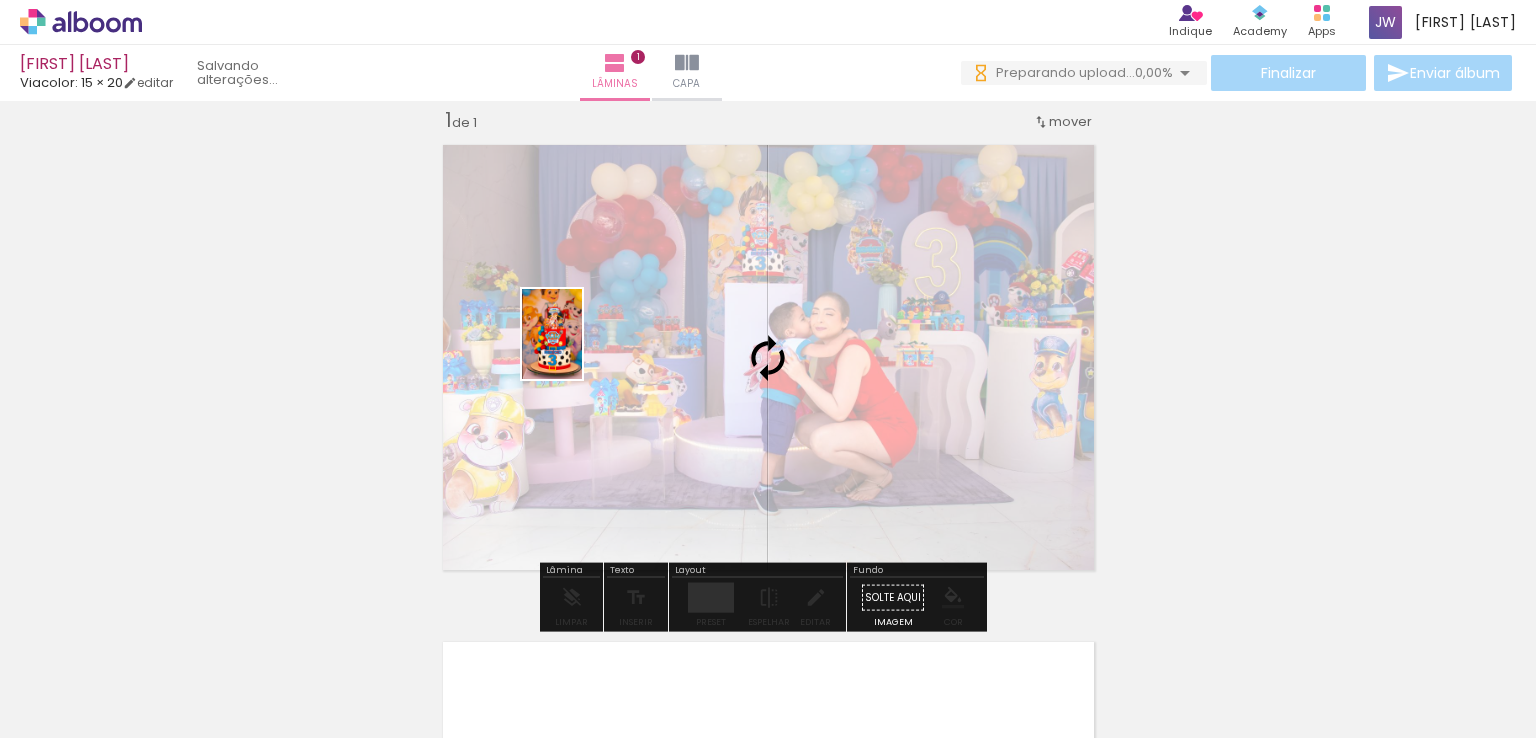 drag, startPoint x: 209, startPoint y: 676, endPoint x: 535, endPoint y: 279, distance: 513.6974 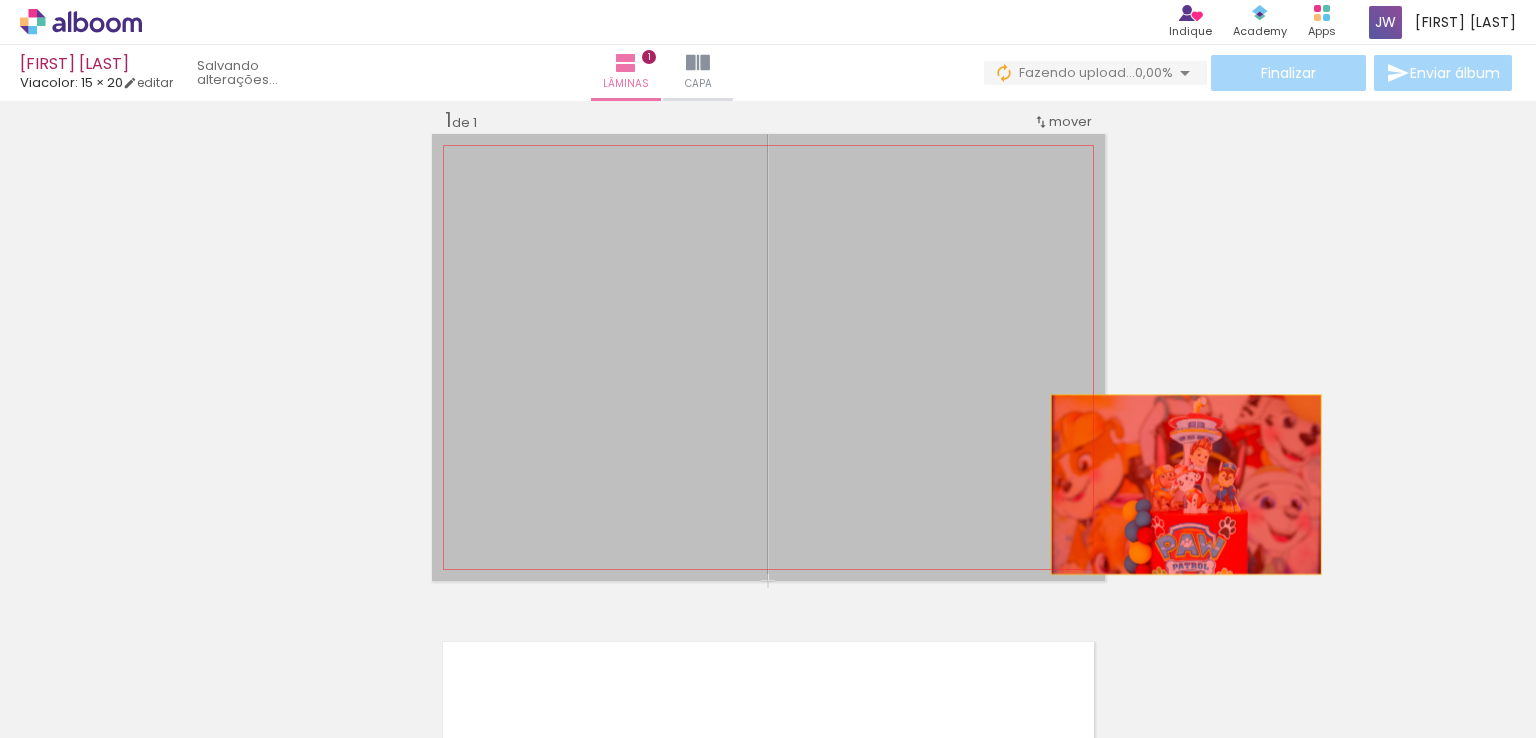 drag, startPoint x: 961, startPoint y: 241, endPoint x: 1299, endPoint y: 387, distance: 368.18472 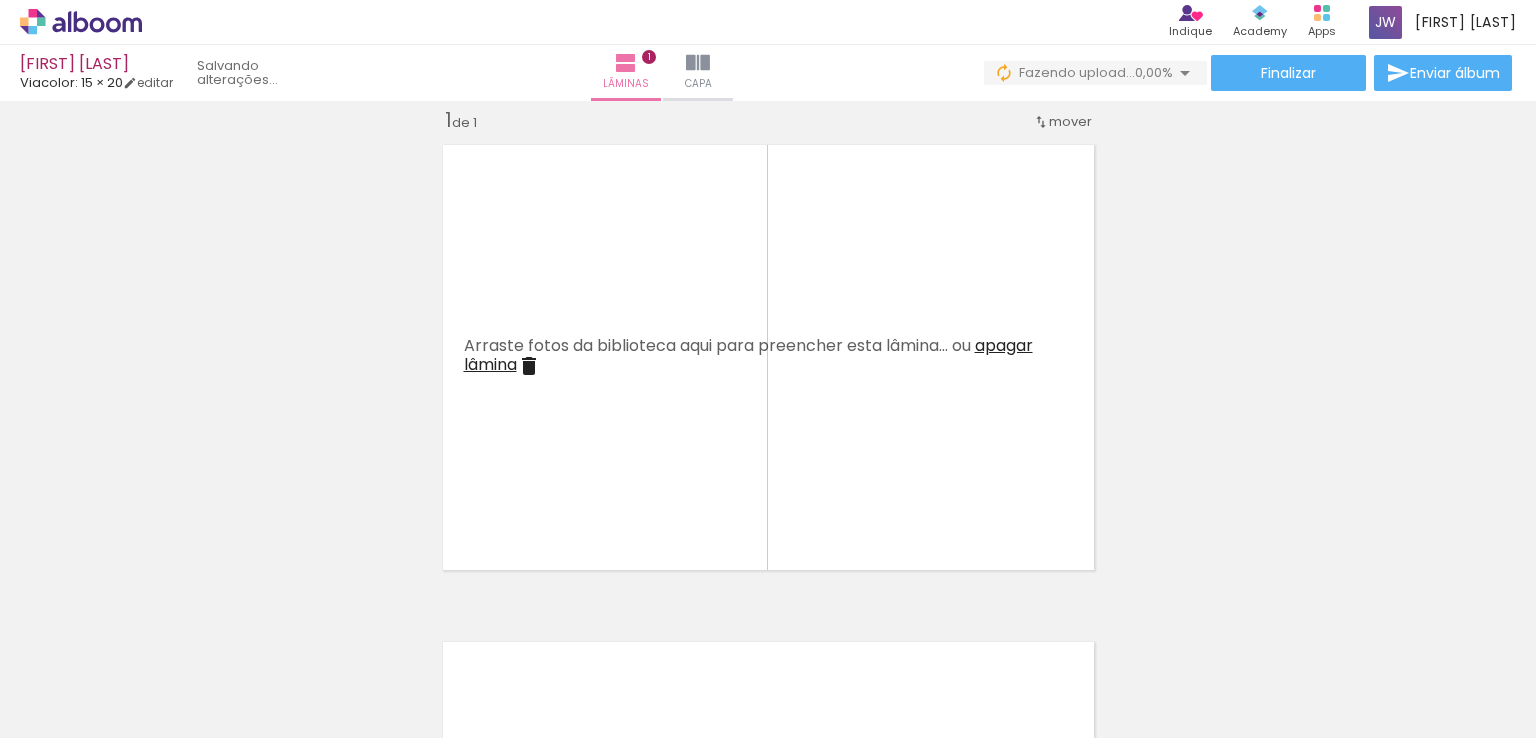 scroll, scrollTop: 0, scrollLeft: 1677, axis: horizontal 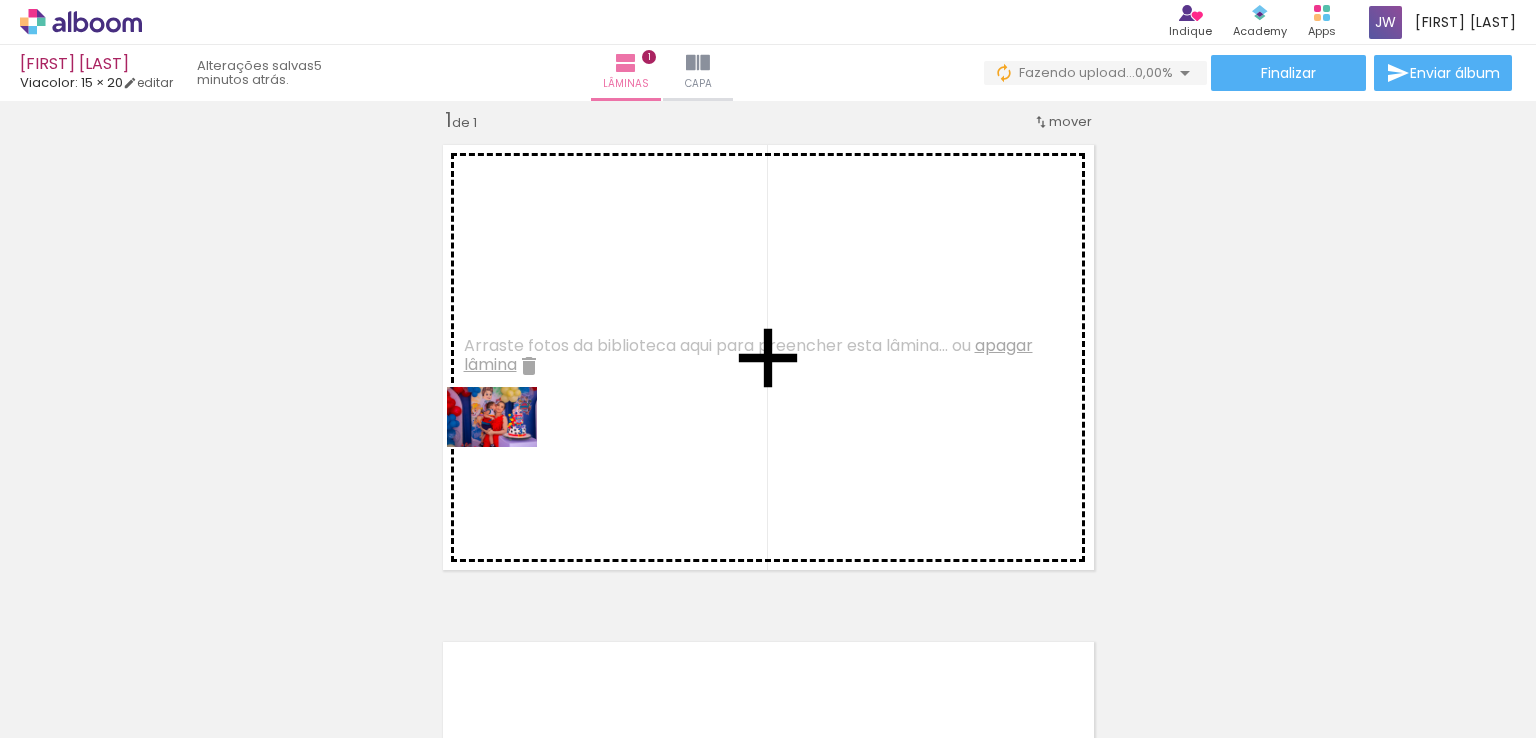 drag, startPoint x: 317, startPoint y: 681, endPoint x: 540, endPoint y: 401, distance: 357.9511 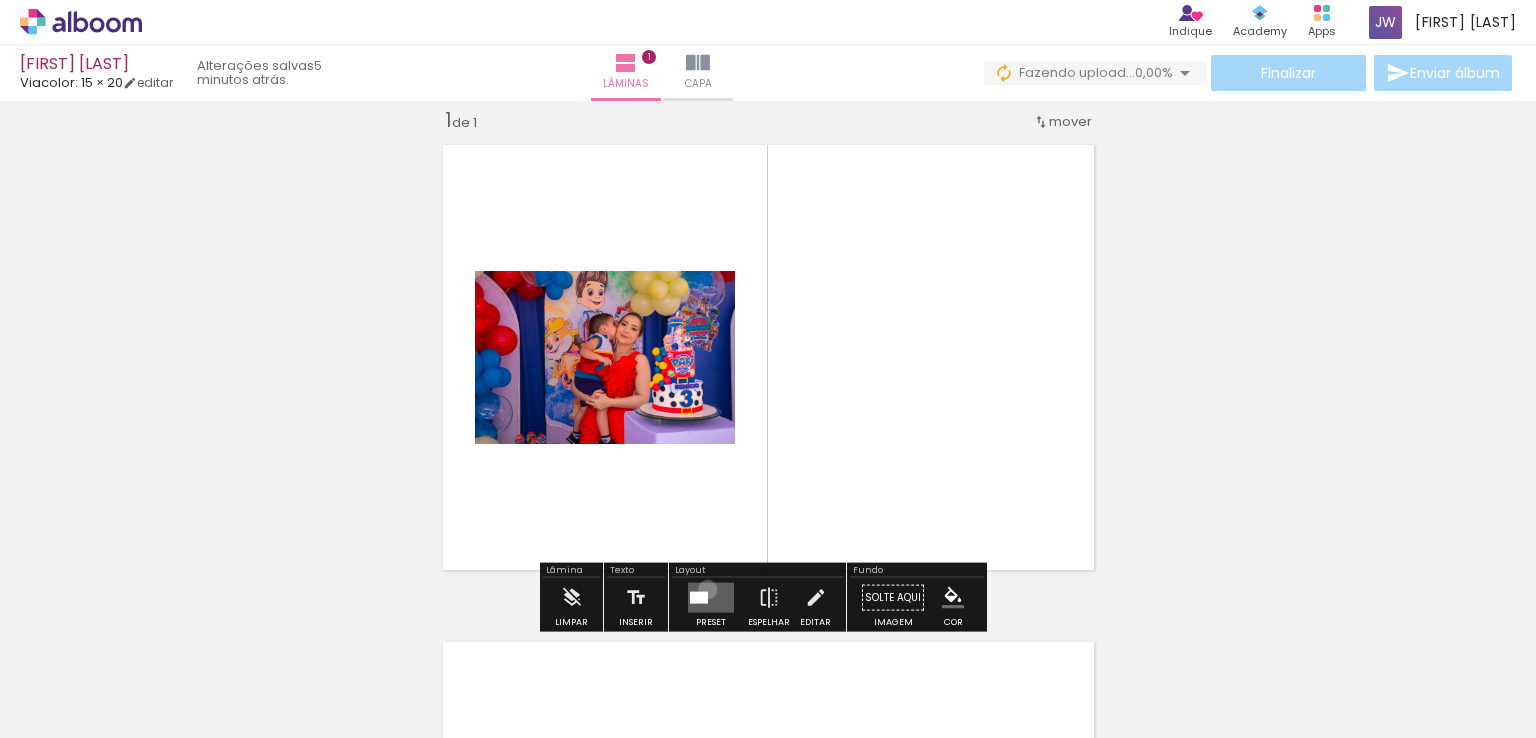 click at bounding box center (711, 598) 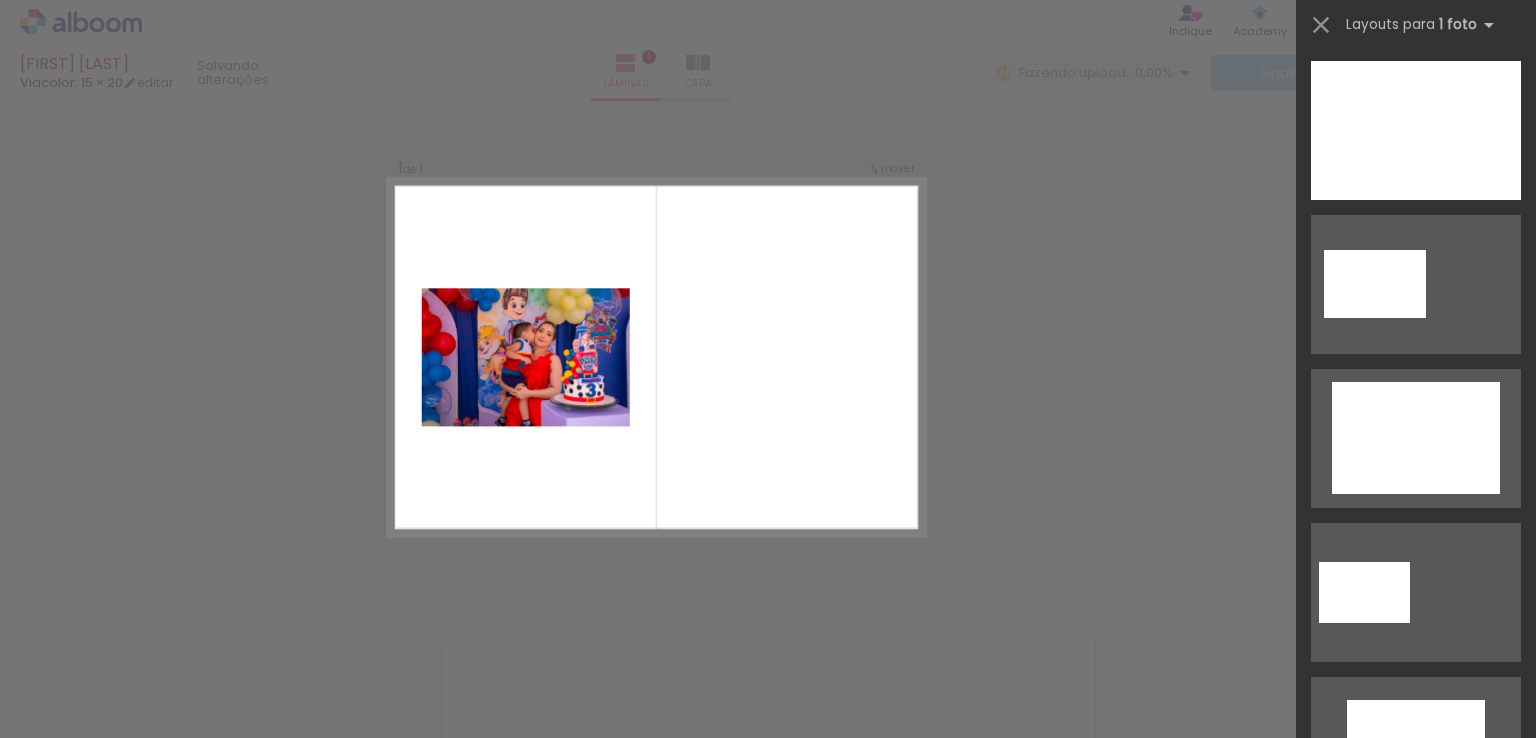 scroll, scrollTop: 0, scrollLeft: 0, axis: both 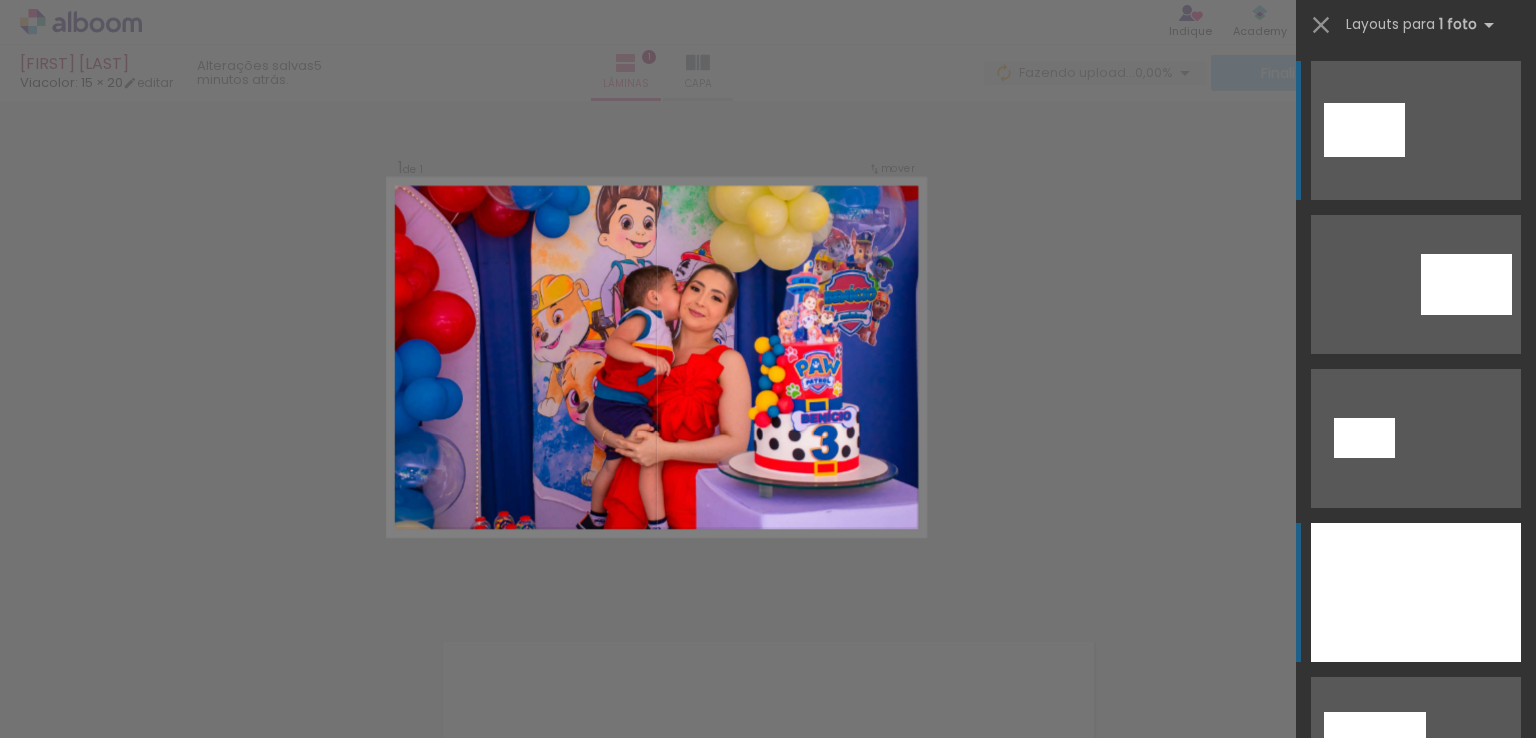 click at bounding box center [1416, 592] 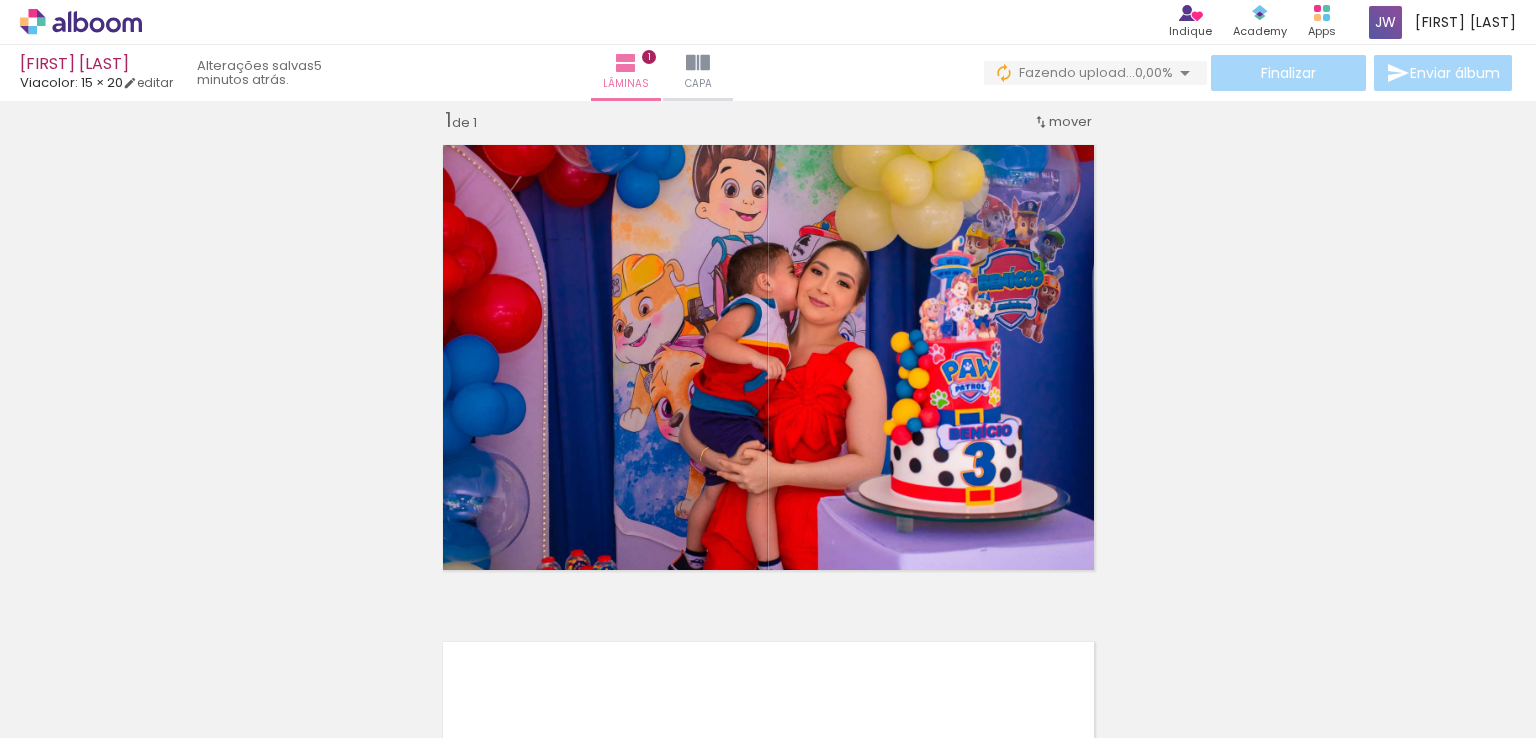 scroll, scrollTop: 0, scrollLeft: 2845, axis: horizontal 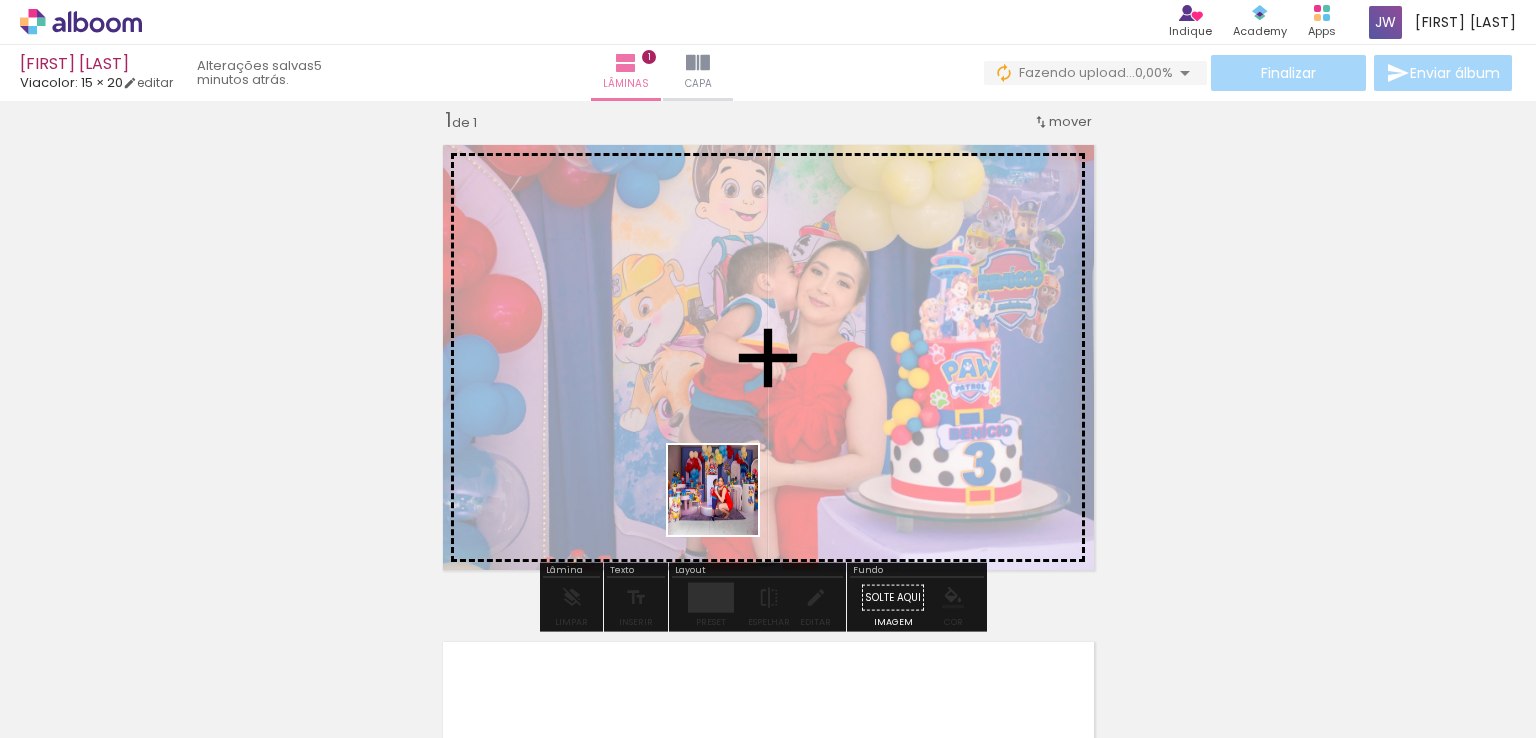 drag, startPoint x: 708, startPoint y: 681, endPoint x: 716, endPoint y: 402, distance: 279.1147 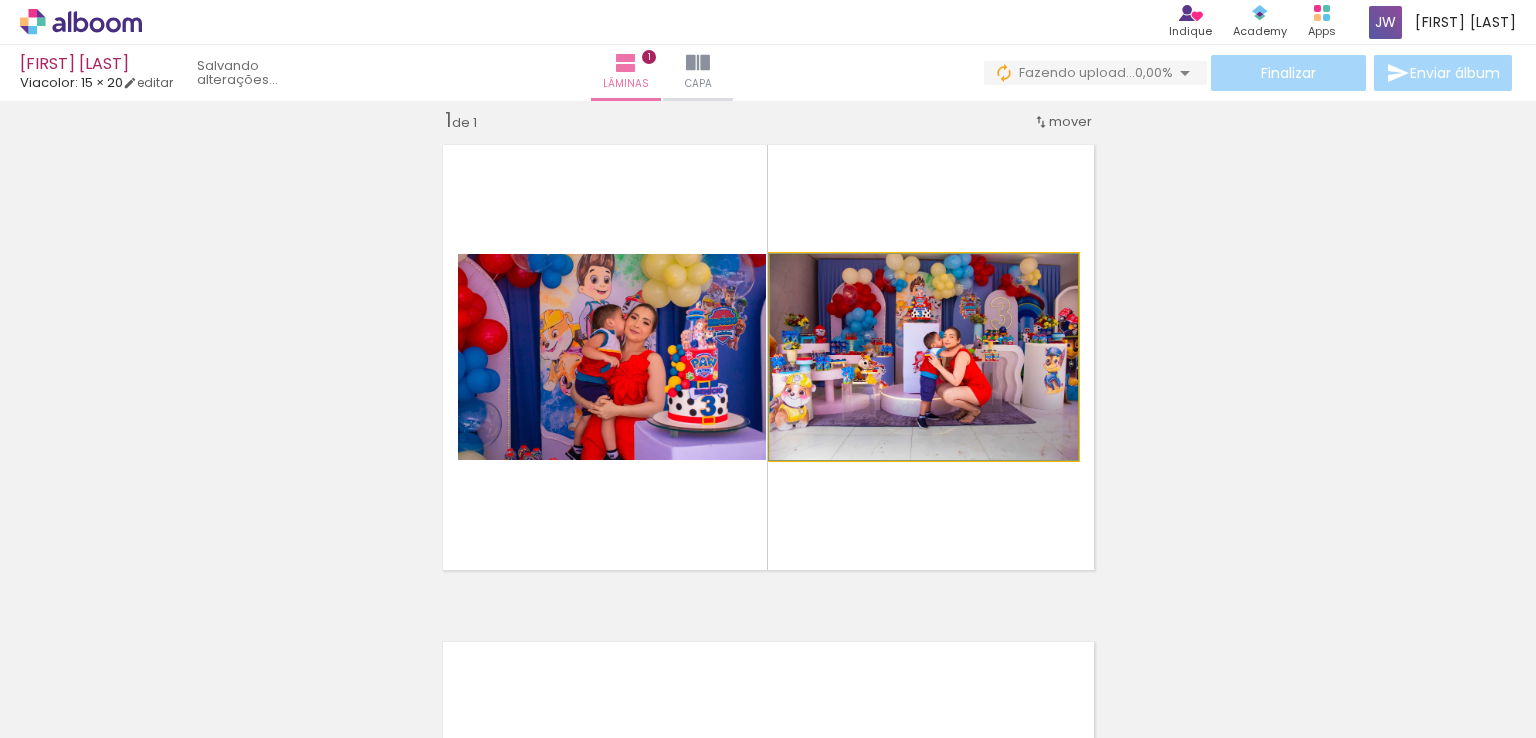 click 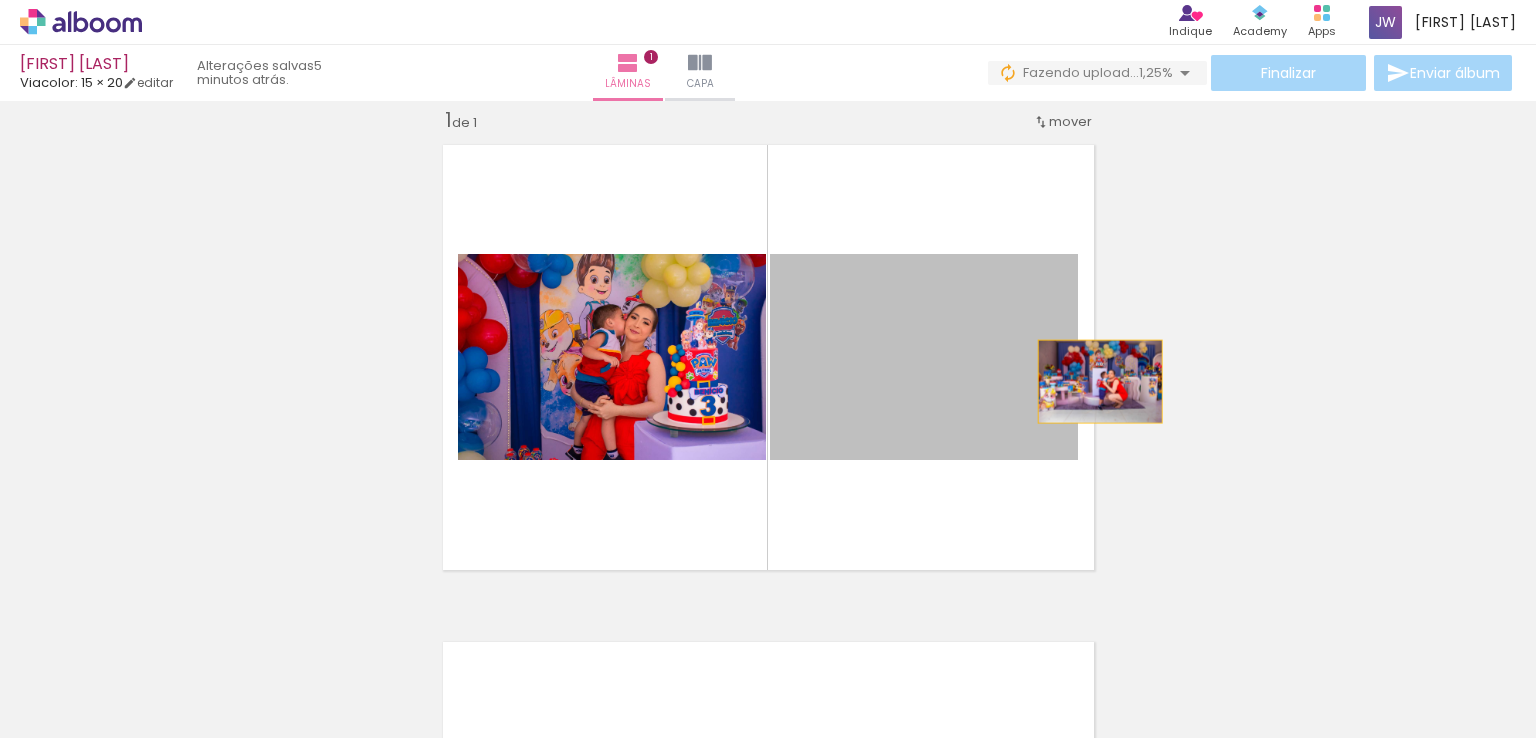 drag, startPoint x: 878, startPoint y: 366, endPoint x: 1110, endPoint y: 385, distance: 232.77672 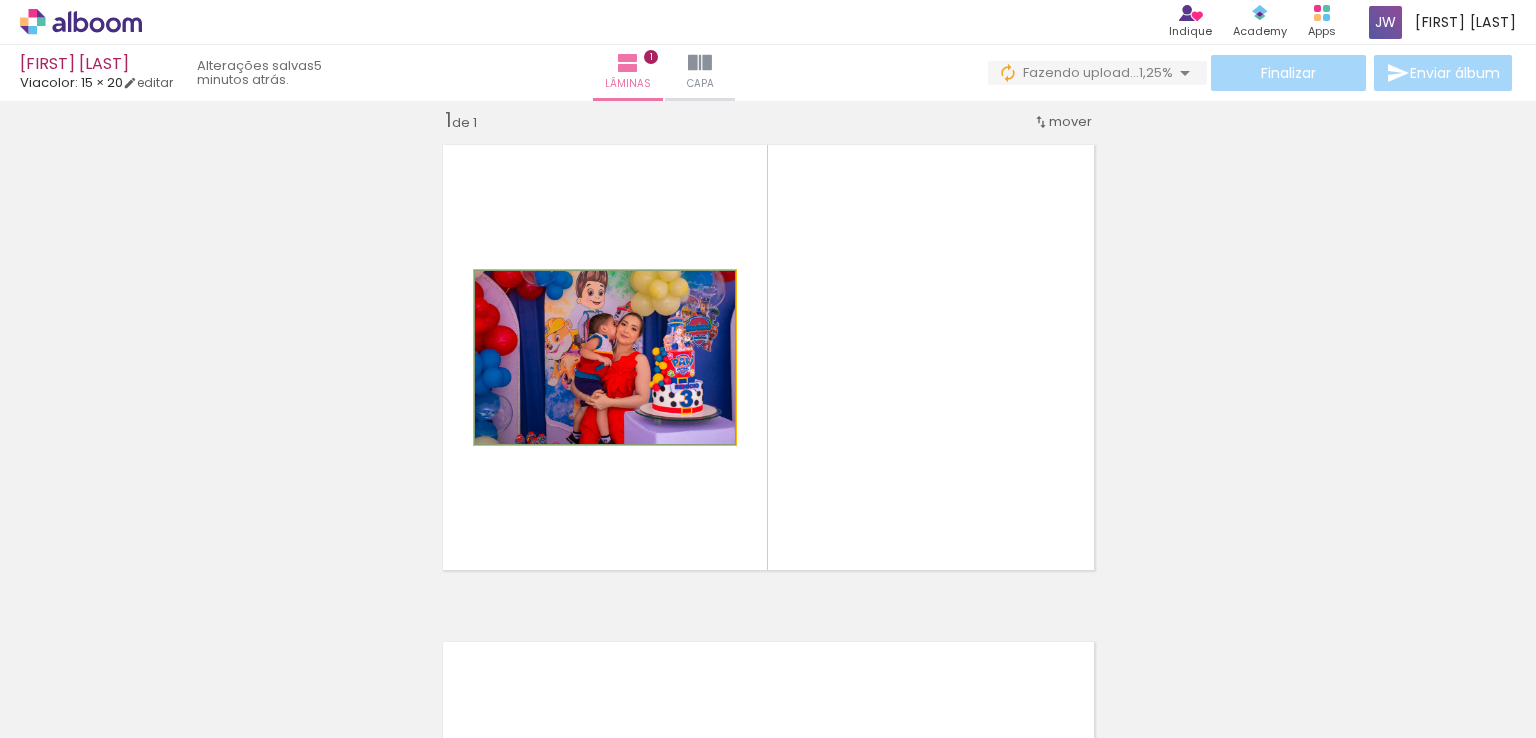 click 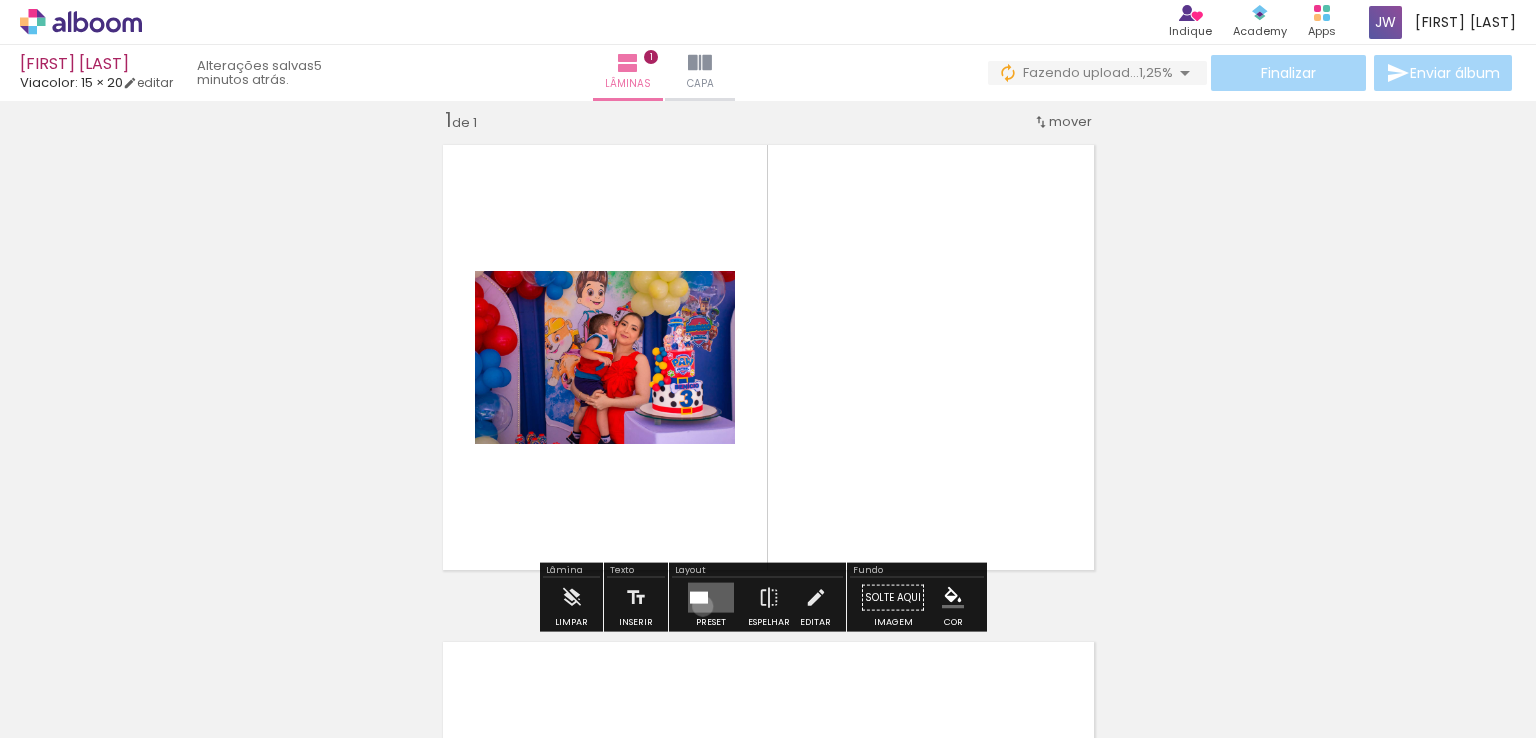 click at bounding box center [711, 598] 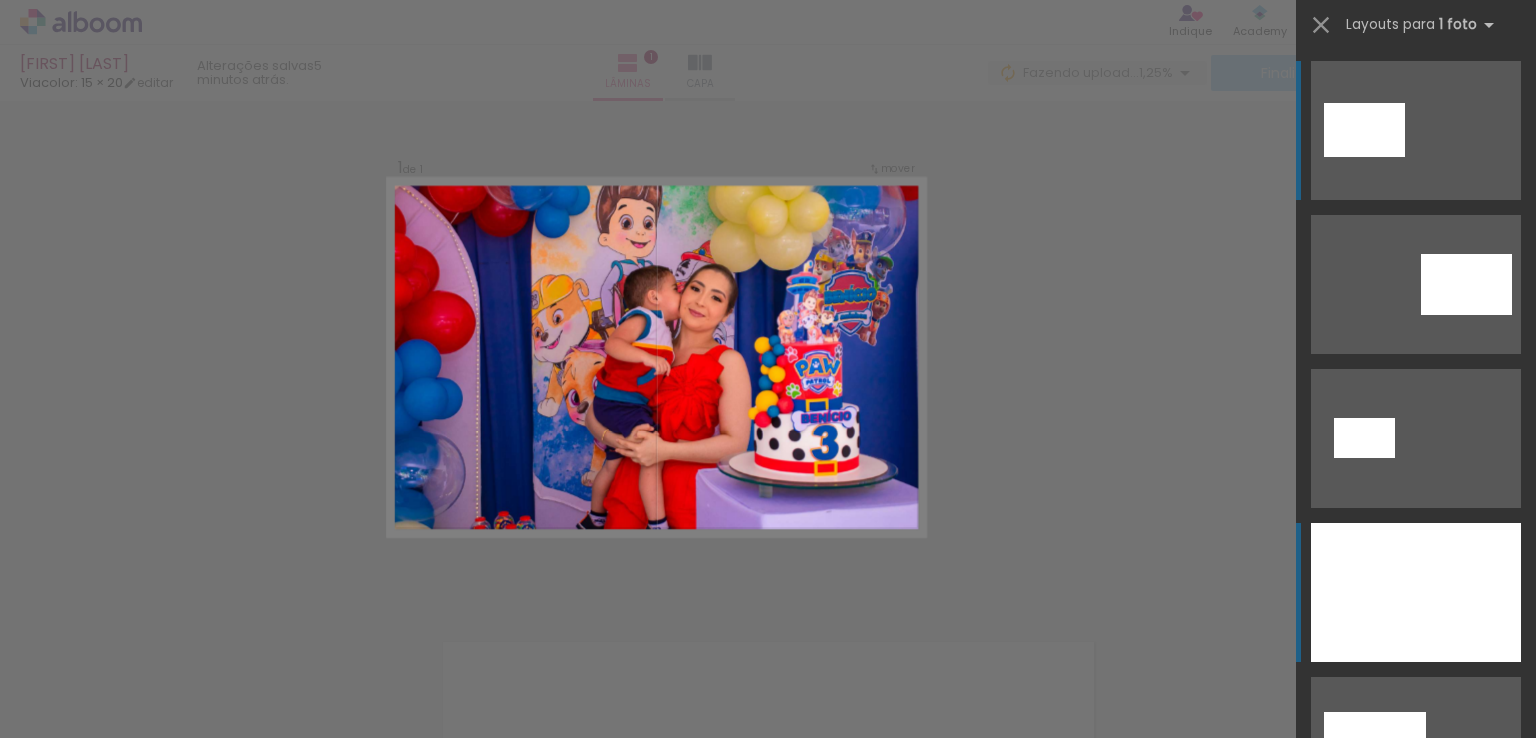 click at bounding box center (1416, 592) 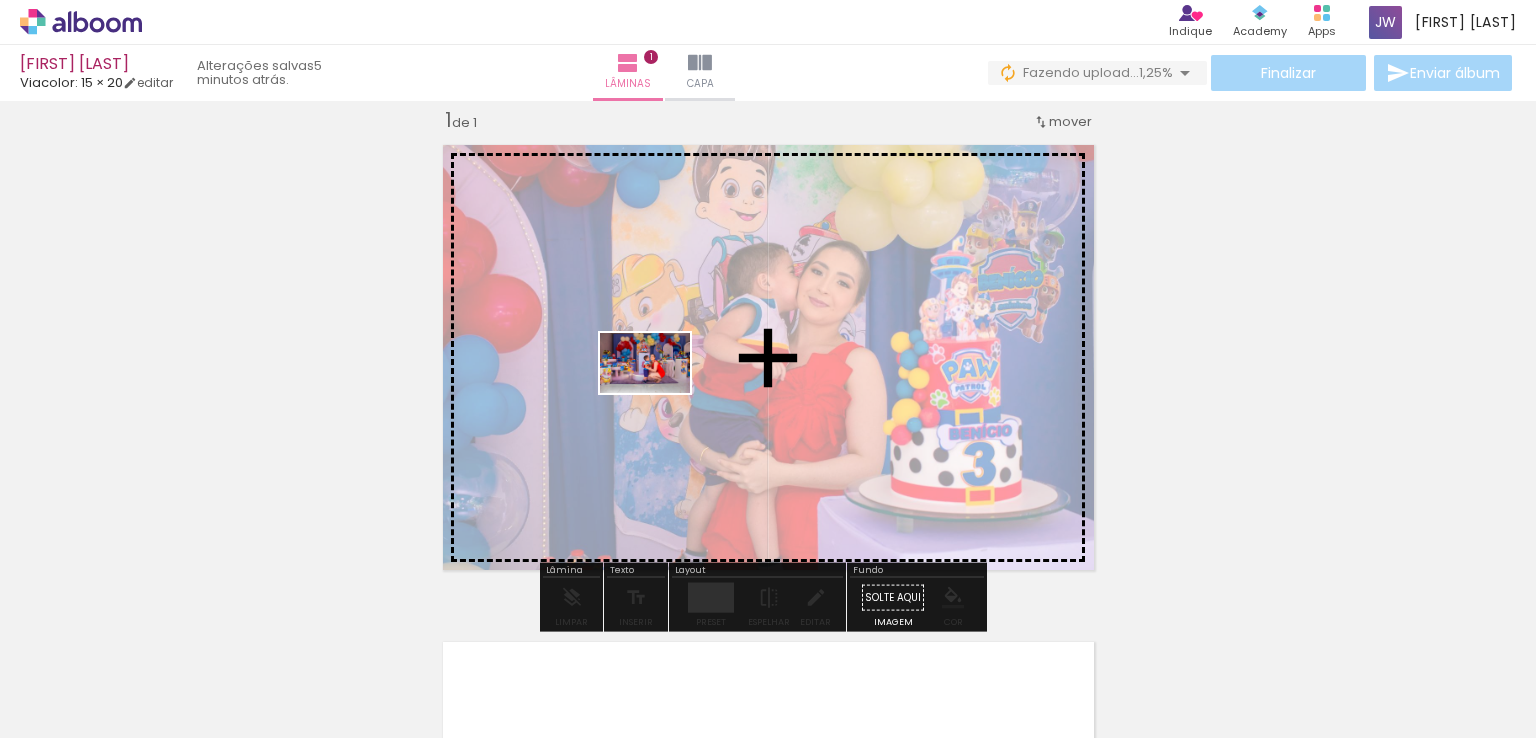 drag, startPoint x: 607, startPoint y: 685, endPoint x: 660, endPoint y: 393, distance: 296.77097 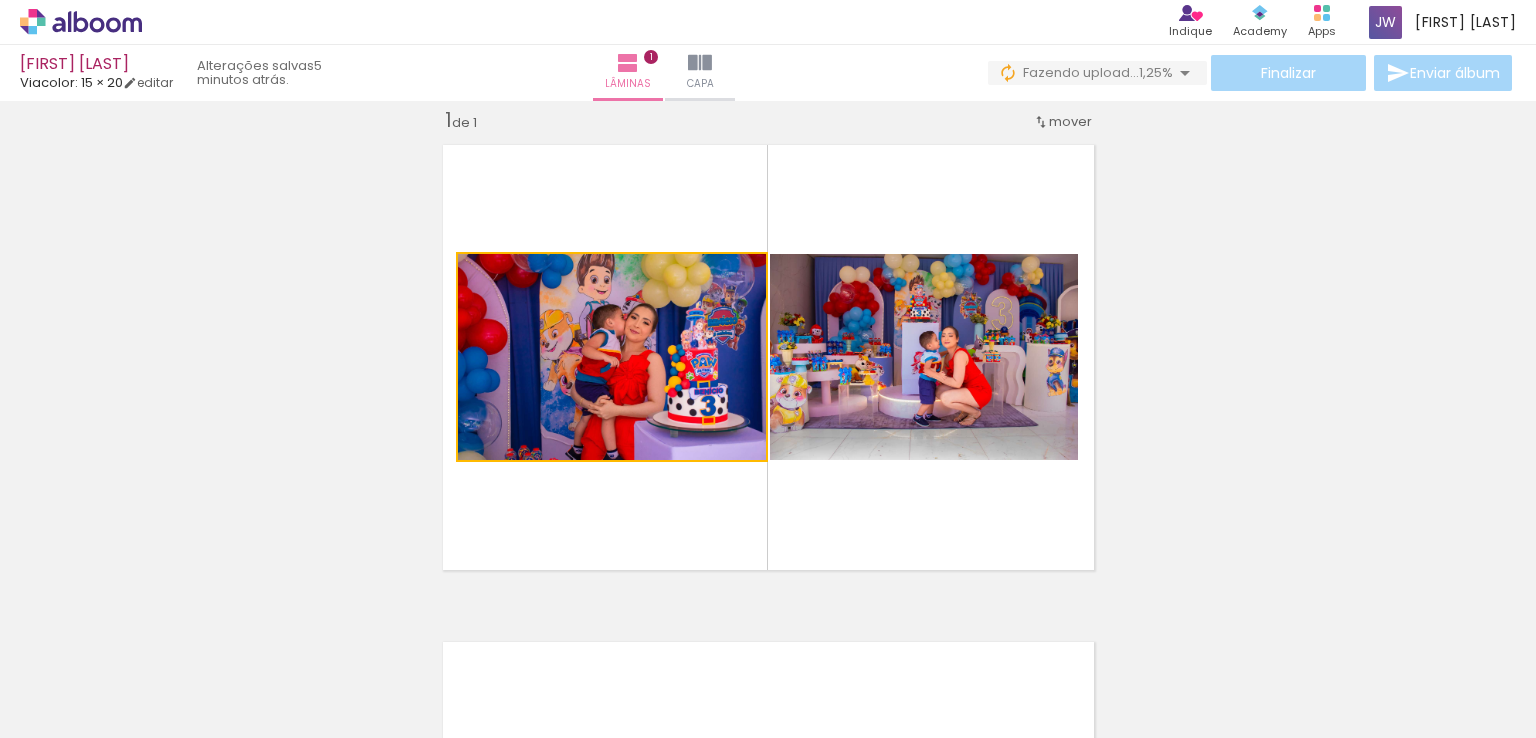 drag, startPoint x: 681, startPoint y: 361, endPoint x: 335, endPoint y: 319, distance: 348.53983 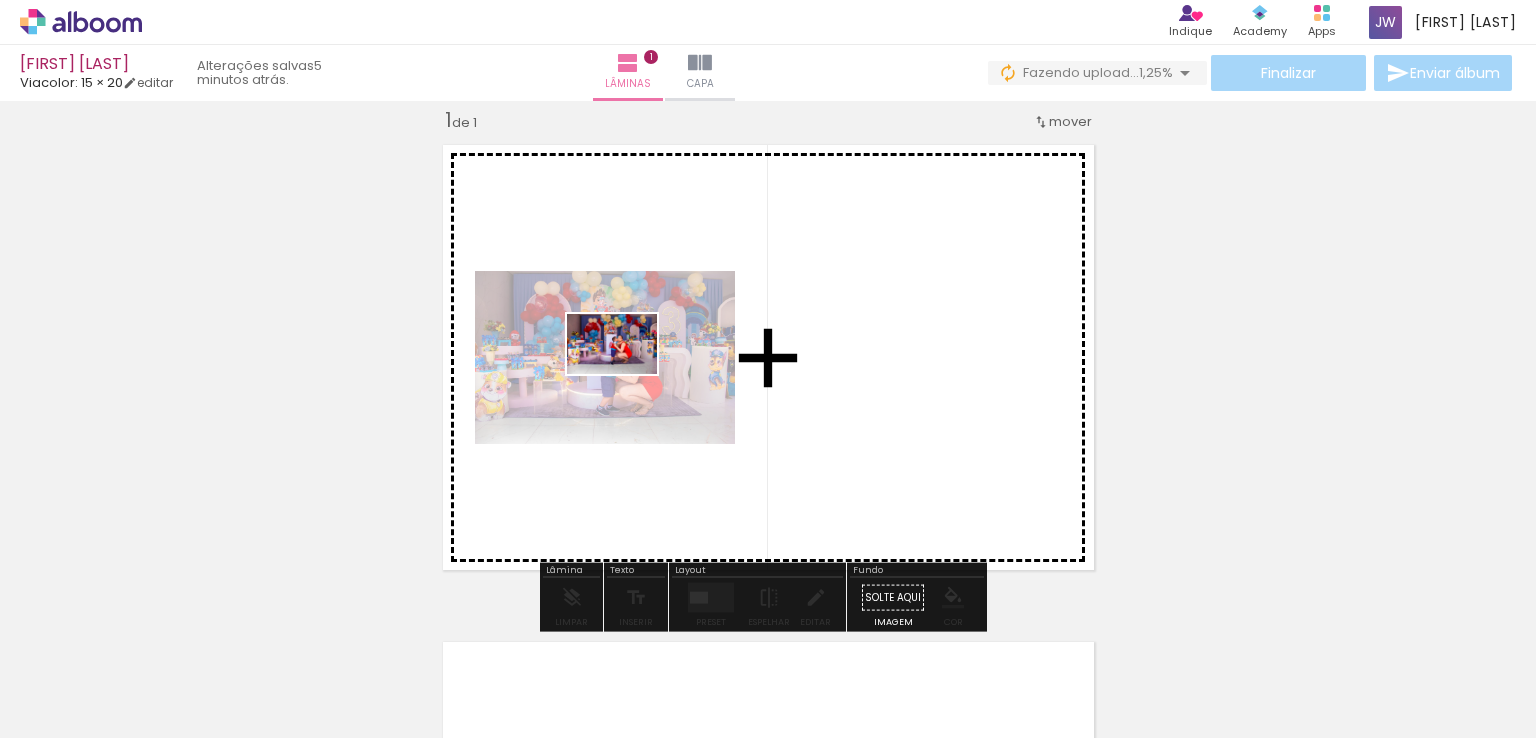 drag, startPoint x: 703, startPoint y: 698, endPoint x: 627, endPoint y: 374, distance: 332.79422 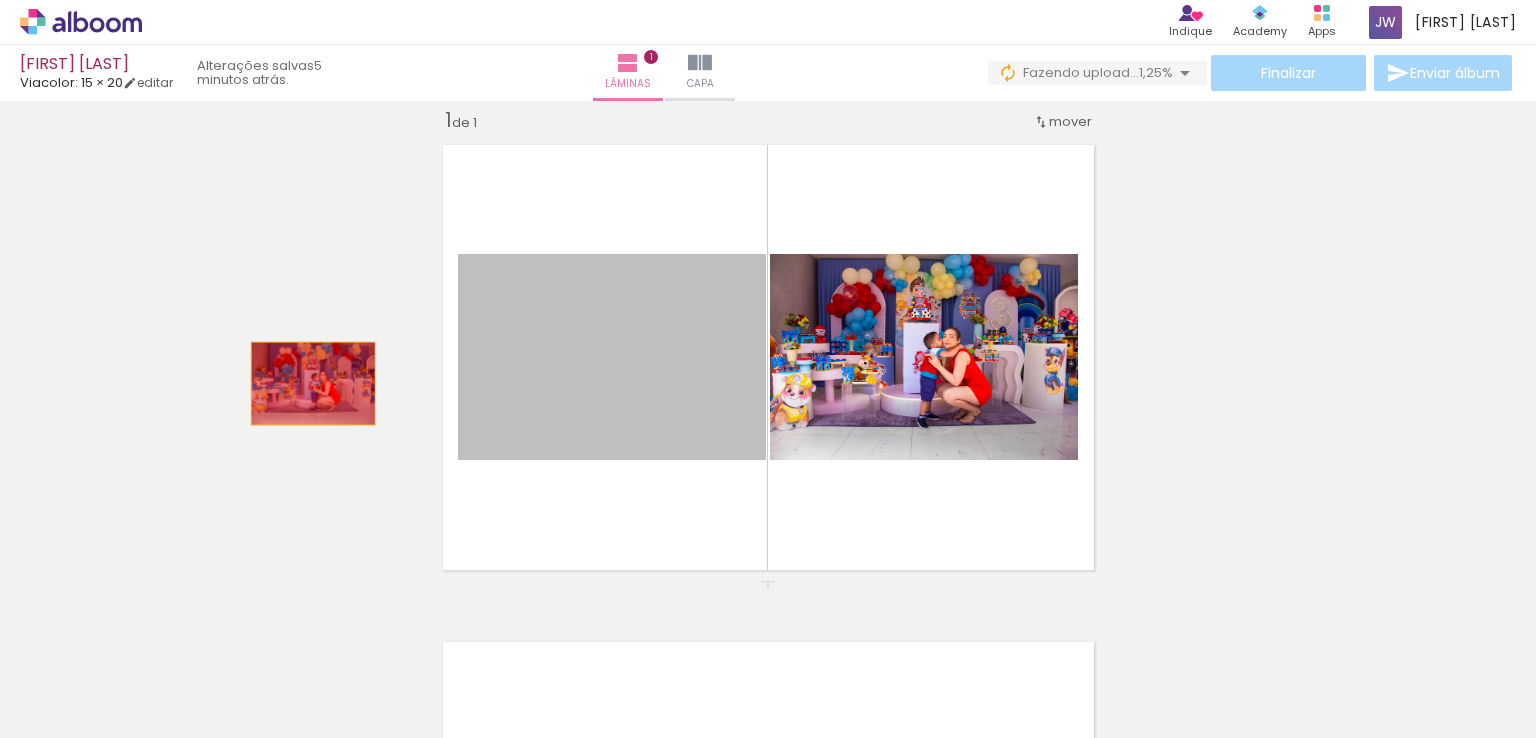 drag, startPoint x: 603, startPoint y: 347, endPoint x: 305, endPoint y: 383, distance: 300.16663 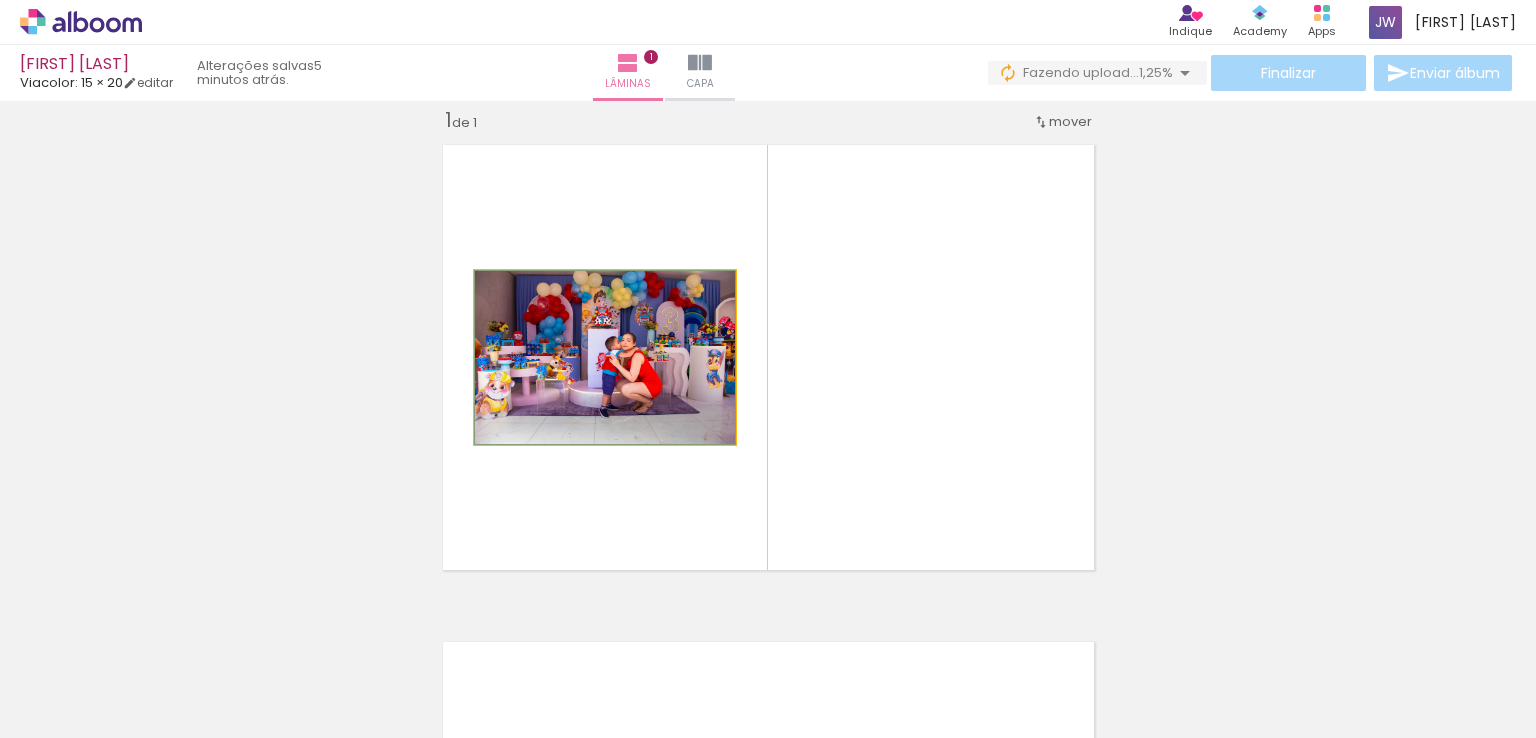 click 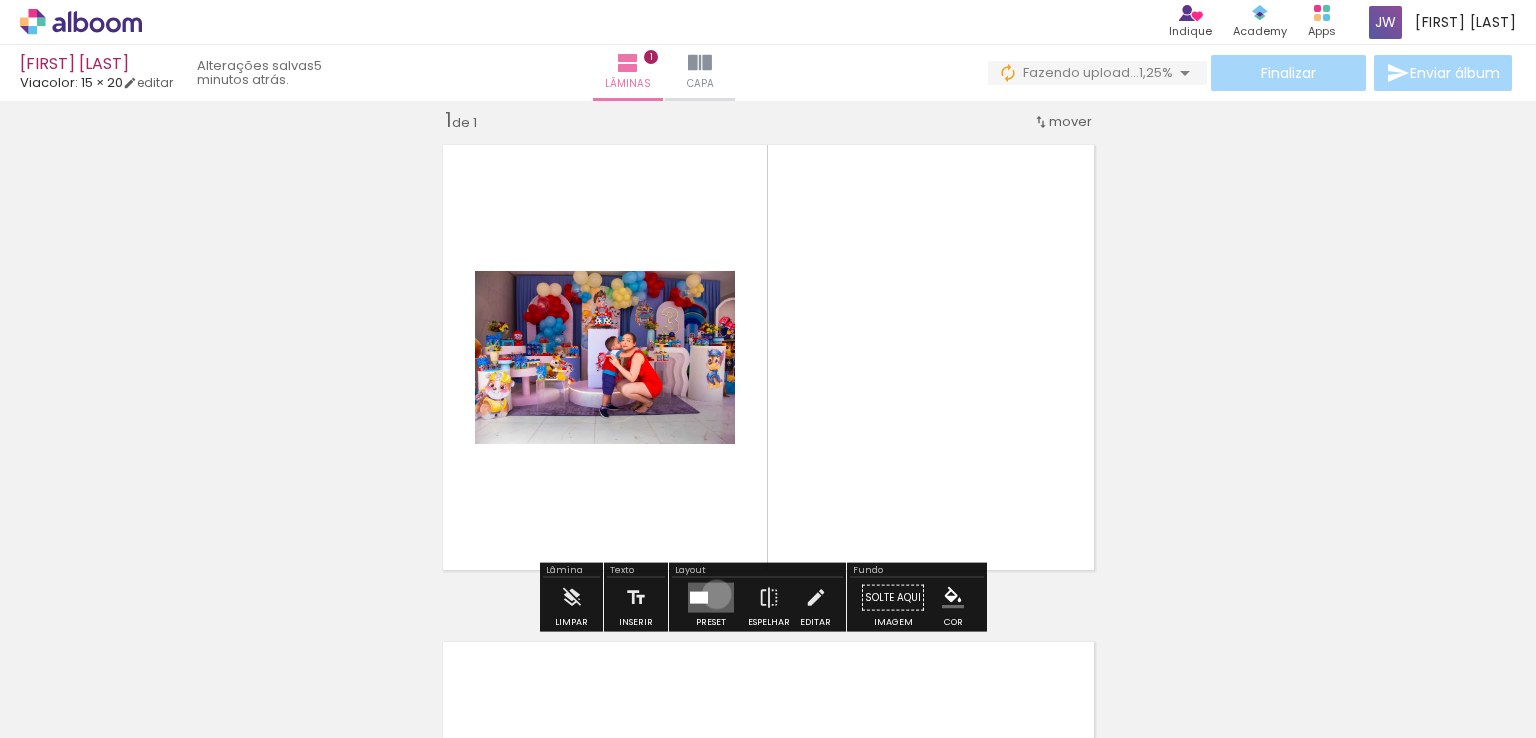 click at bounding box center (711, 598) 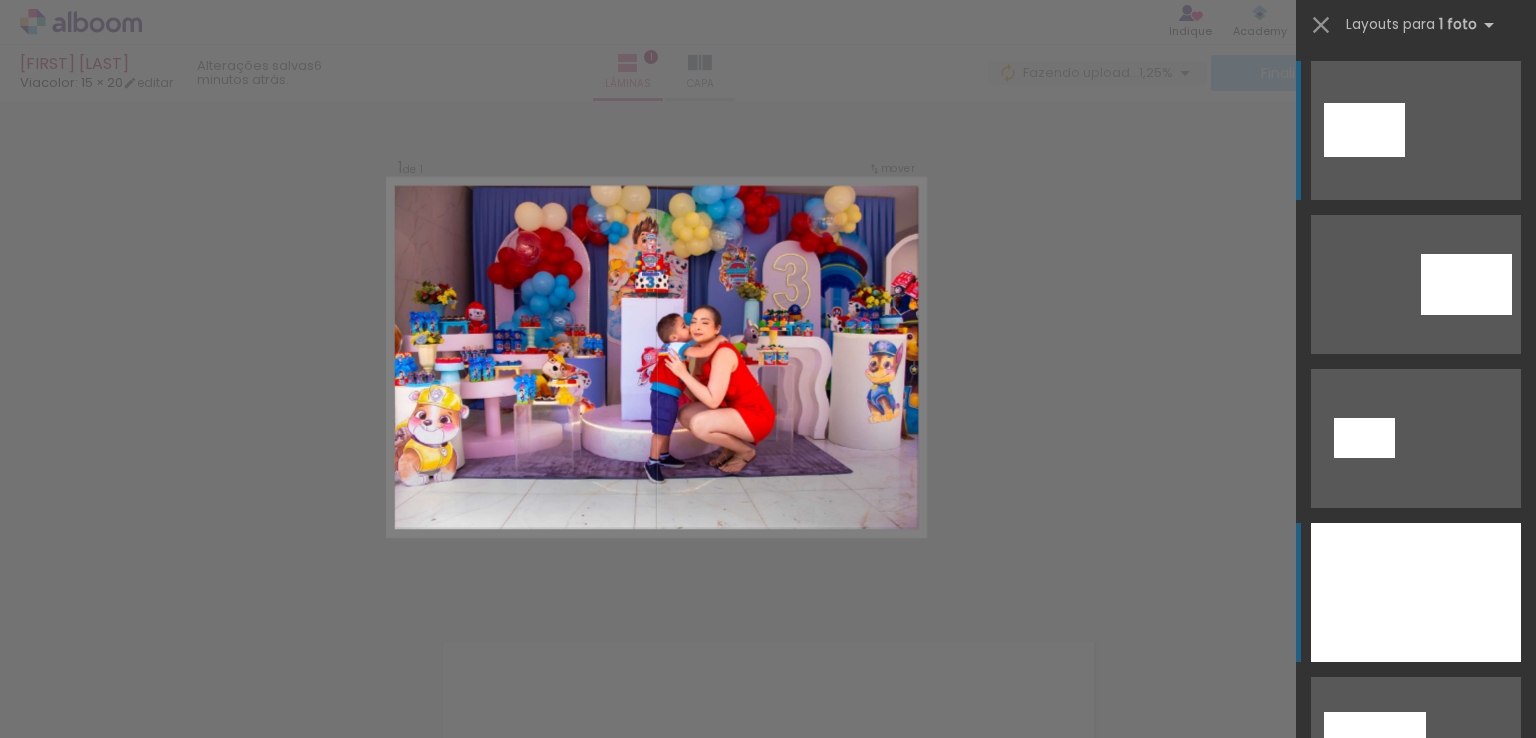 click at bounding box center [1416, 592] 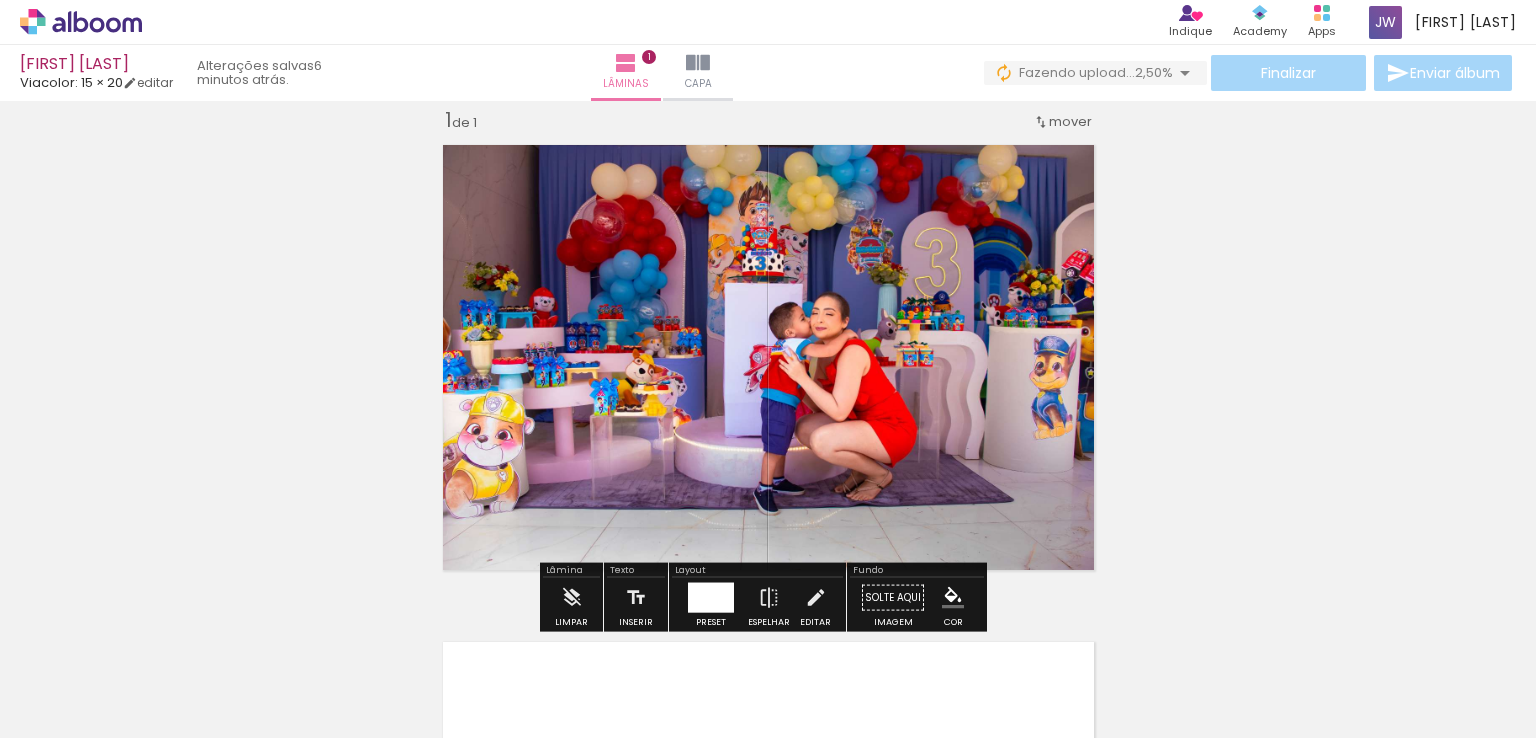 click on "Inserir lâmina 1  de 1" at bounding box center (768, 580) 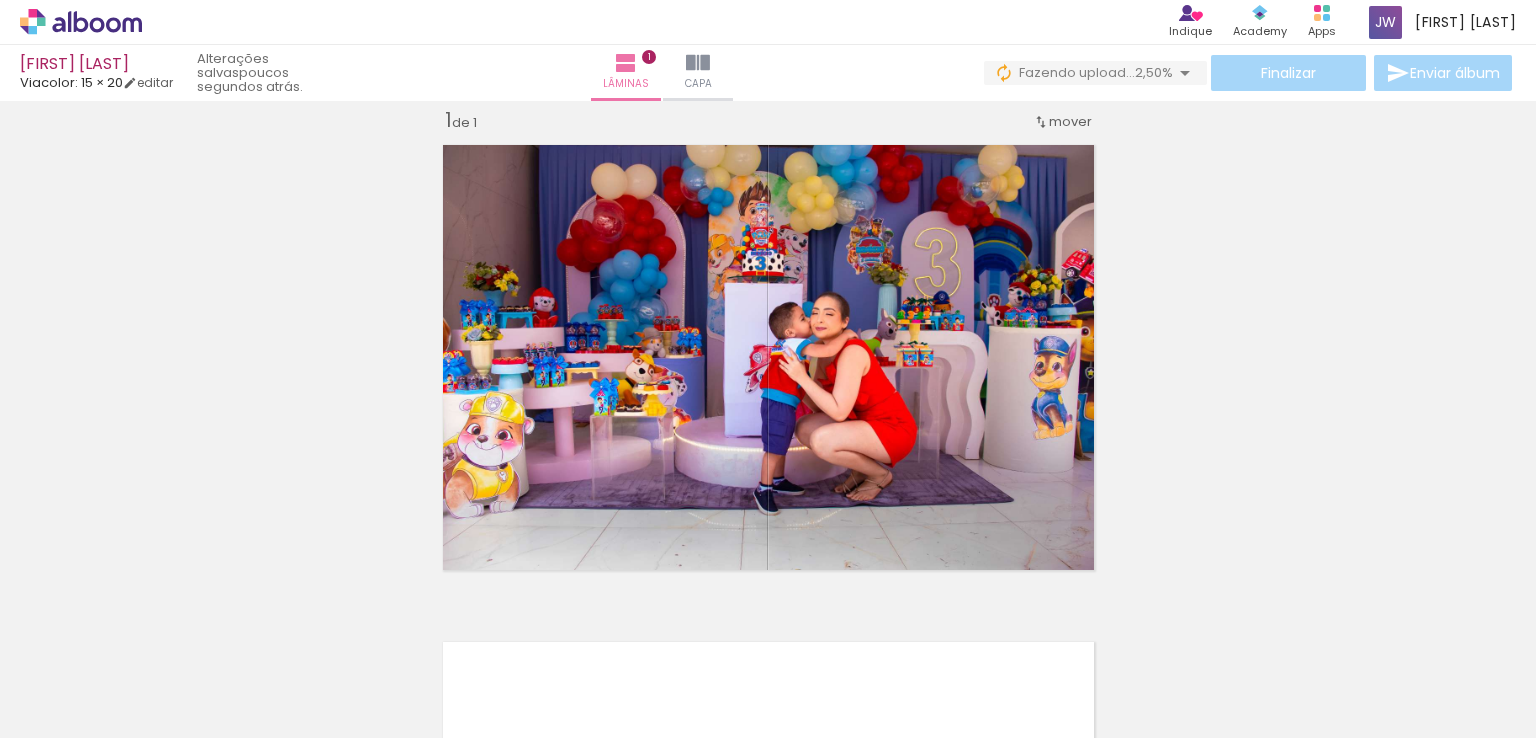 scroll, scrollTop: 0, scrollLeft: 0, axis: both 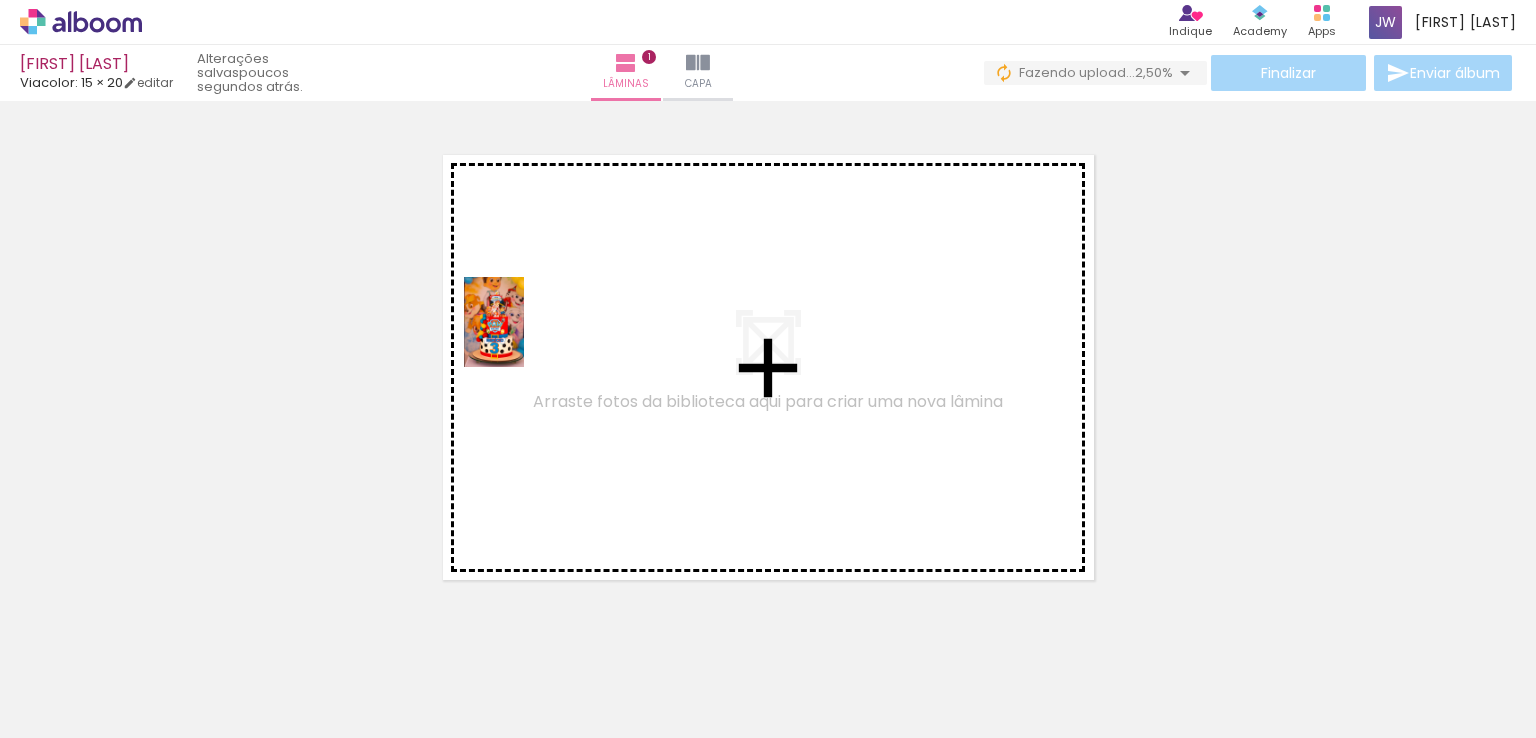 drag, startPoint x: 177, startPoint y: 690, endPoint x: 529, endPoint y: 329, distance: 504.2073 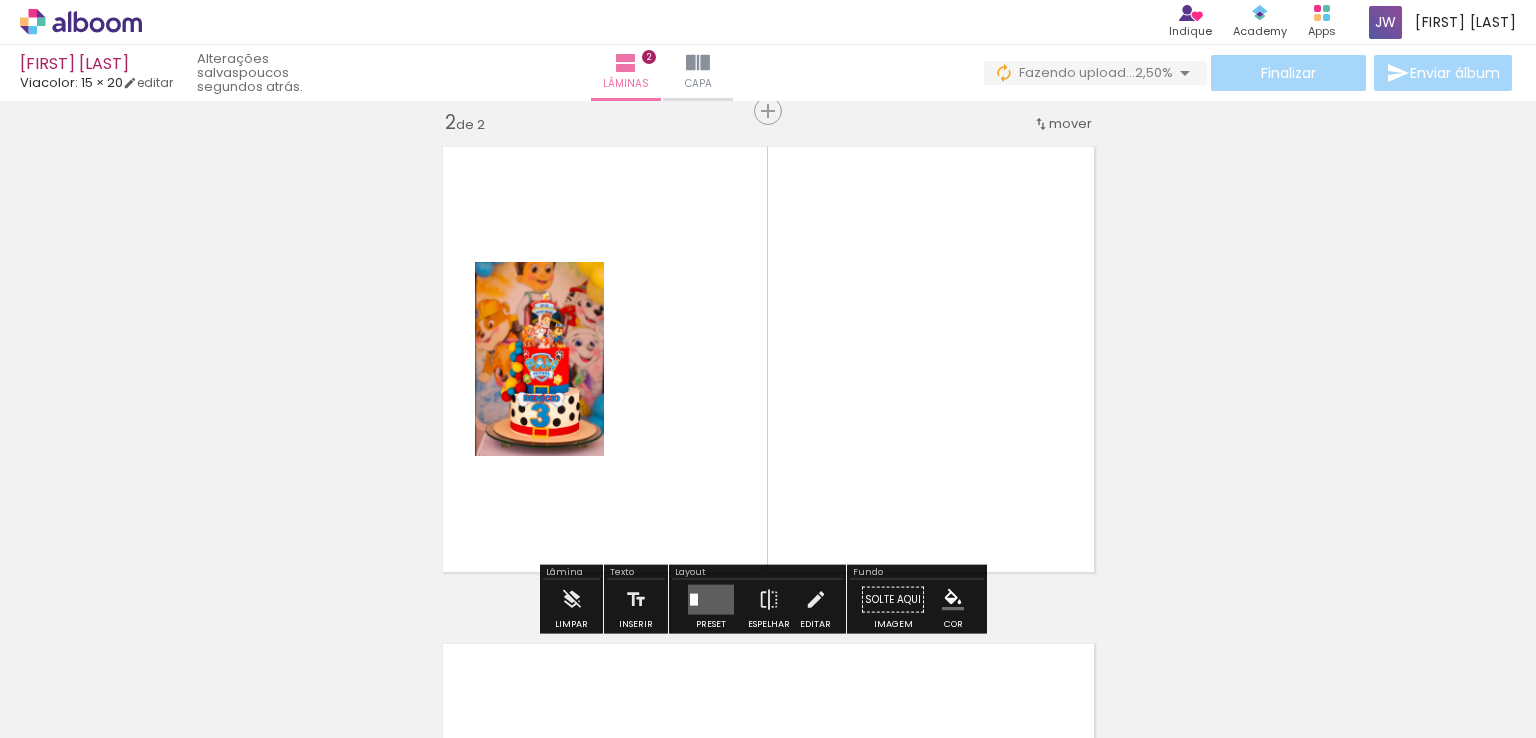 scroll, scrollTop: 522, scrollLeft: 0, axis: vertical 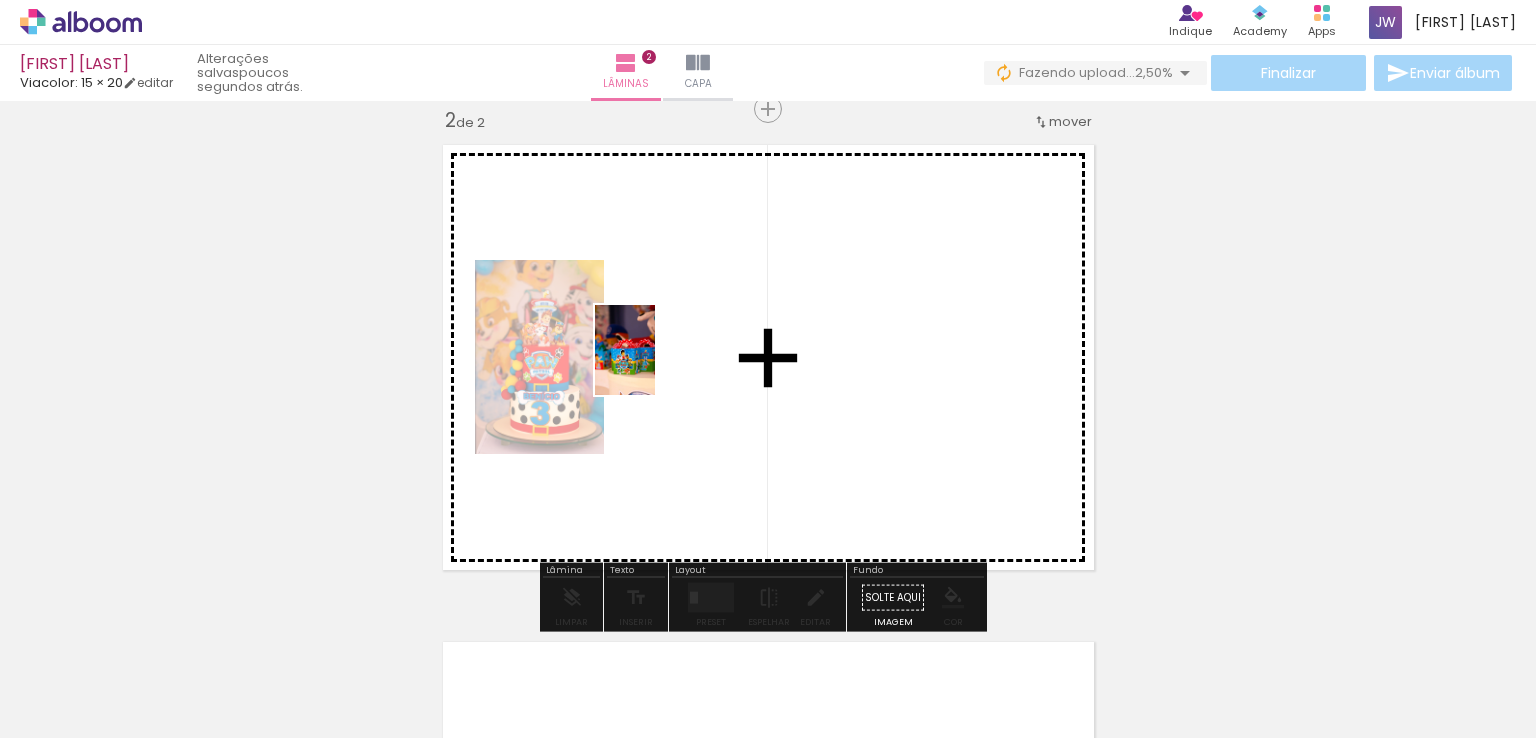 drag, startPoint x: 307, startPoint y: 705, endPoint x: 656, endPoint y: 365, distance: 487.23813 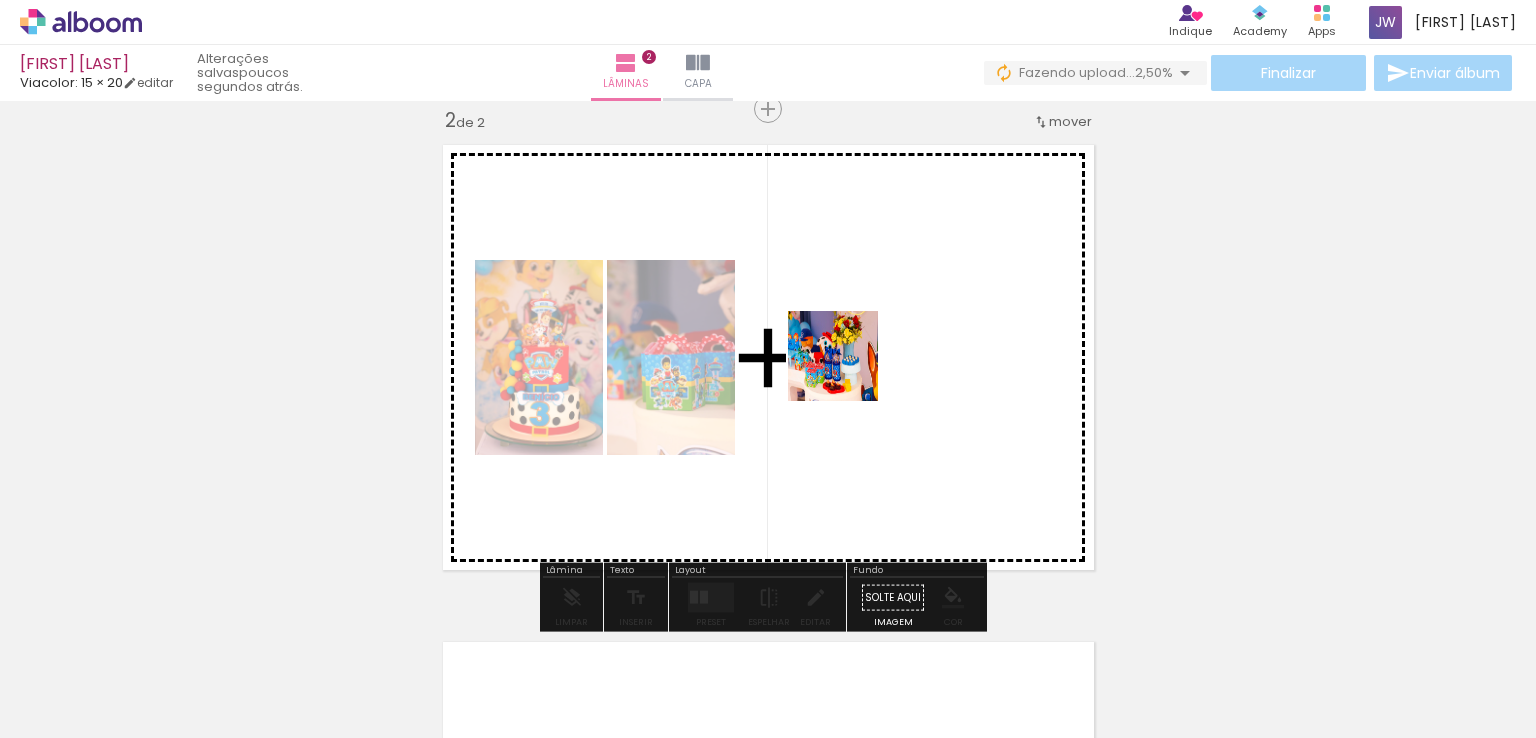 drag, startPoint x: 792, startPoint y: 681, endPoint x: 852, endPoint y: 360, distance: 326.55933 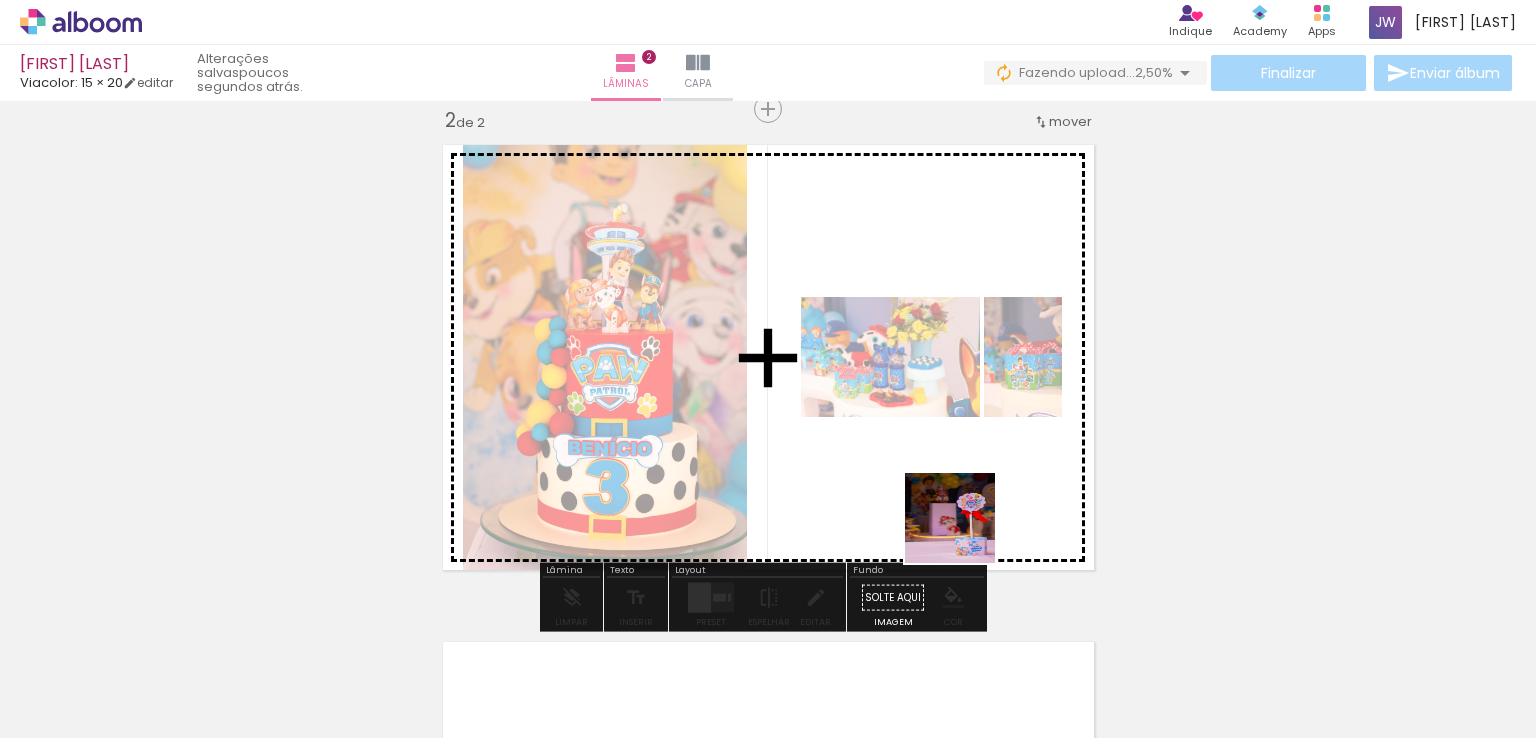 drag, startPoint x: 1000, startPoint y: 675, endPoint x: 923, endPoint y: 429, distance: 257.7693 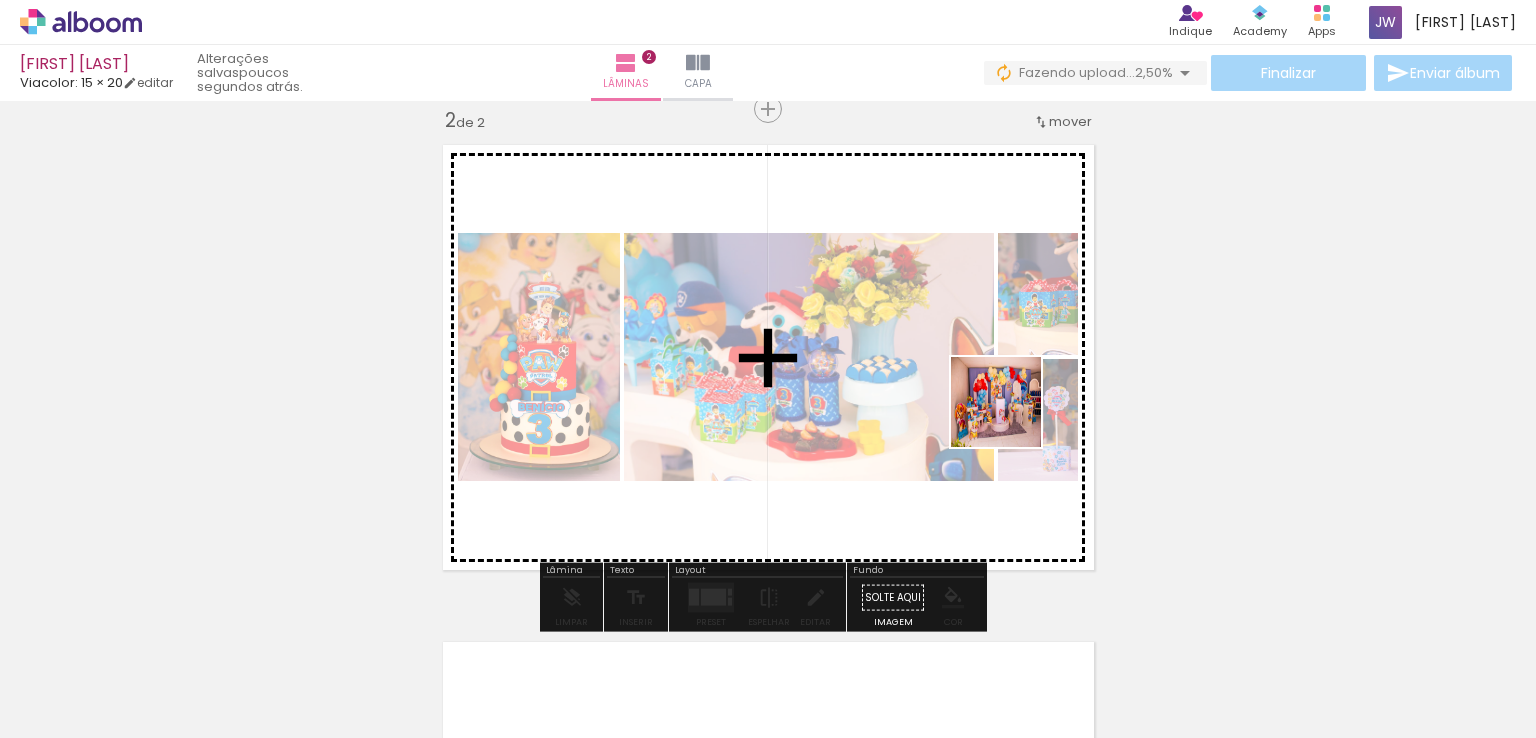 drag, startPoint x: 1228, startPoint y: 693, endPoint x: 916, endPoint y: 359, distance: 457.0558 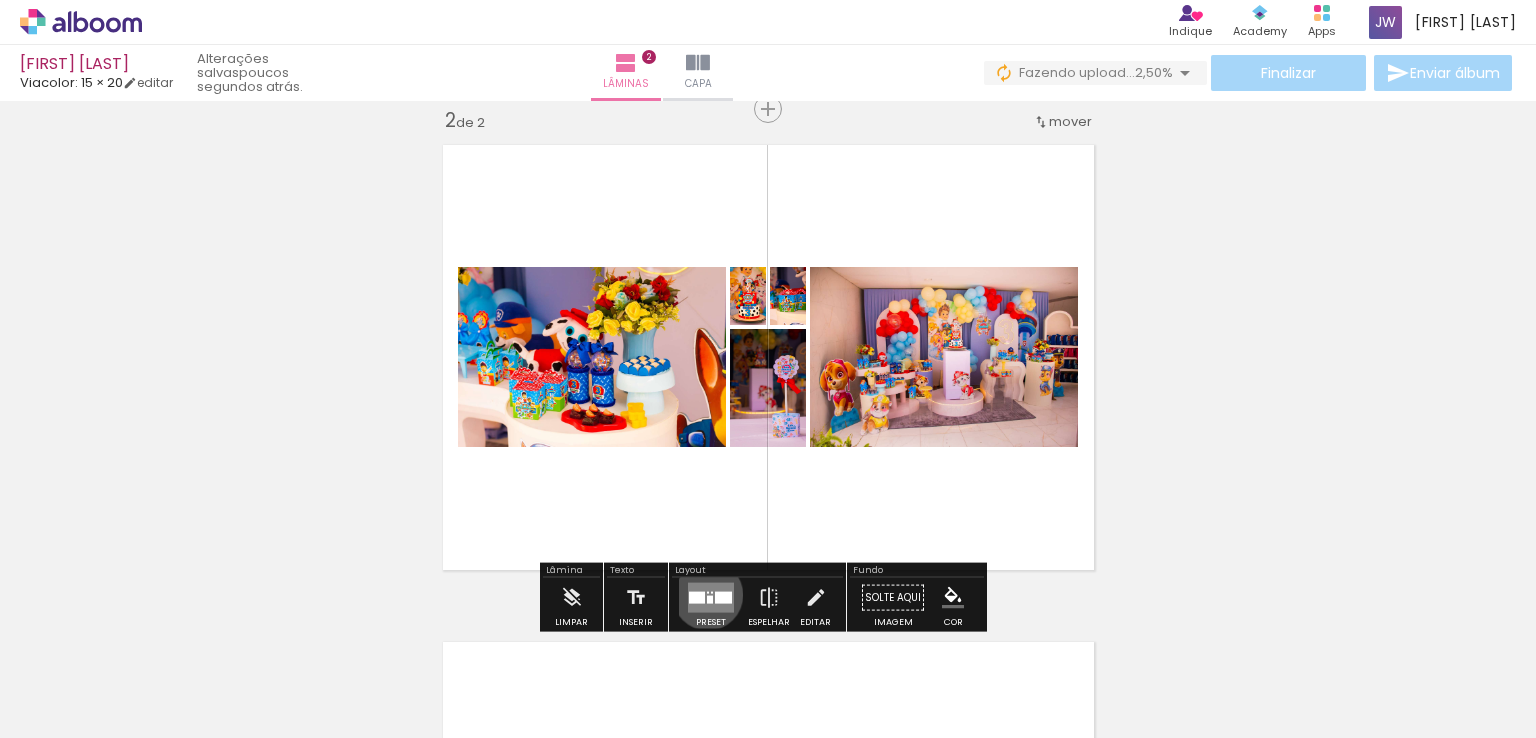 click at bounding box center [710, 600] 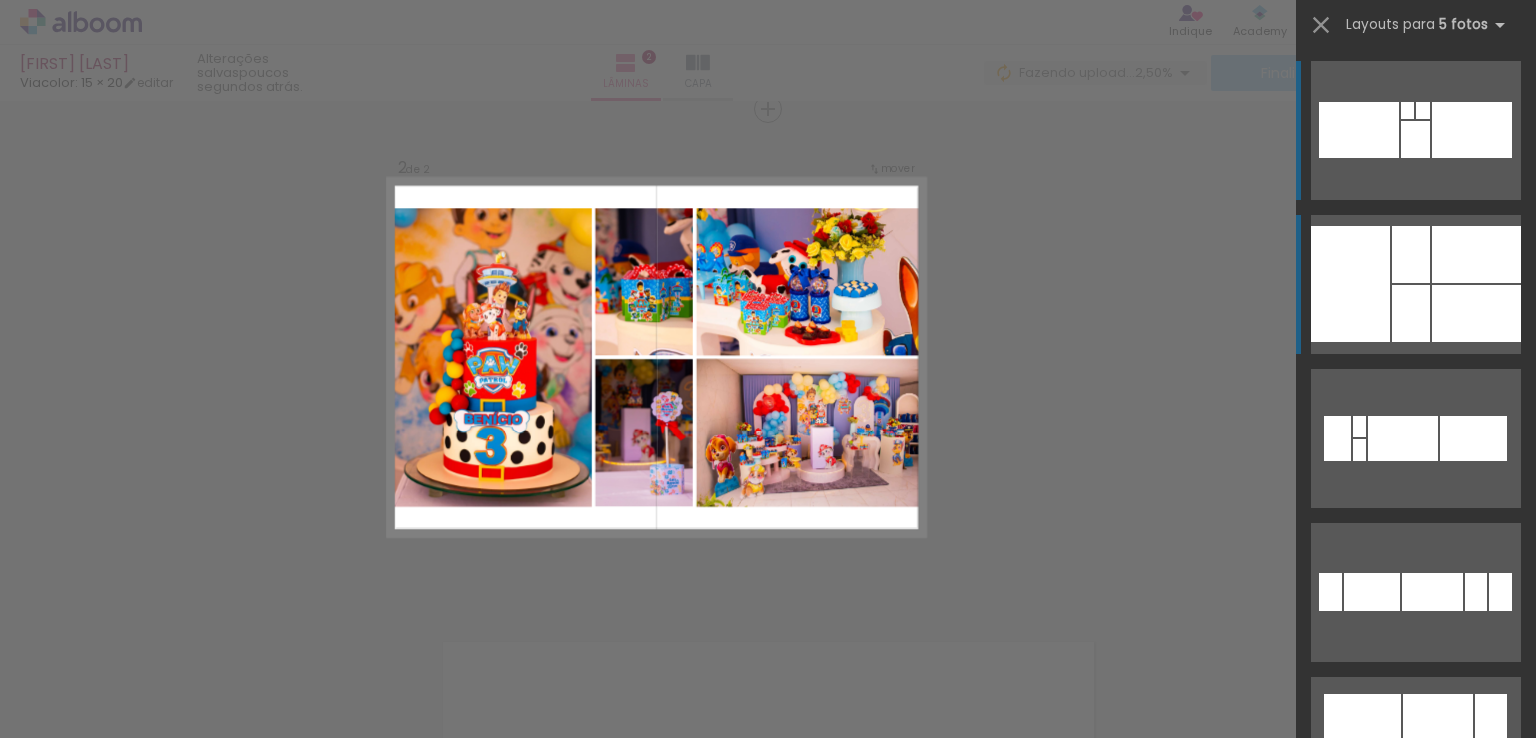 click at bounding box center [1350, 284] 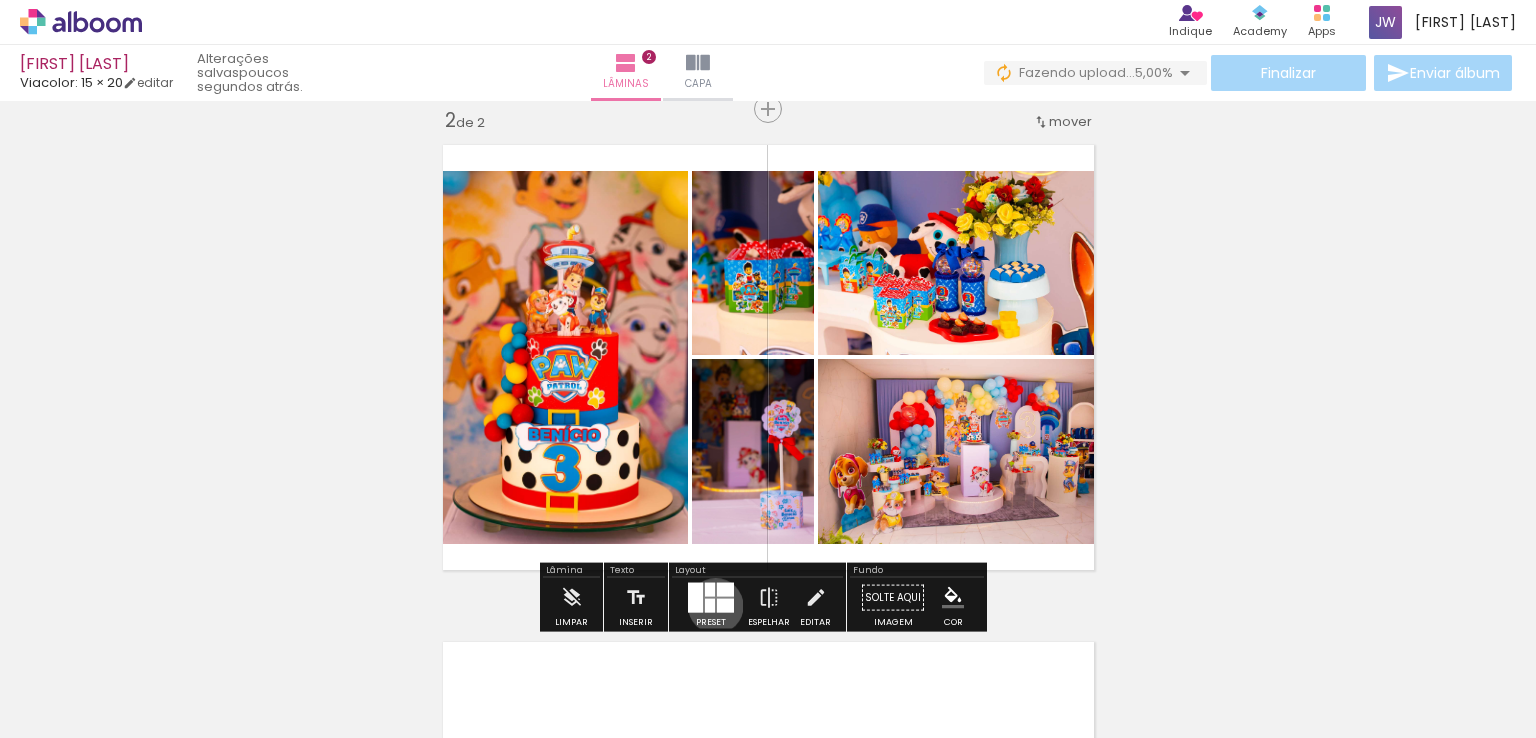 click at bounding box center [711, 598] 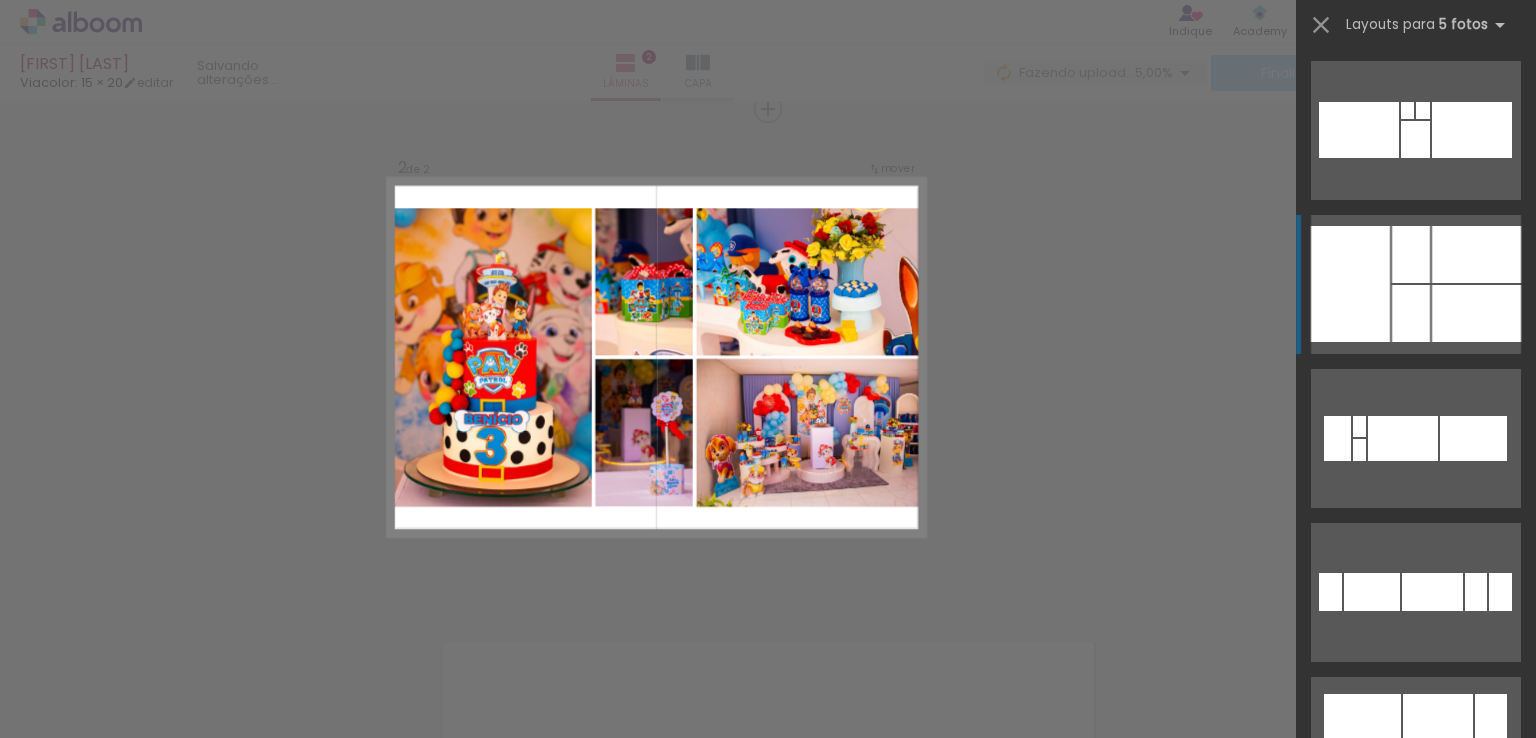 scroll, scrollTop: 154, scrollLeft: 0, axis: vertical 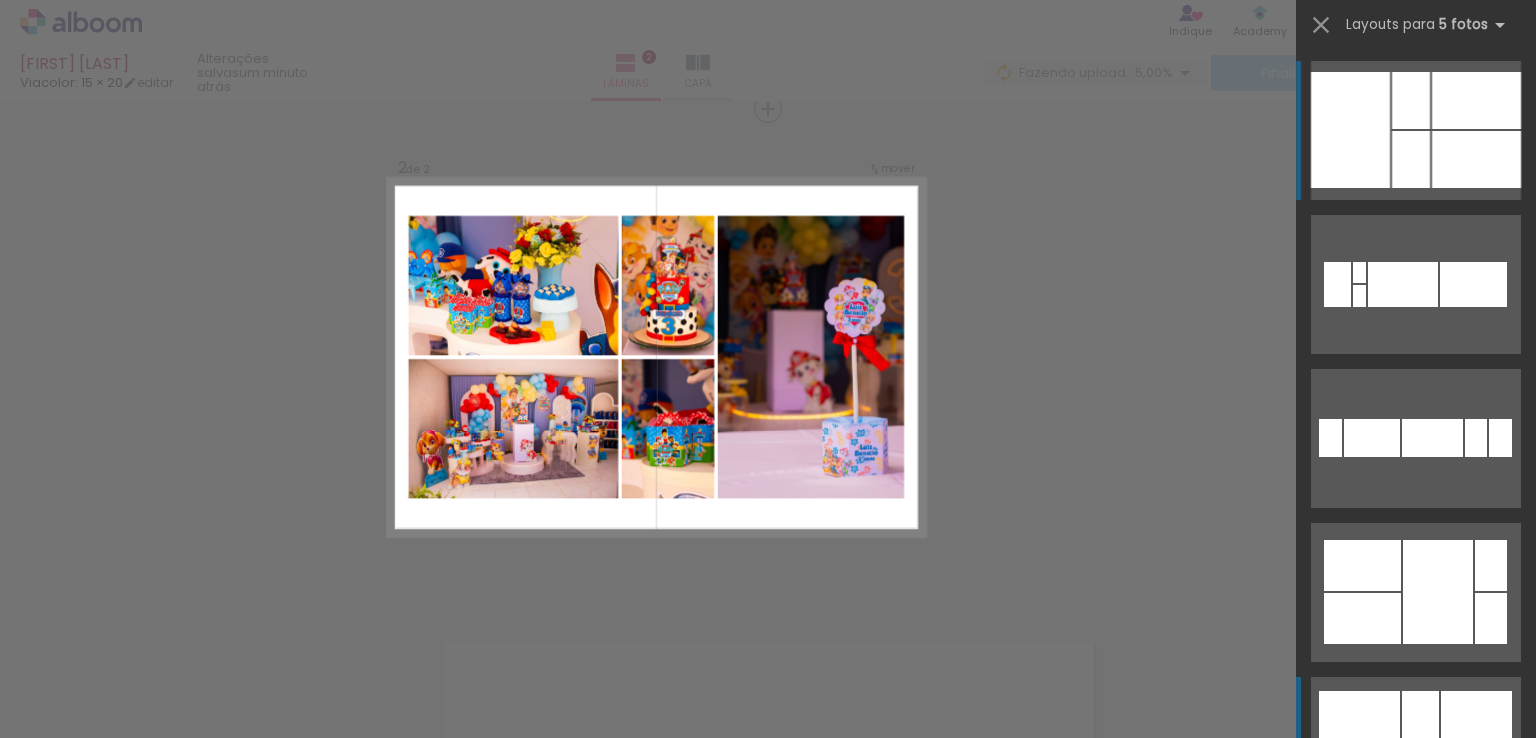 click at bounding box center [1432, 438] 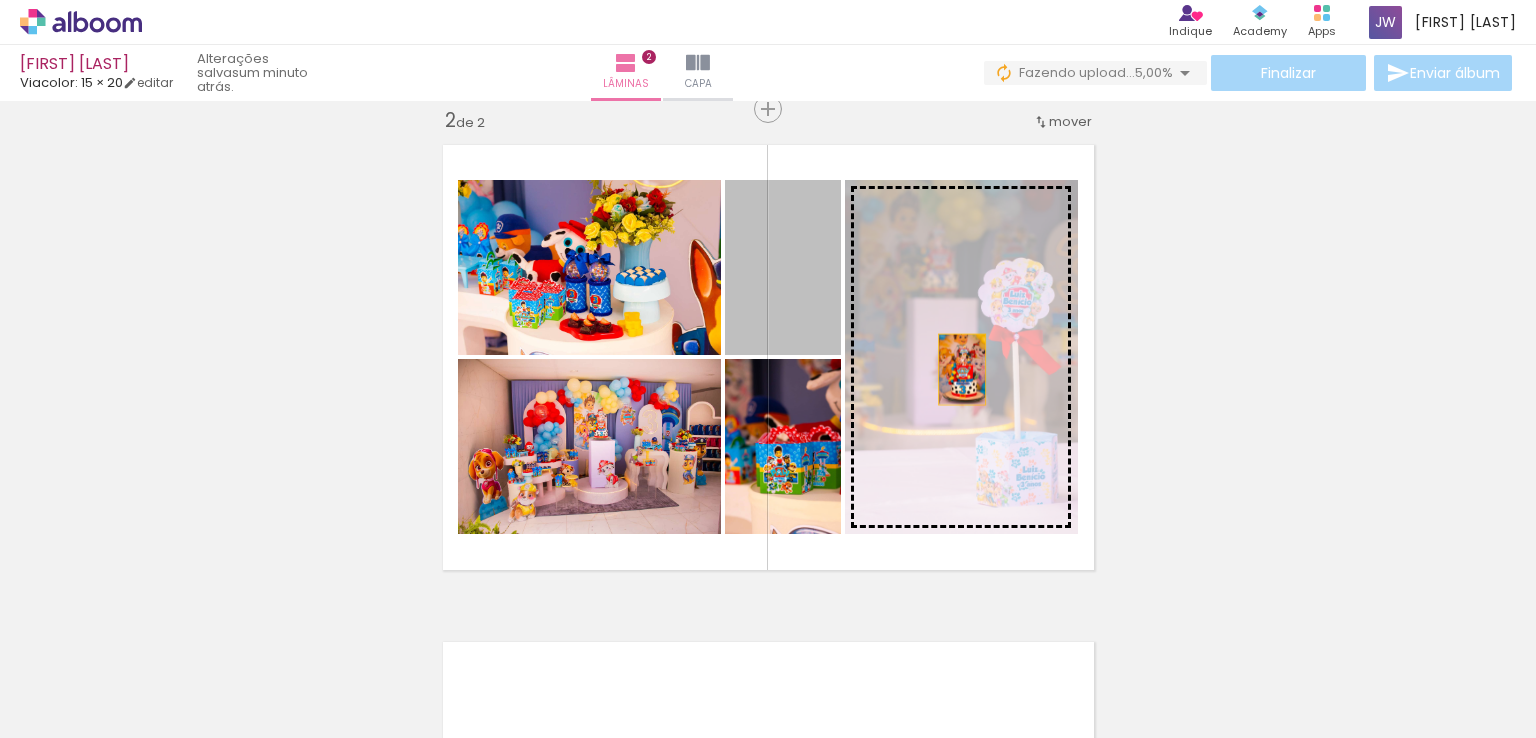 drag, startPoint x: 793, startPoint y: 279, endPoint x: 956, endPoint y: 370, distance: 186.68155 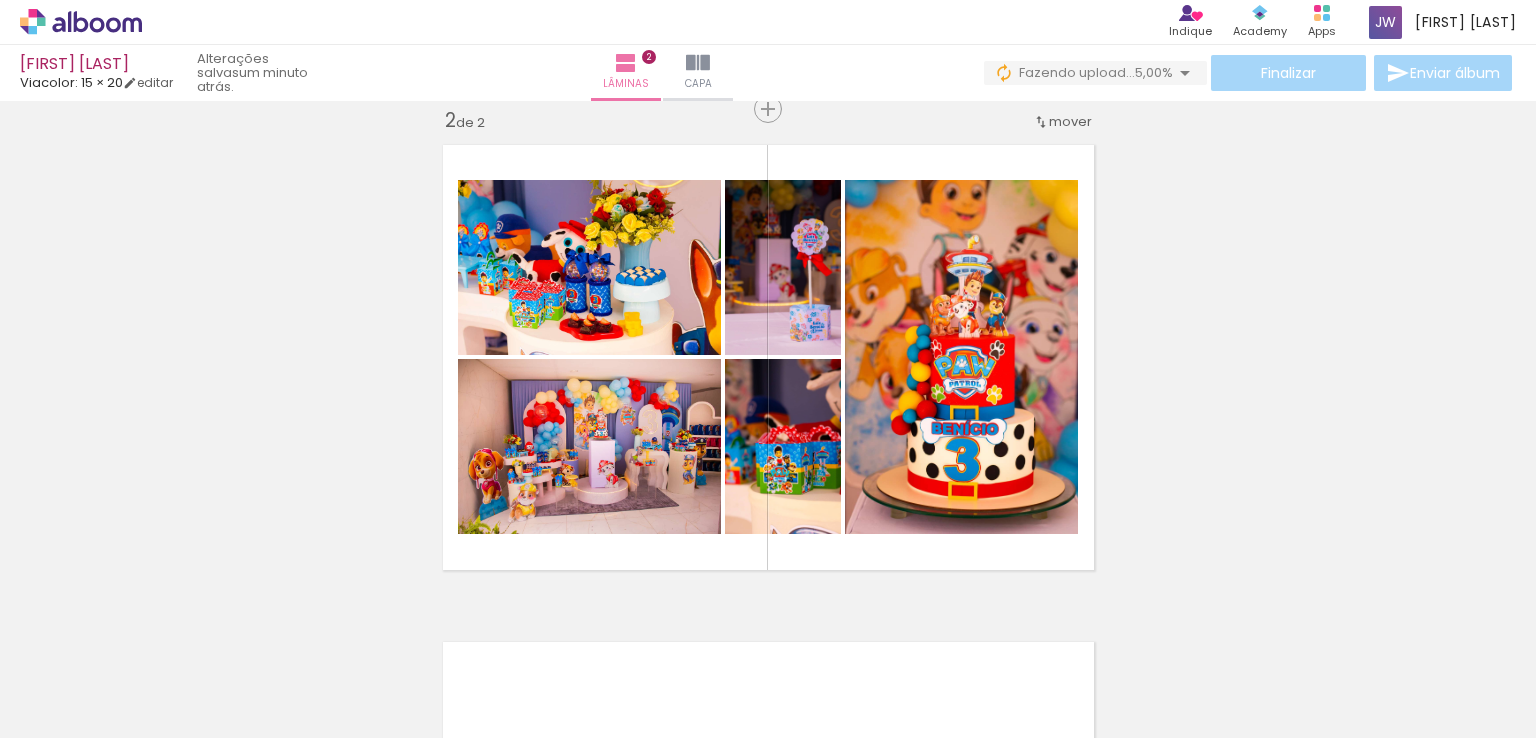 scroll, scrollTop: 0, scrollLeft: 1015, axis: horizontal 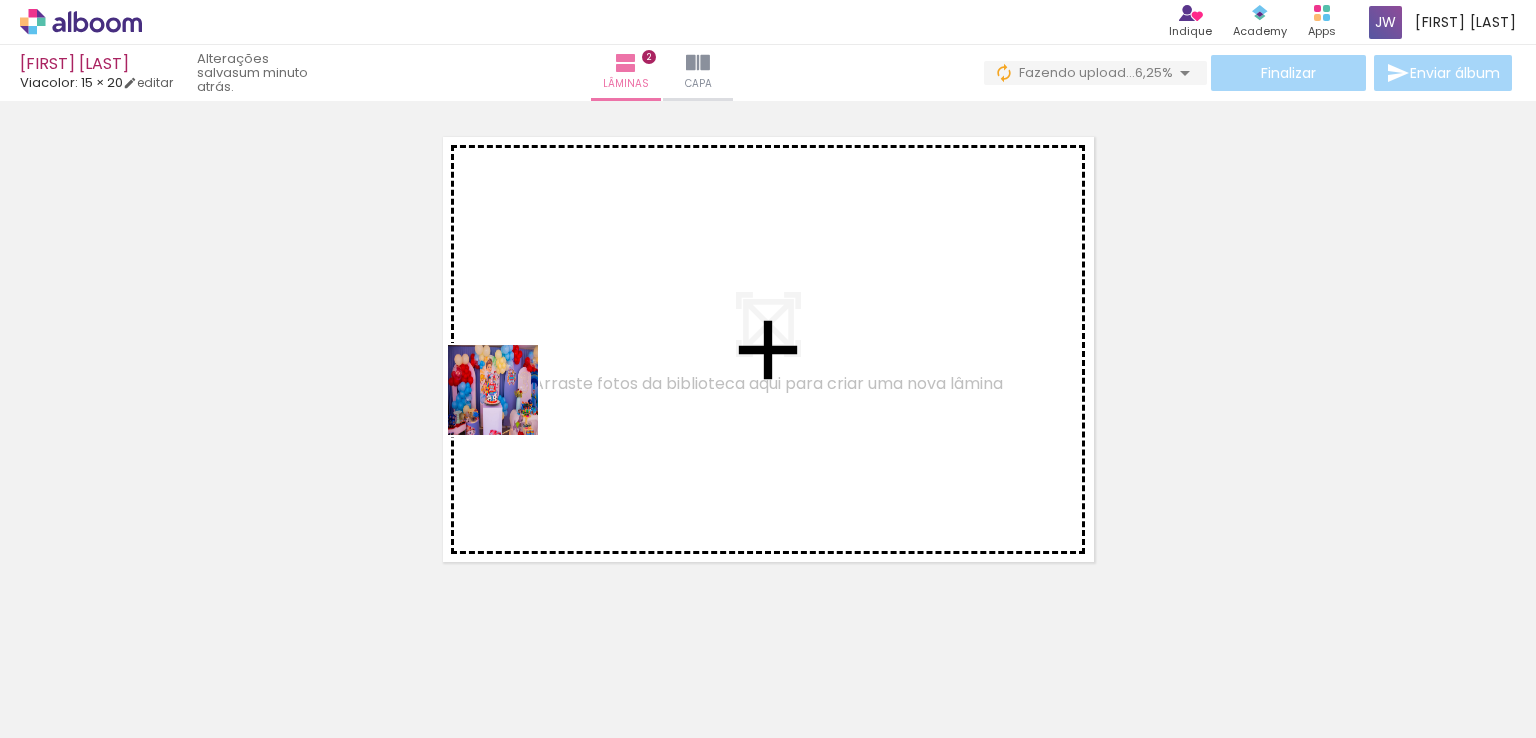 drag, startPoint x: 400, startPoint y: 681, endPoint x: 548, endPoint y: 273, distance: 434.01382 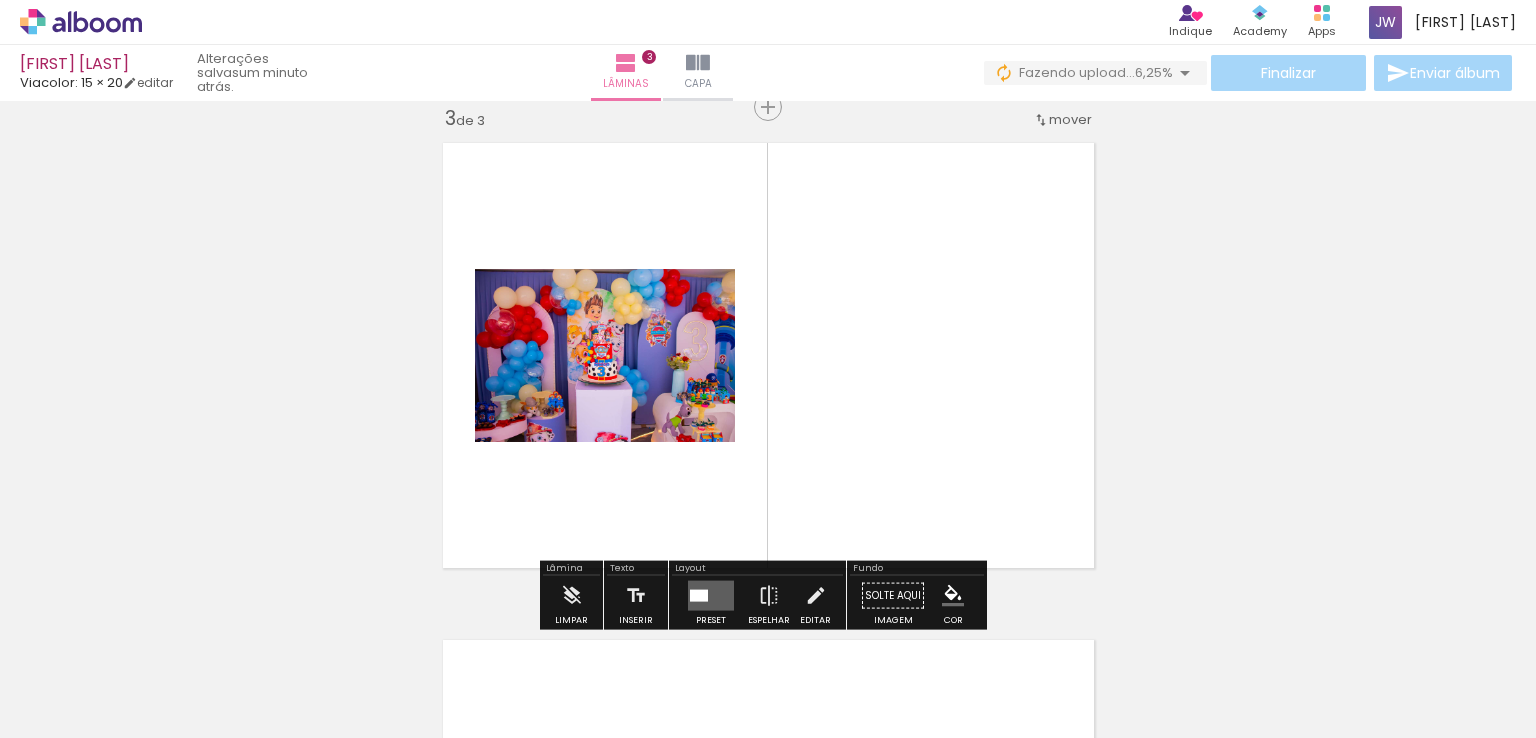 scroll, scrollTop: 1020, scrollLeft: 0, axis: vertical 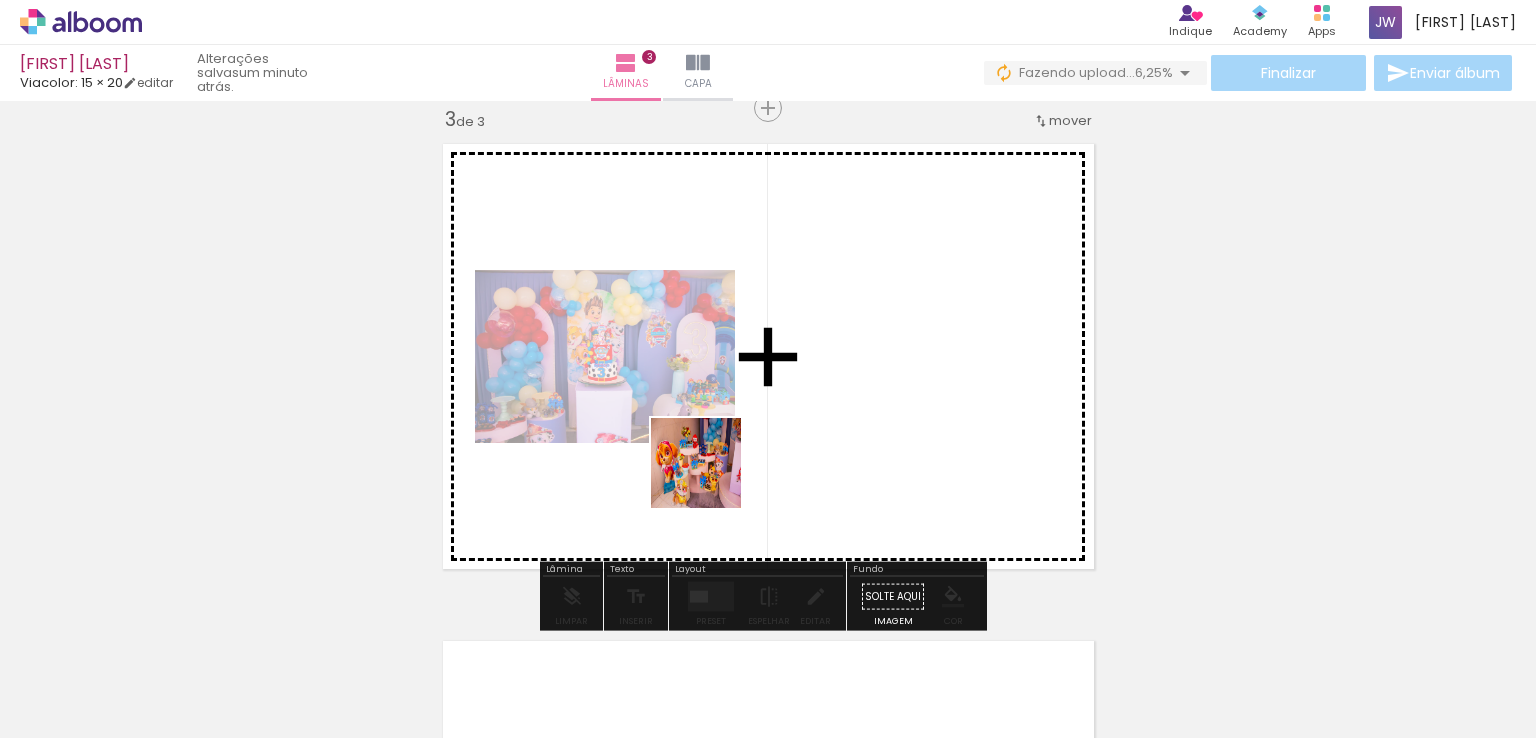 drag, startPoint x: 527, startPoint y: 682, endPoint x: 757, endPoint y: 449, distance: 327.3973 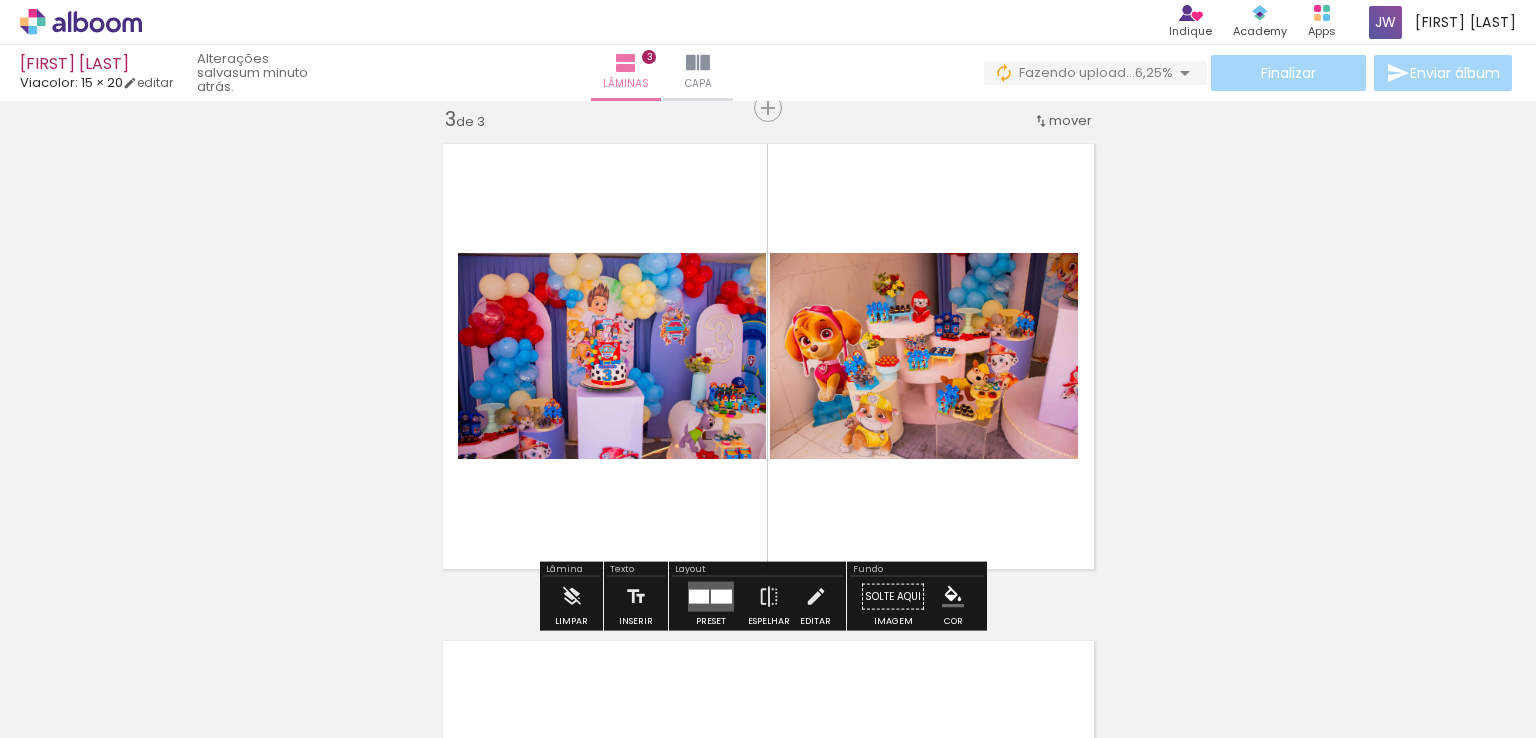 click at bounding box center (-143, 671) 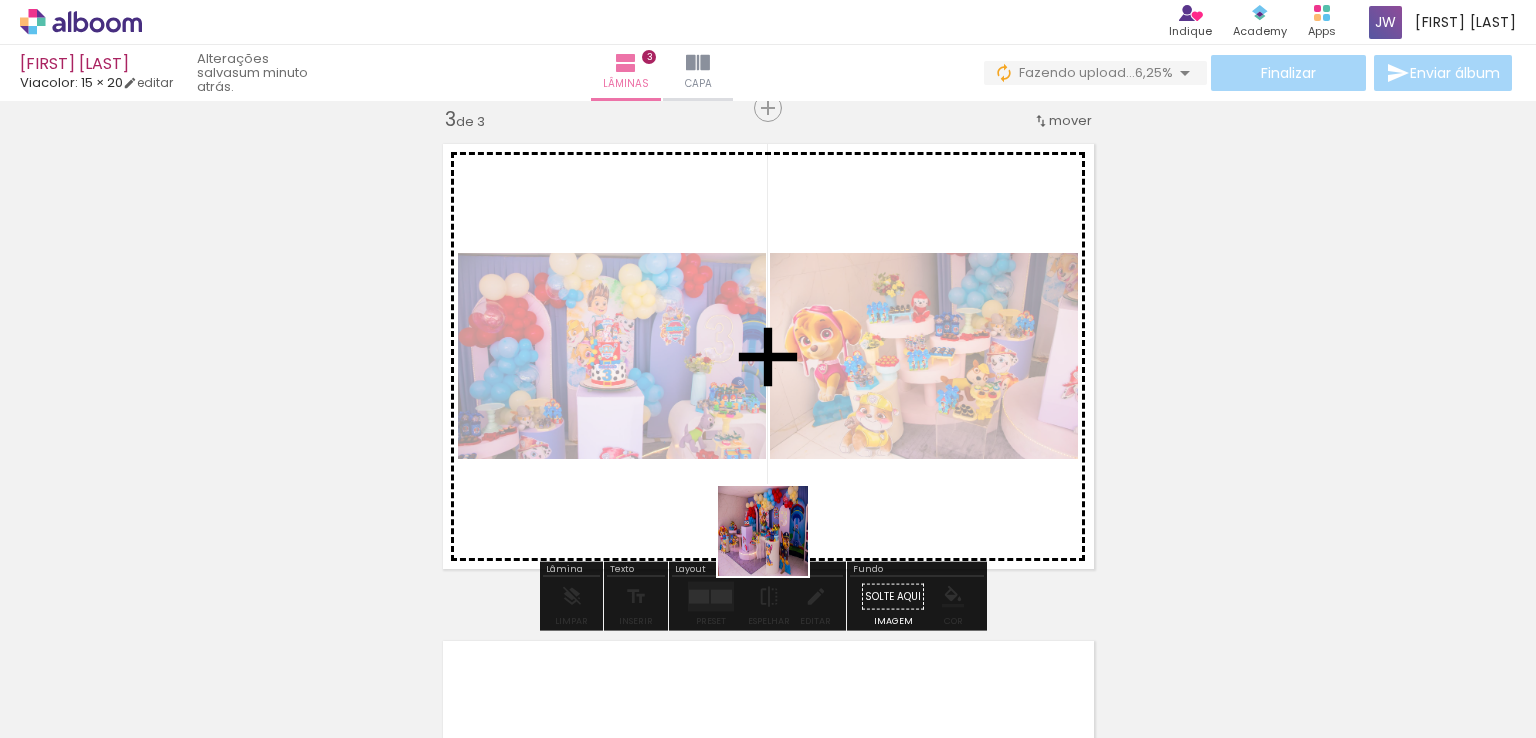 drag, startPoint x: 792, startPoint y: 683, endPoint x: 779, endPoint y: 545, distance: 138.61096 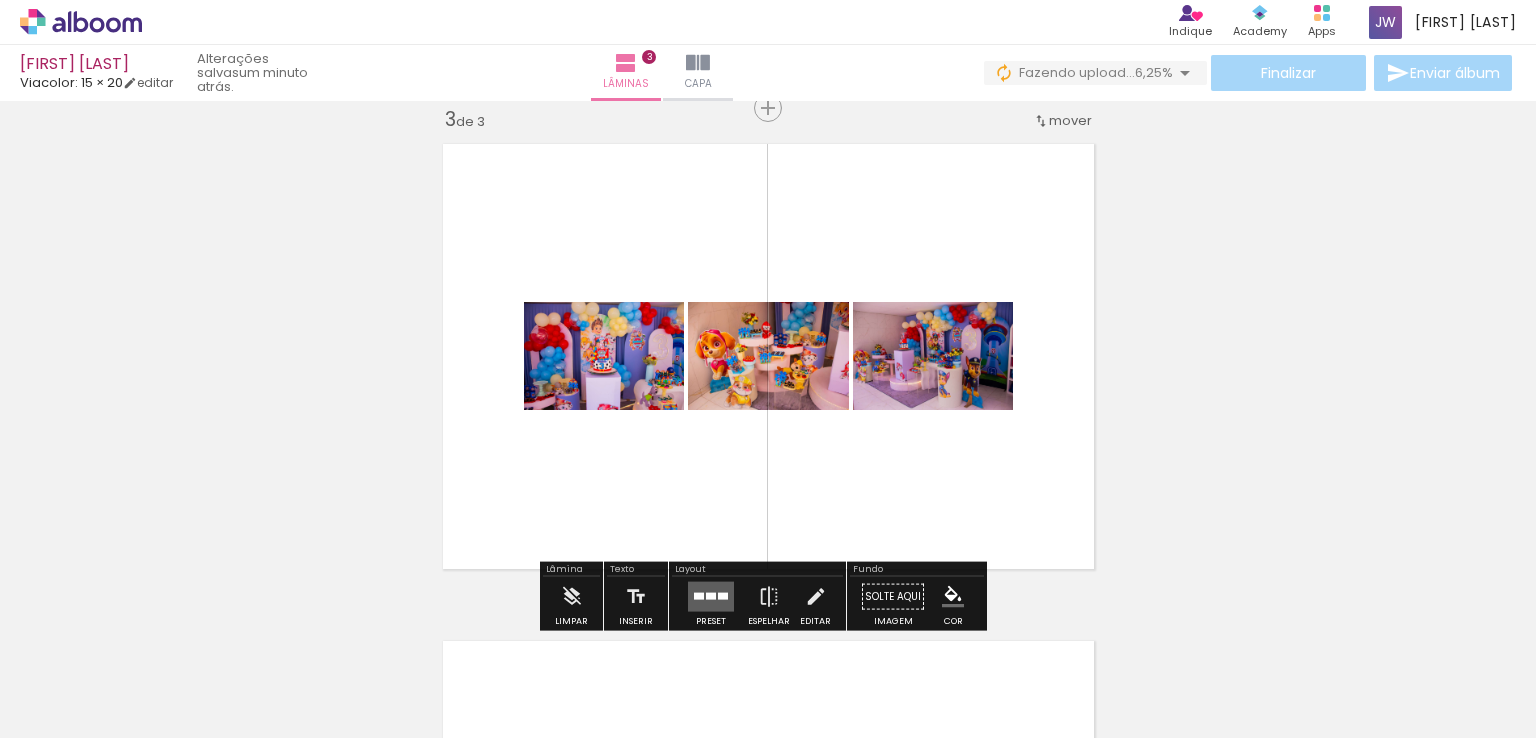 drag, startPoint x: 881, startPoint y: 684, endPoint x: 810, endPoint y: 433, distance: 260.8486 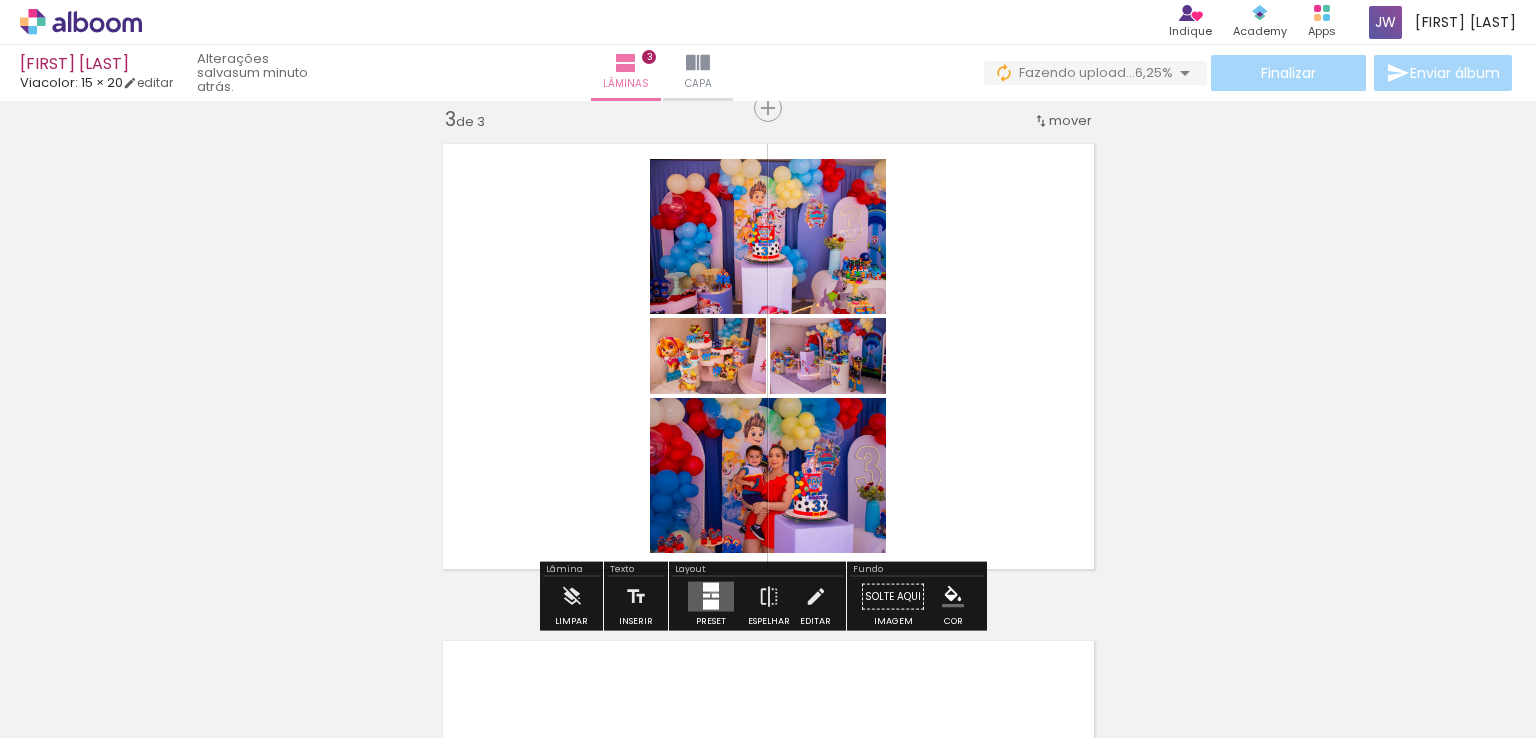 click at bounding box center [715, 596] 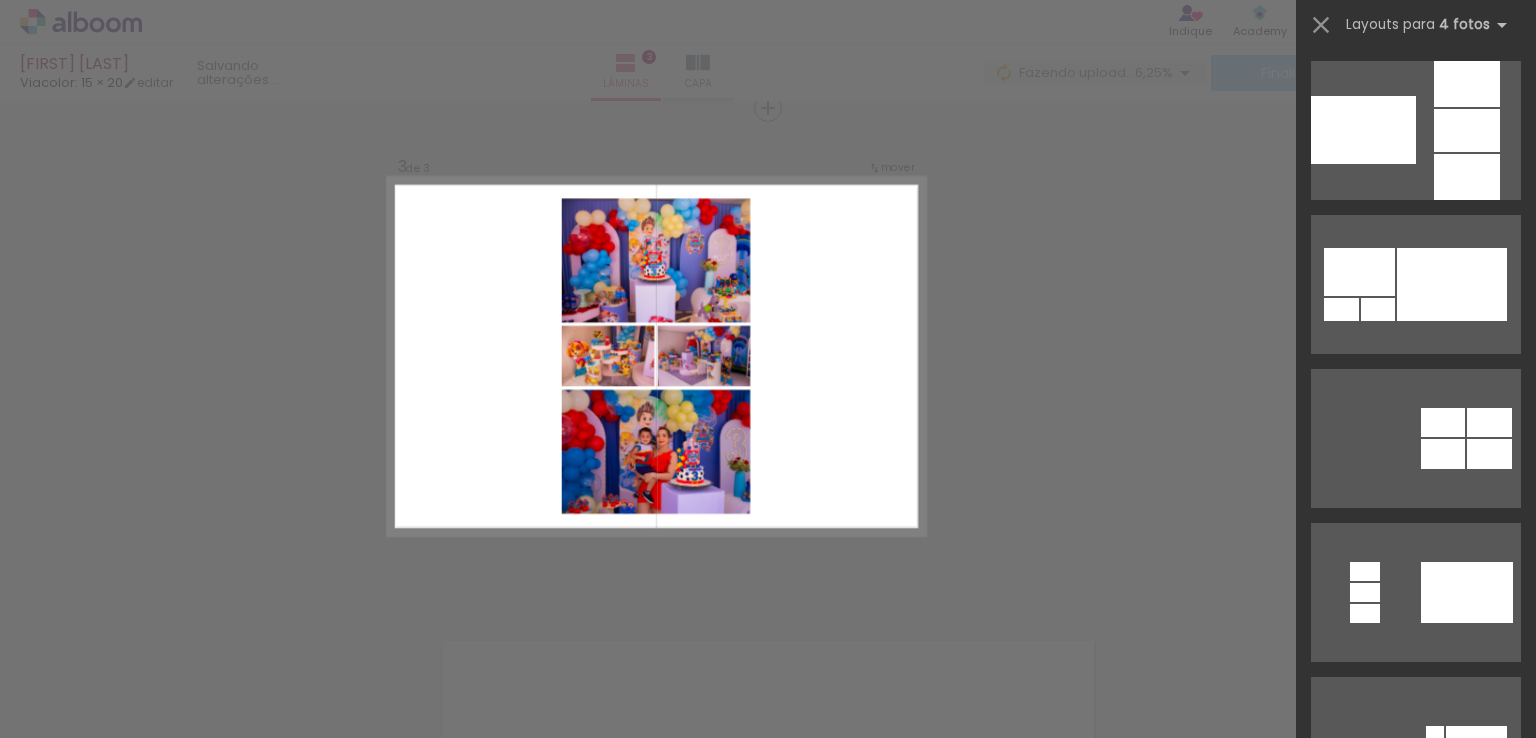 scroll, scrollTop: 0, scrollLeft: 0, axis: both 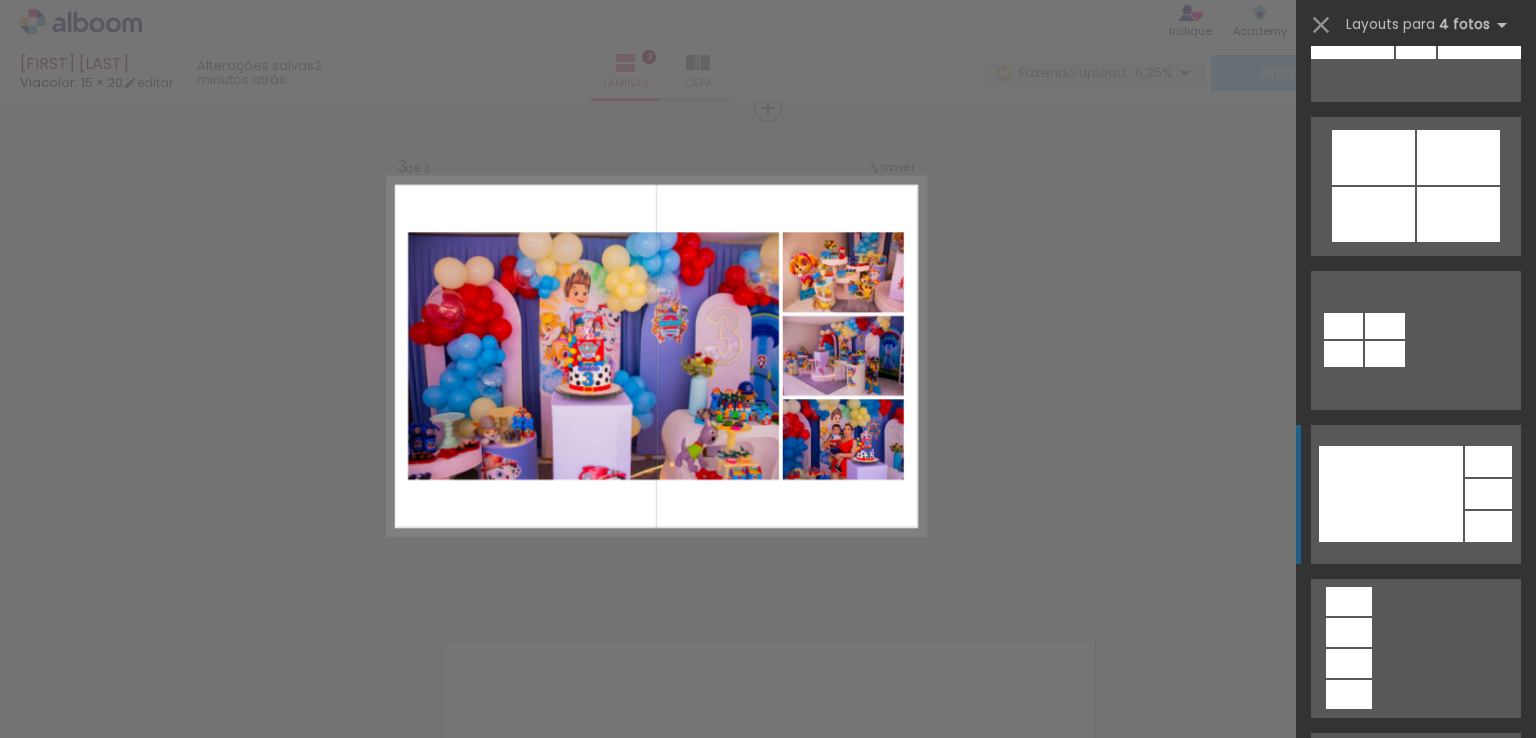 click at bounding box center [1391, 494] 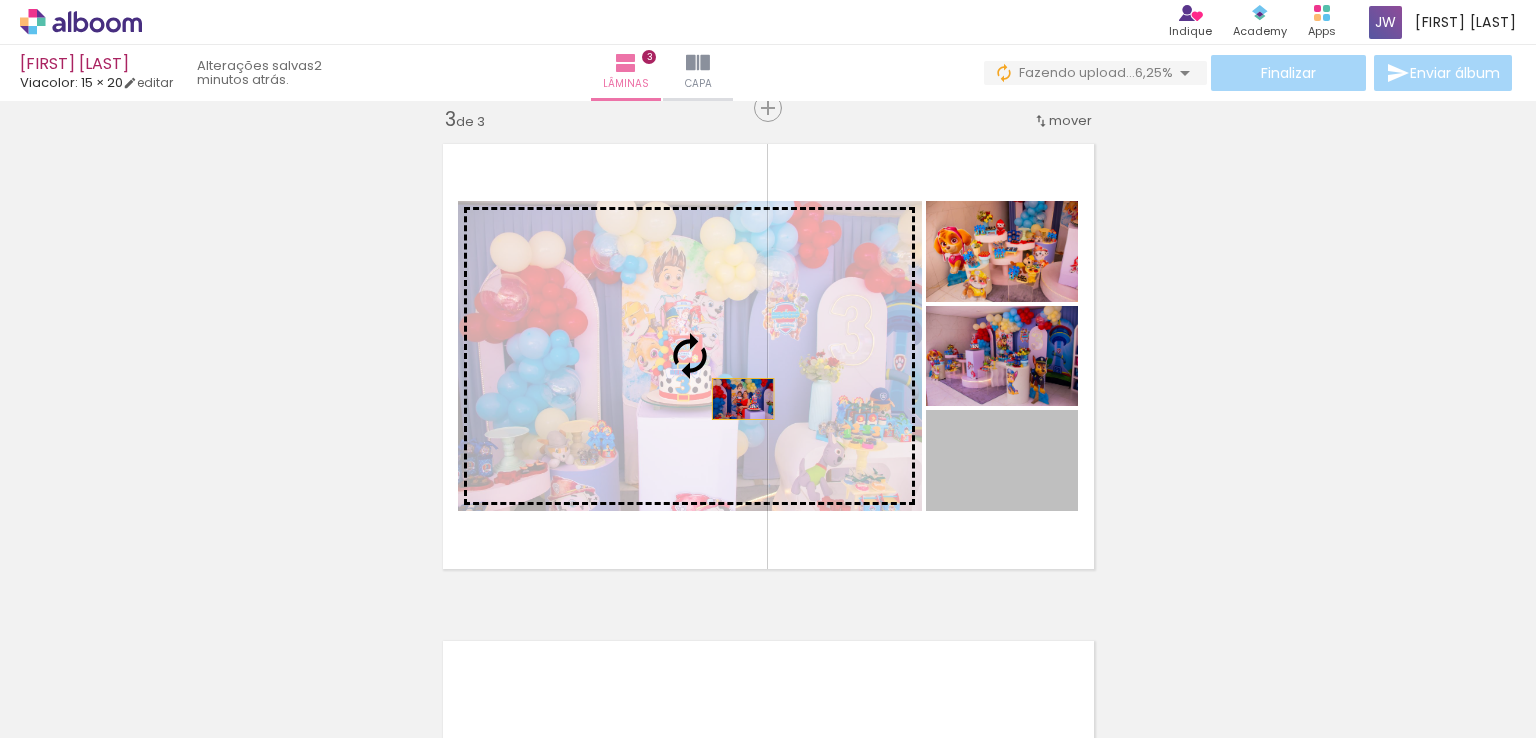 drag, startPoint x: 1027, startPoint y: 488, endPoint x: 735, endPoint y: 399, distance: 305.26218 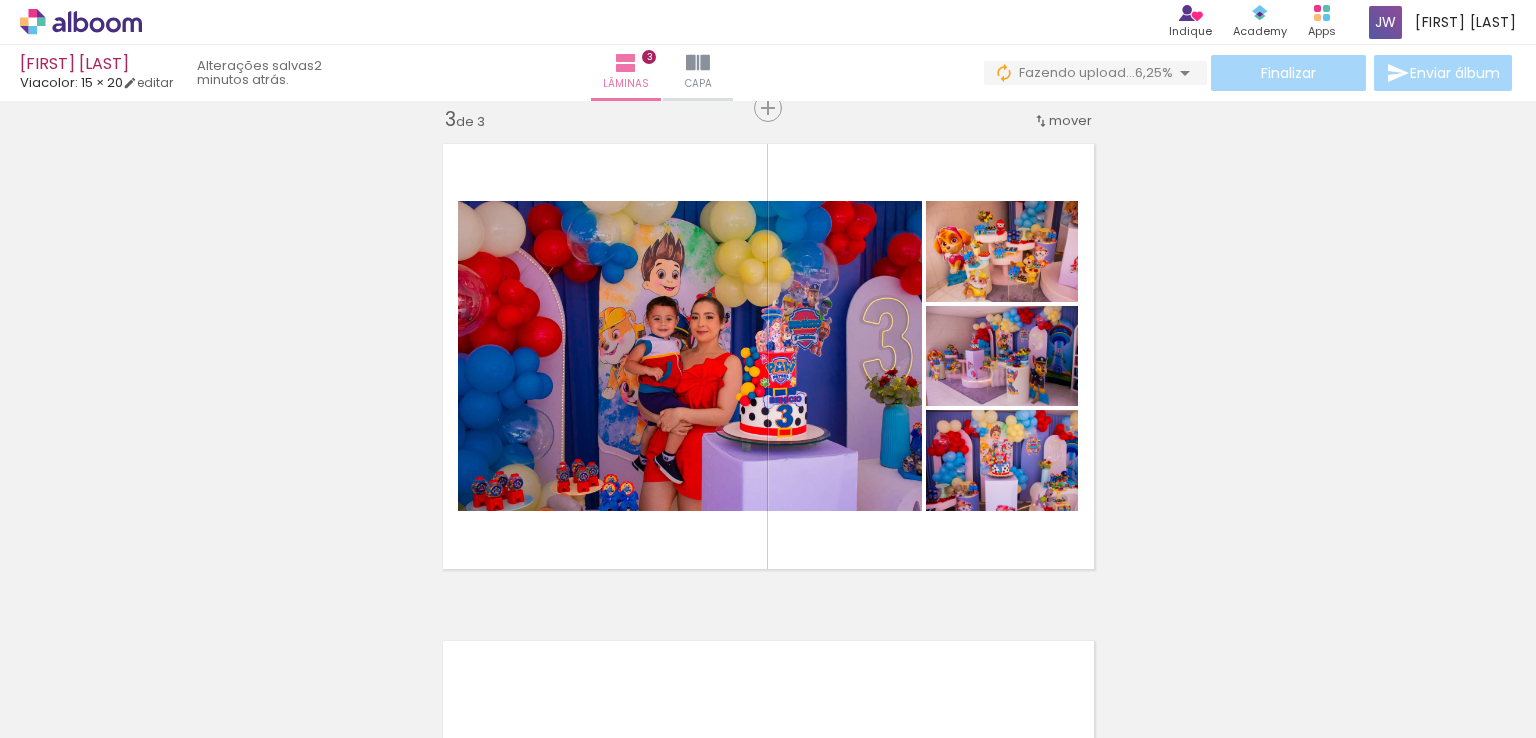 click on "Inserir lâmina 1  de 3  Inserir lâmina 2  de 3  Inserir lâmina 3  de 3" at bounding box center [768, 82] 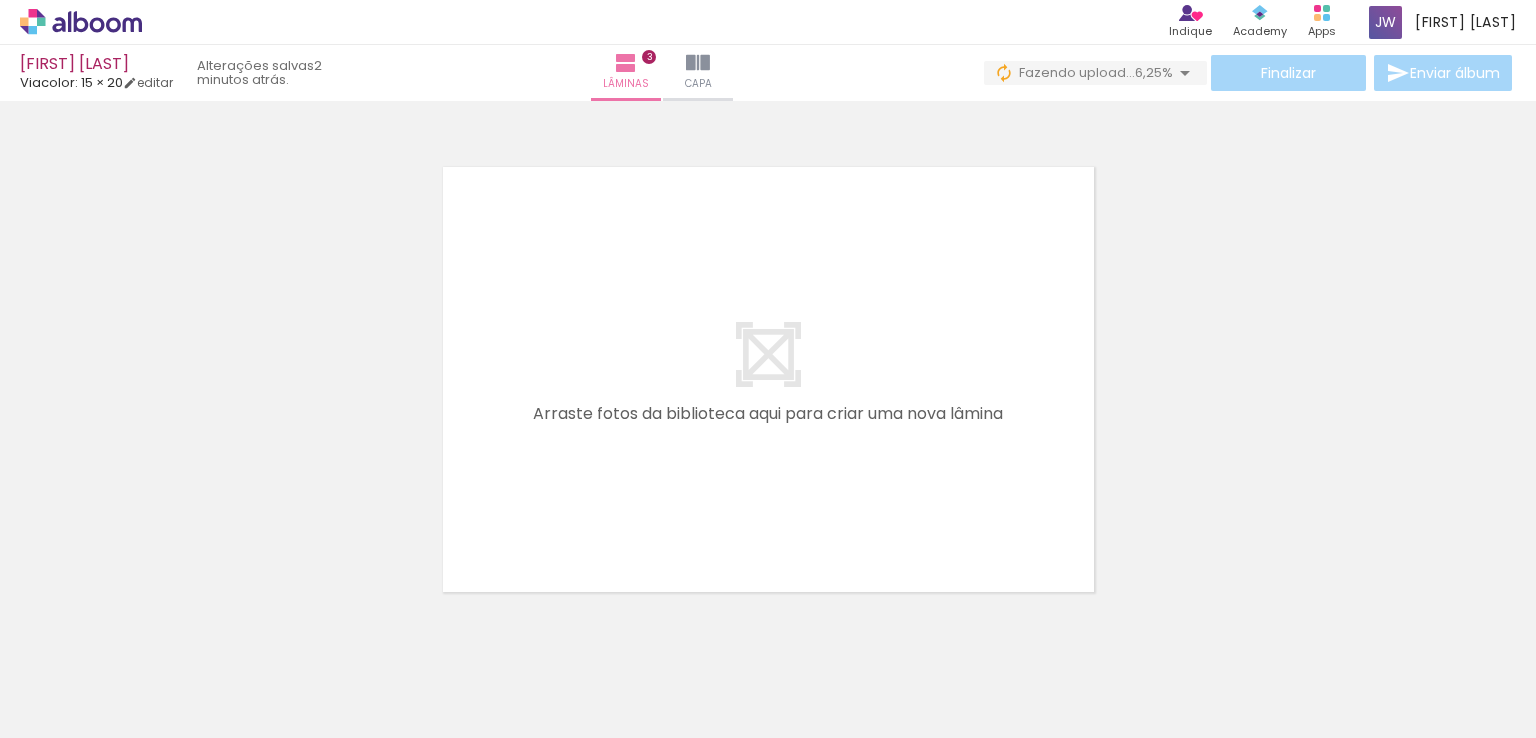 scroll, scrollTop: 1554, scrollLeft: 0, axis: vertical 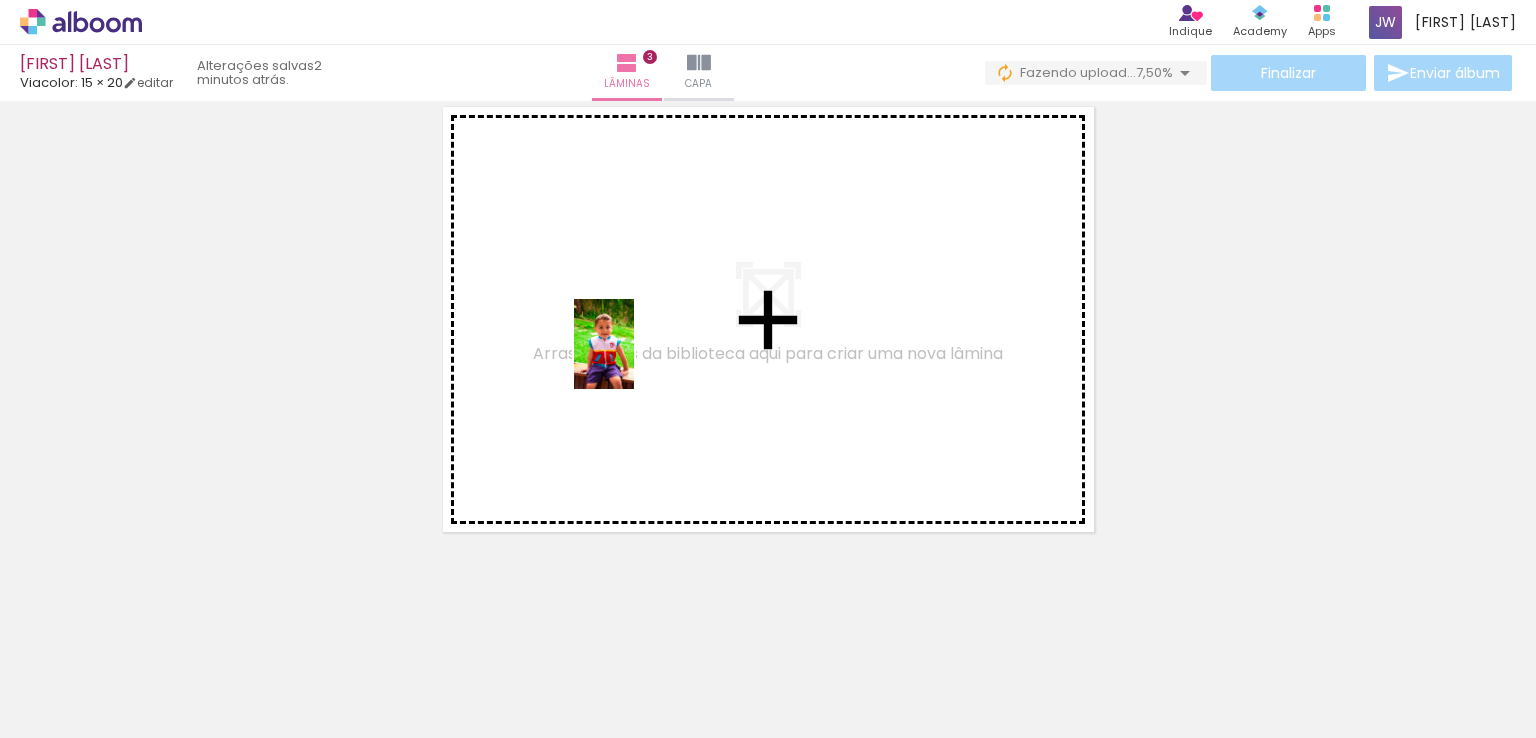 drag, startPoint x: 498, startPoint y: 675, endPoint x: 645, endPoint y: 345, distance: 361.26028 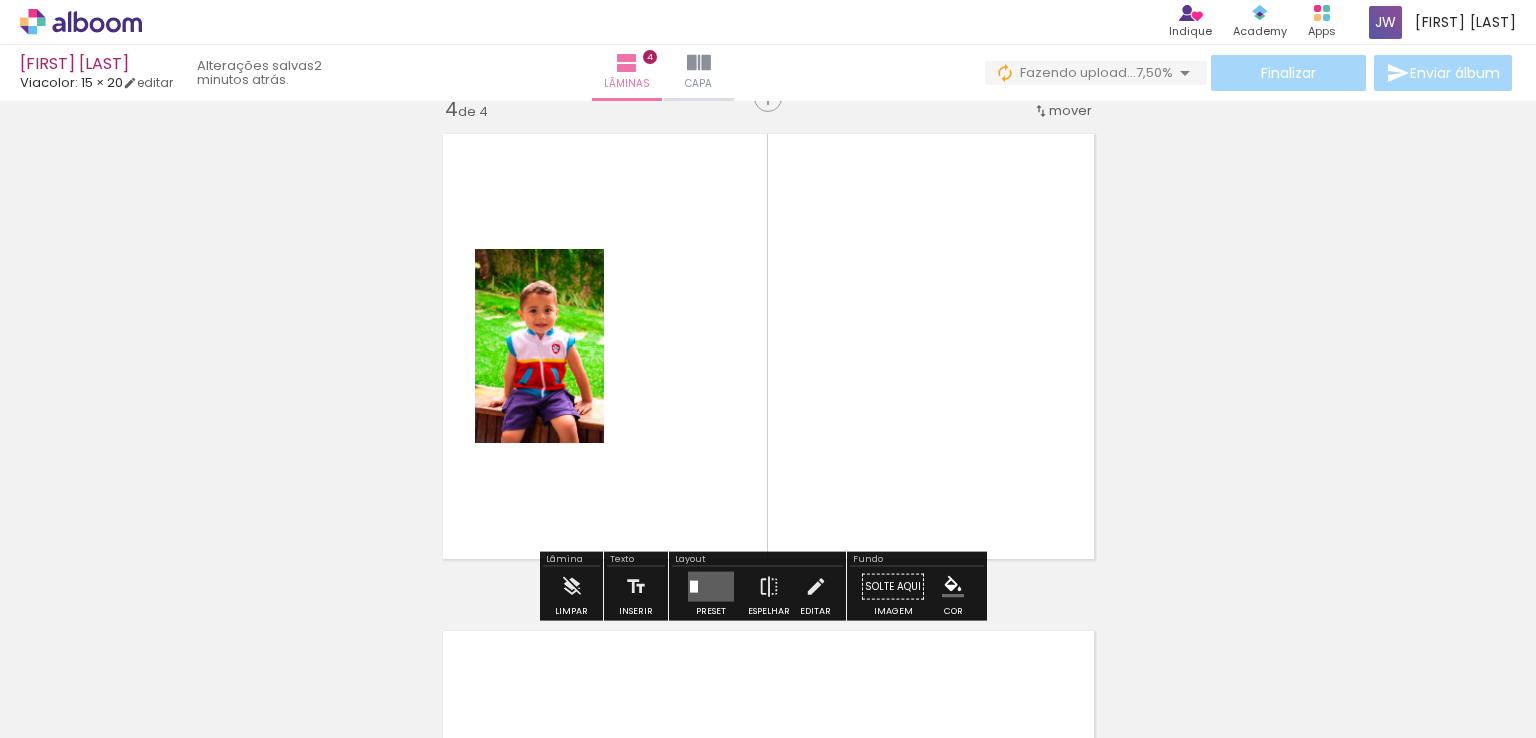 scroll, scrollTop: 1516, scrollLeft: 0, axis: vertical 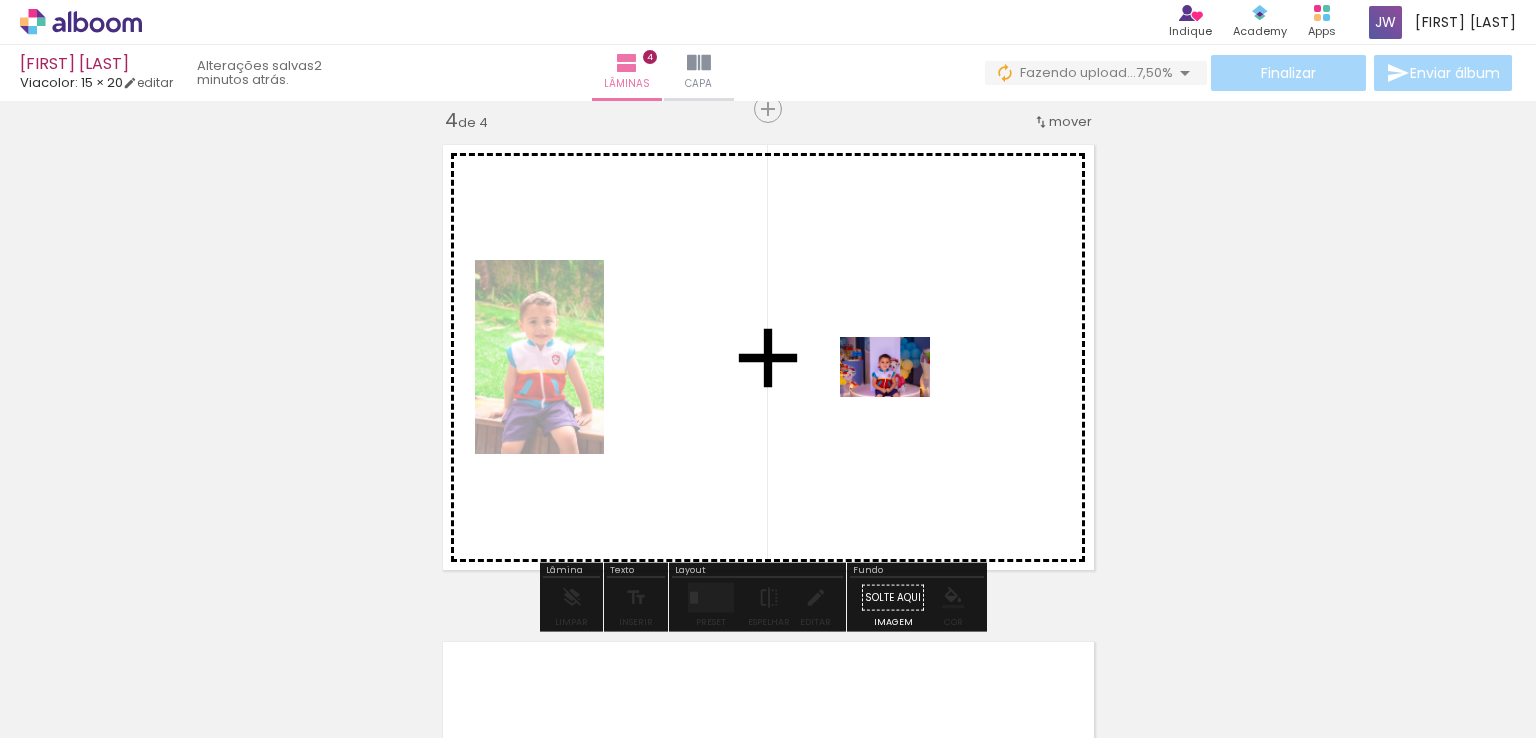 drag, startPoint x: 909, startPoint y: 681, endPoint x: 900, endPoint y: 397, distance: 284.14258 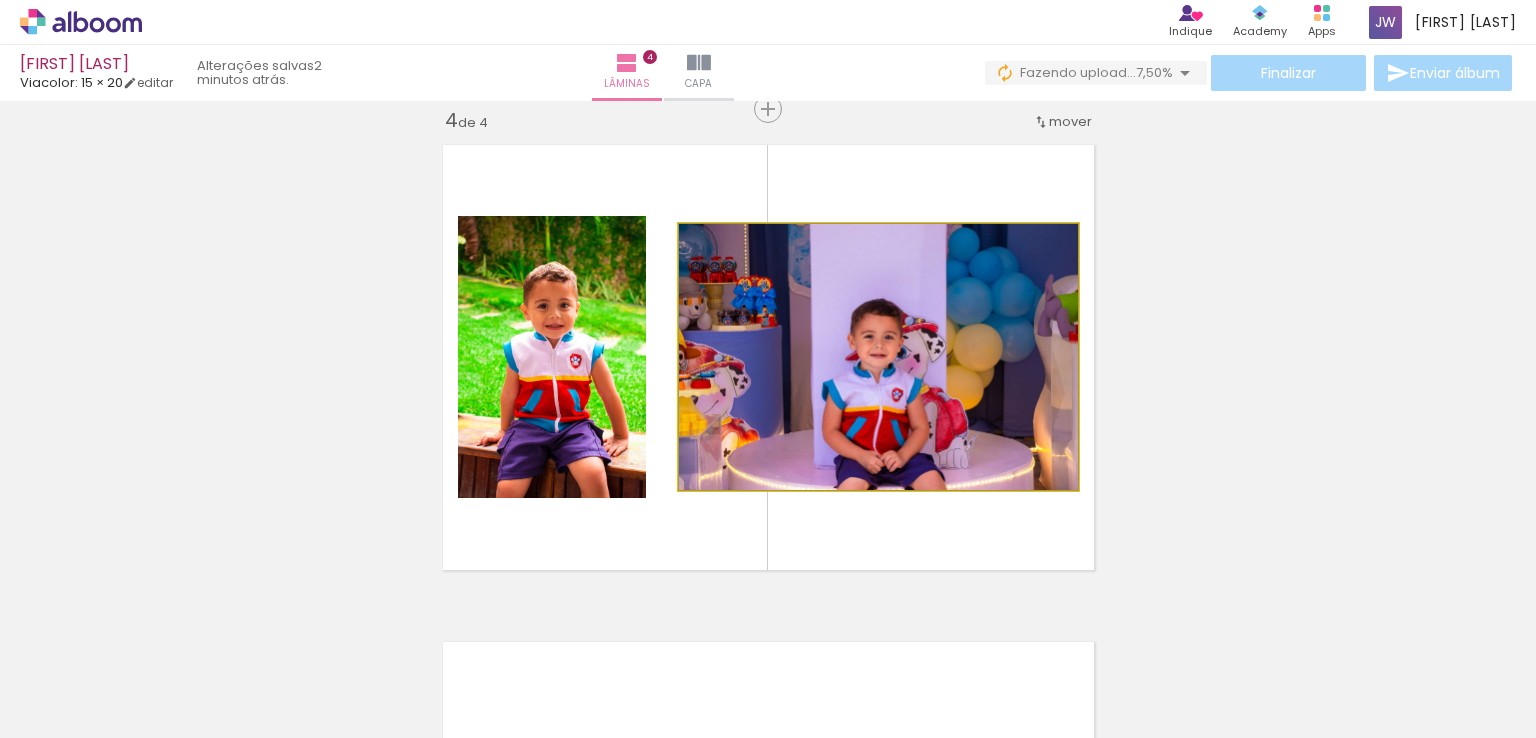 click 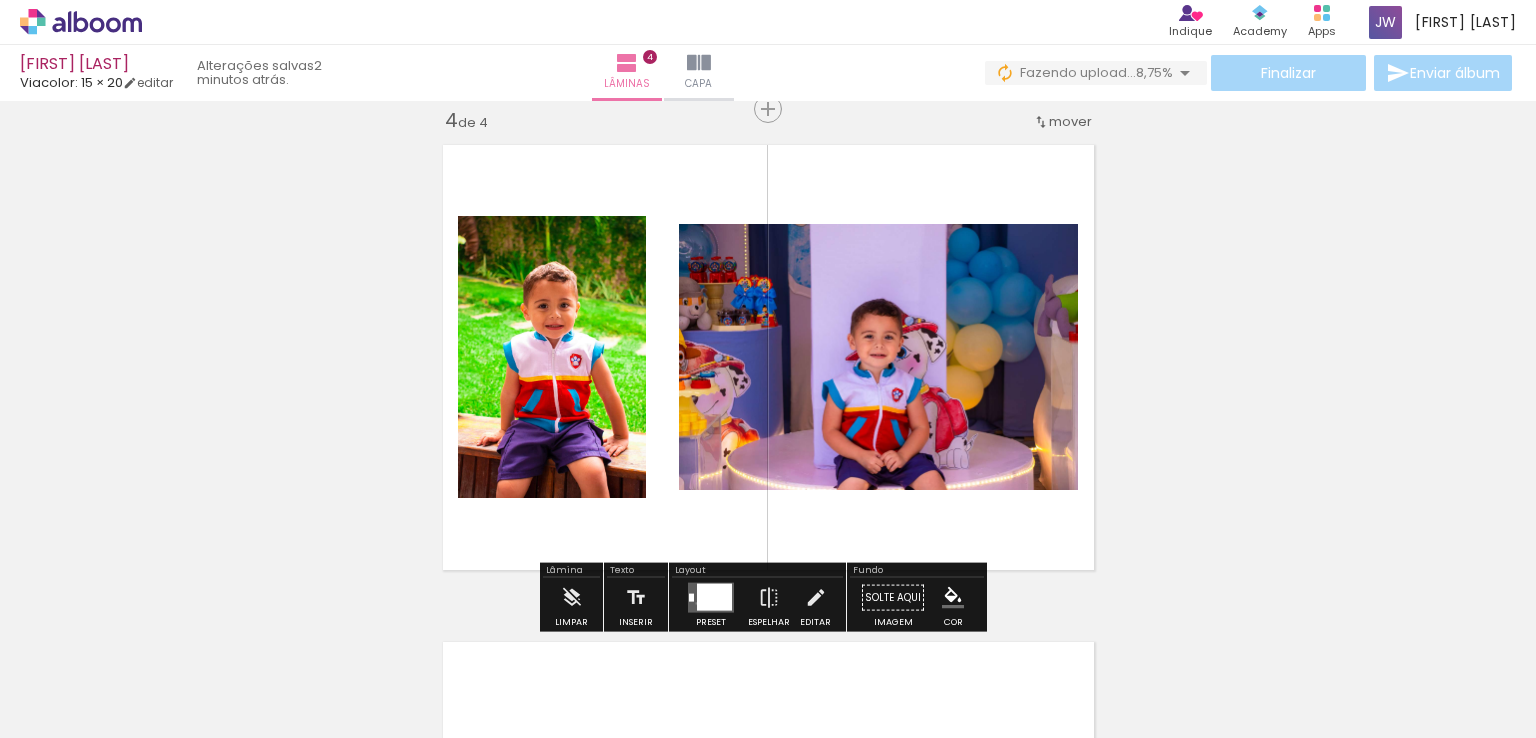 click at bounding box center (714, 597) 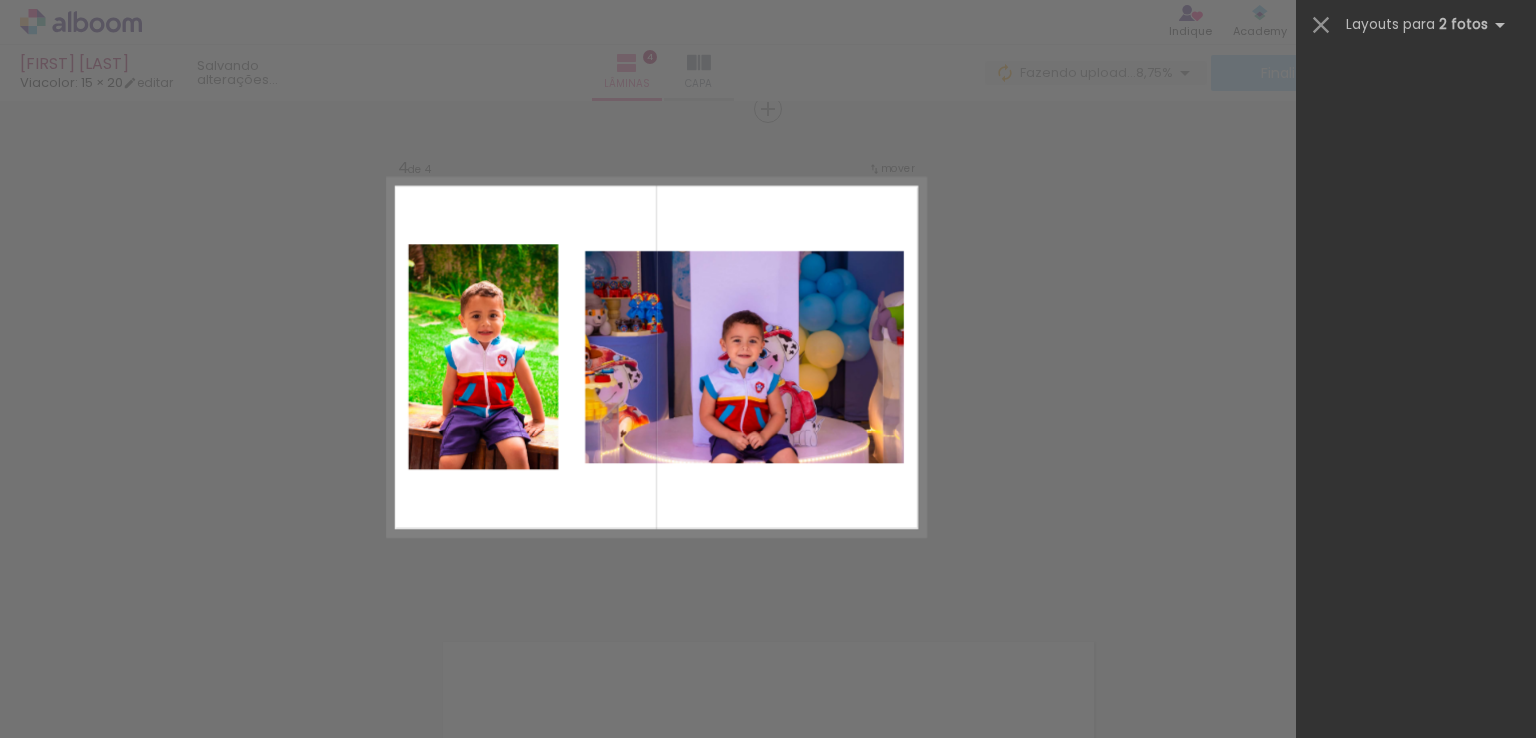 scroll, scrollTop: 0, scrollLeft: 0, axis: both 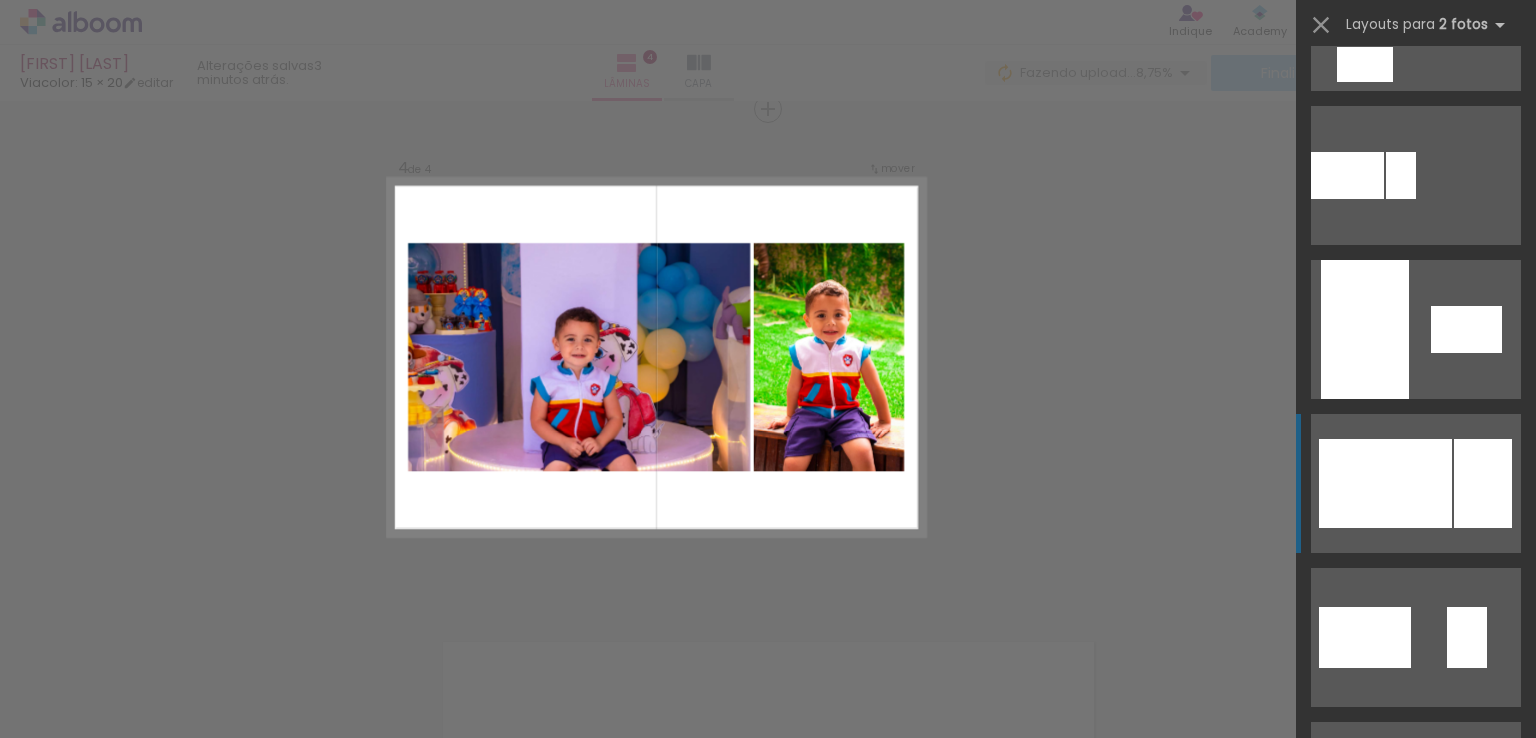 click at bounding box center [1385, 483] 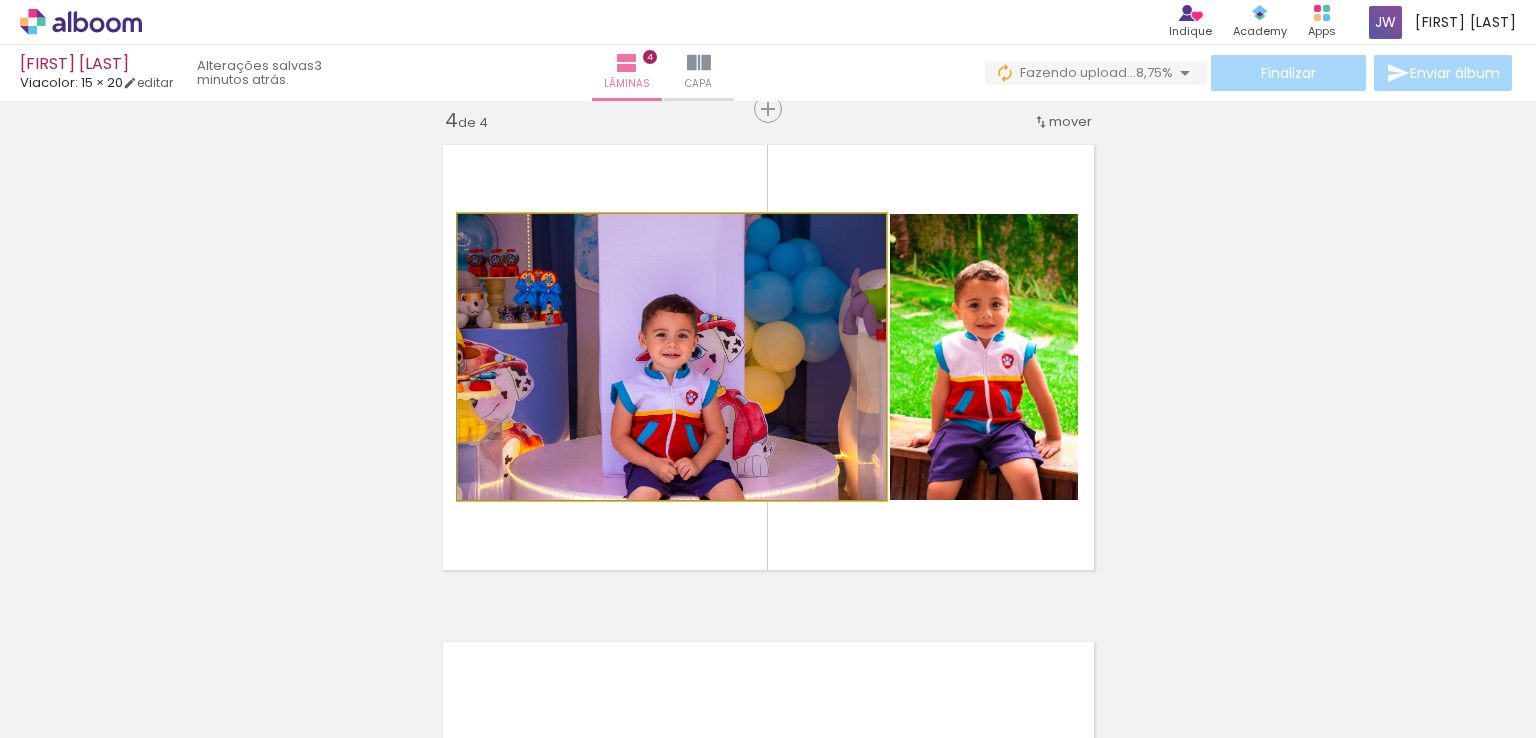 click 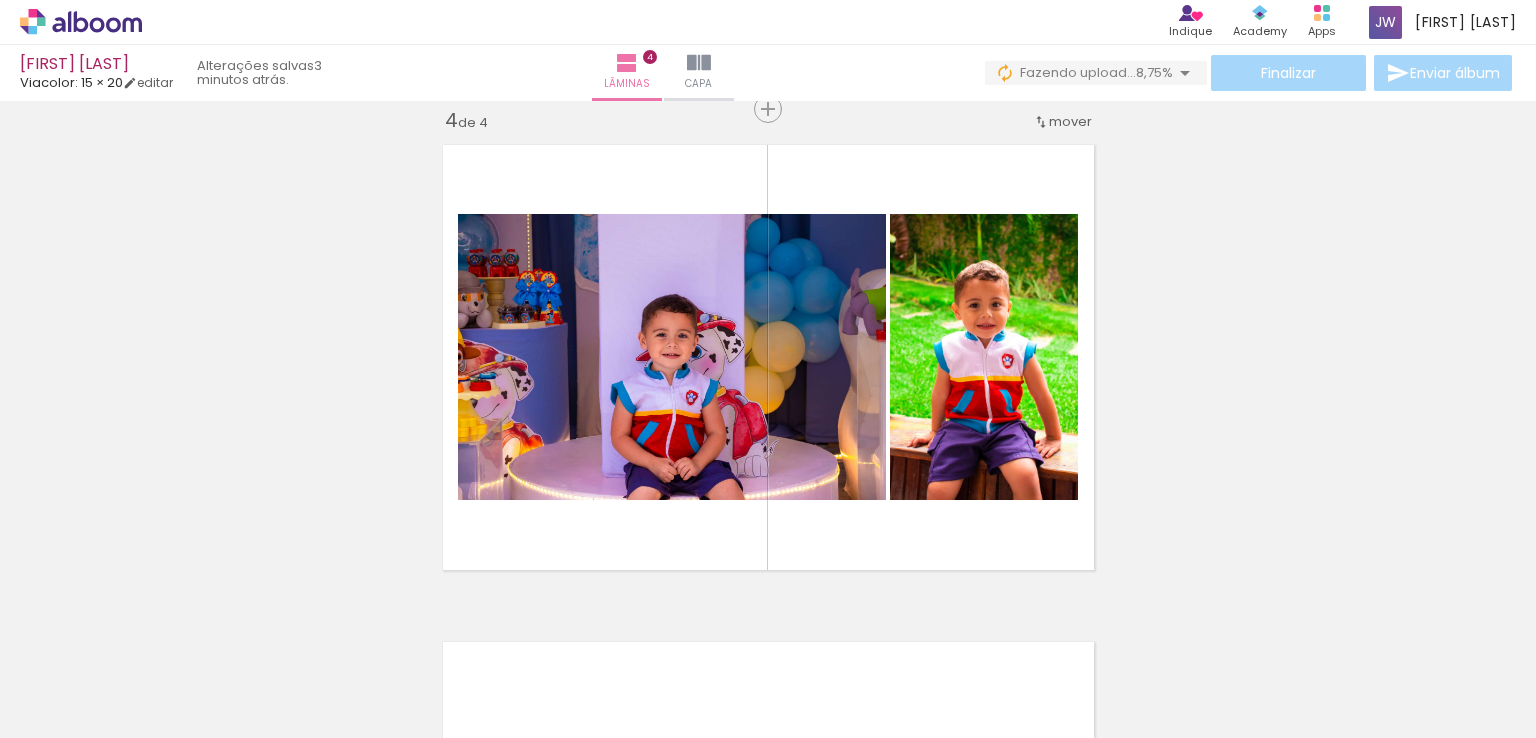 scroll, scrollTop: 0, scrollLeft: 2067, axis: horizontal 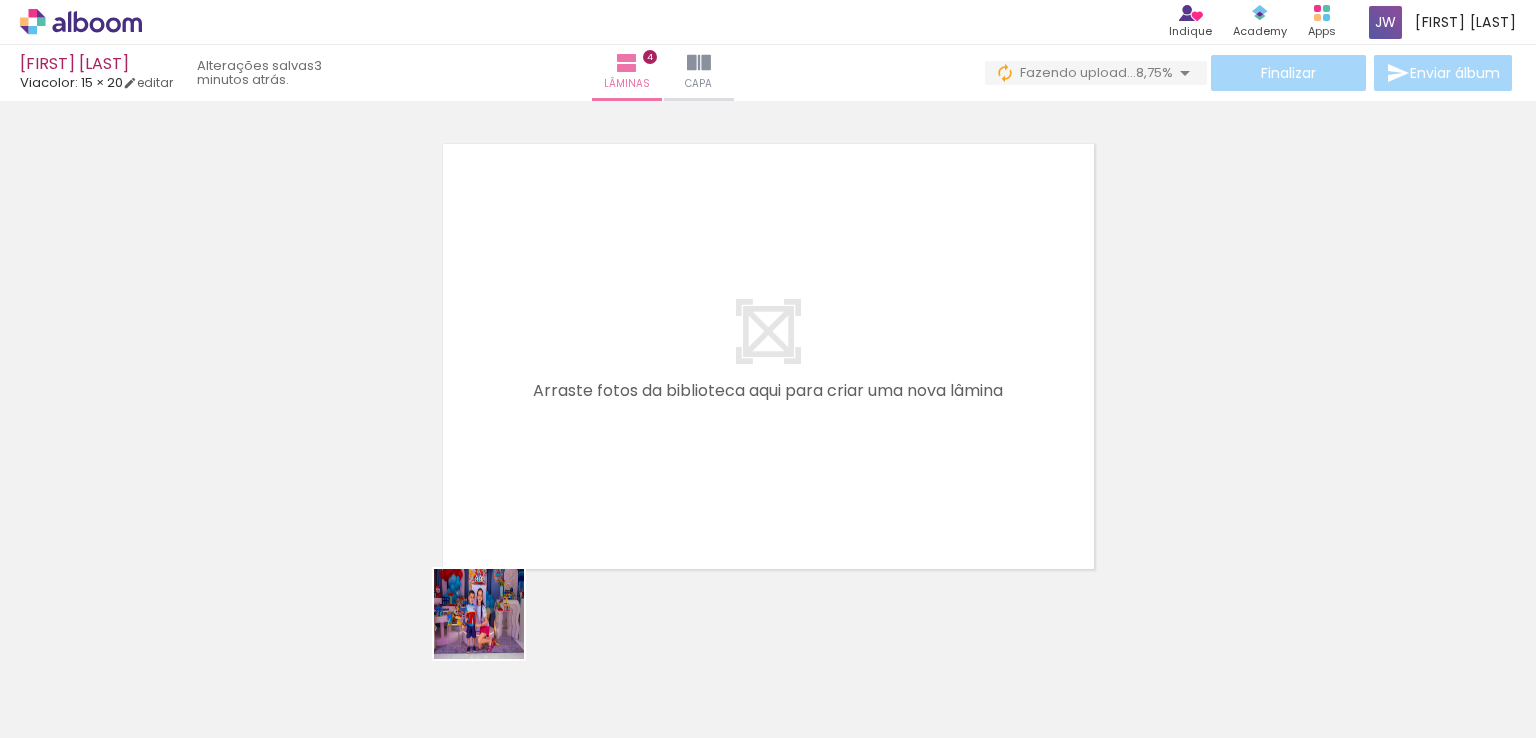 drag, startPoint x: 484, startPoint y: 683, endPoint x: 599, endPoint y: 213, distance: 483.86465 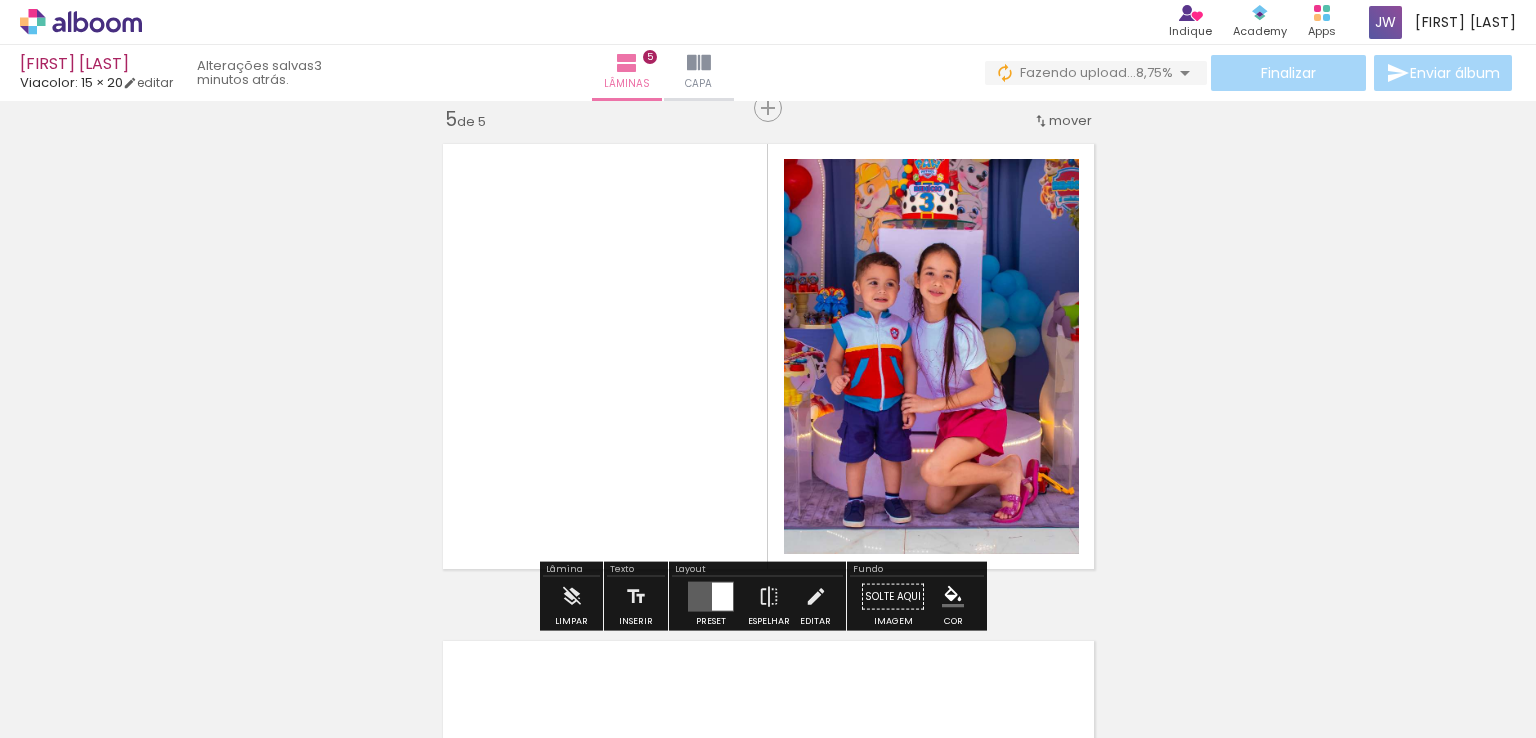 scroll, scrollTop: 2013, scrollLeft: 0, axis: vertical 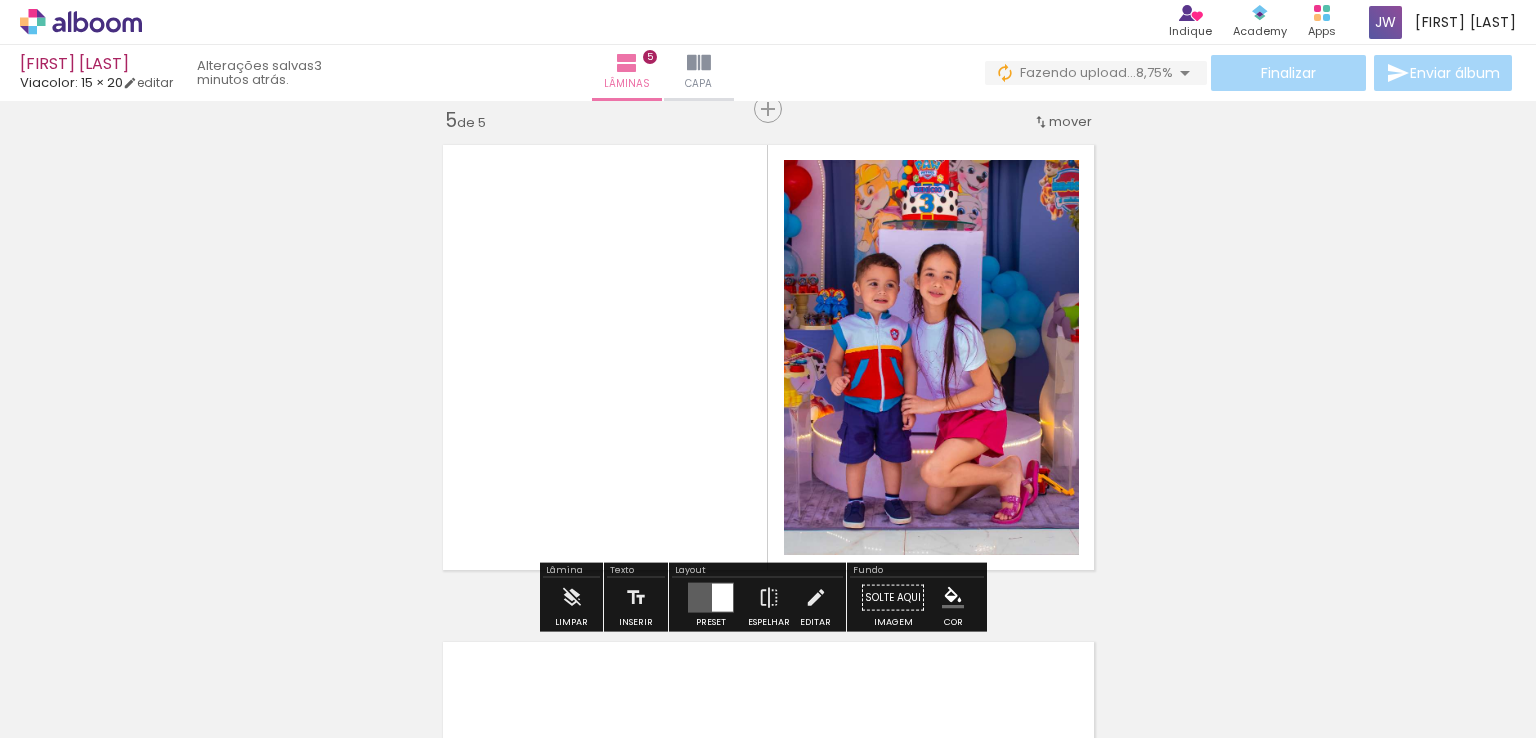 click at bounding box center [373, 670] 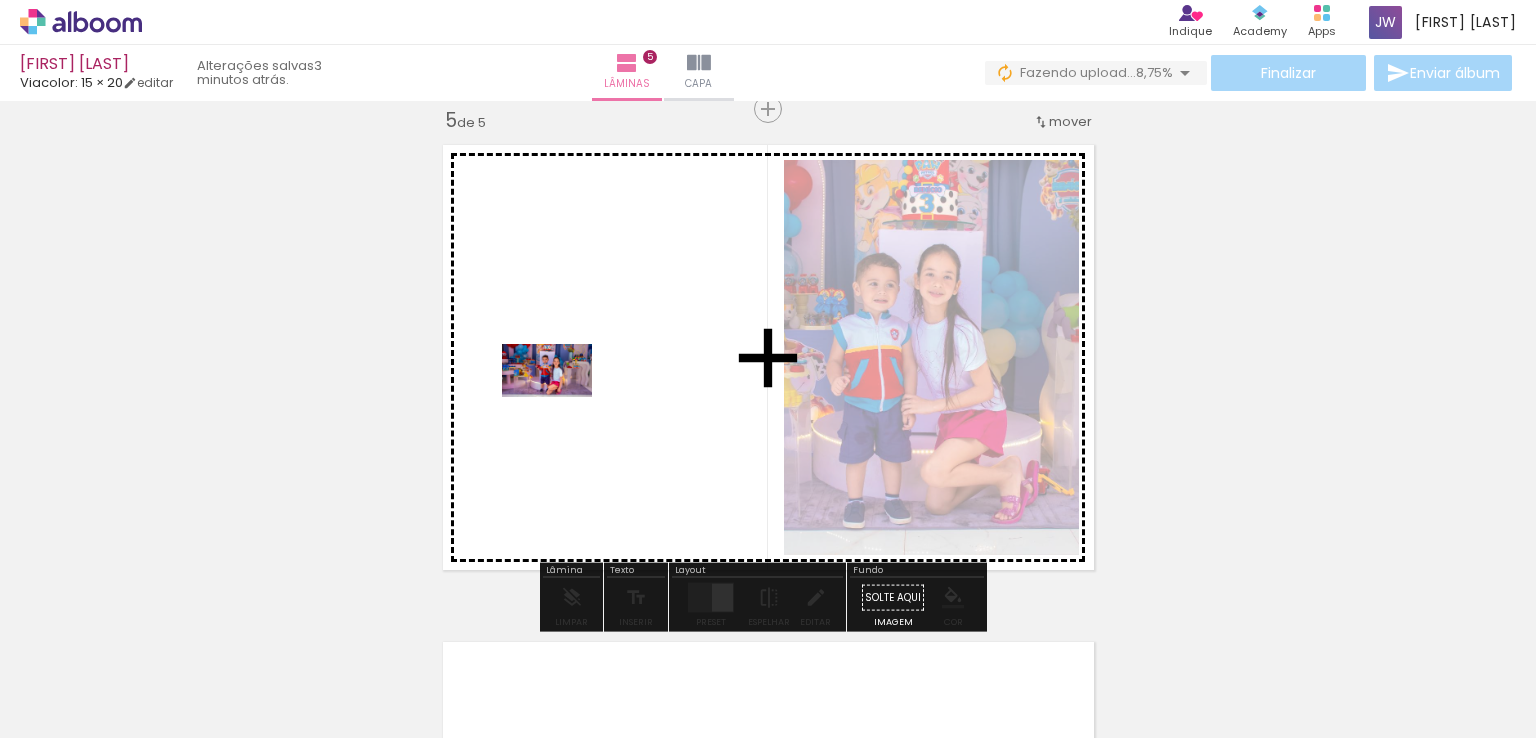 drag, startPoint x: 392, startPoint y: 689, endPoint x: 569, endPoint y: 394, distance: 344.02615 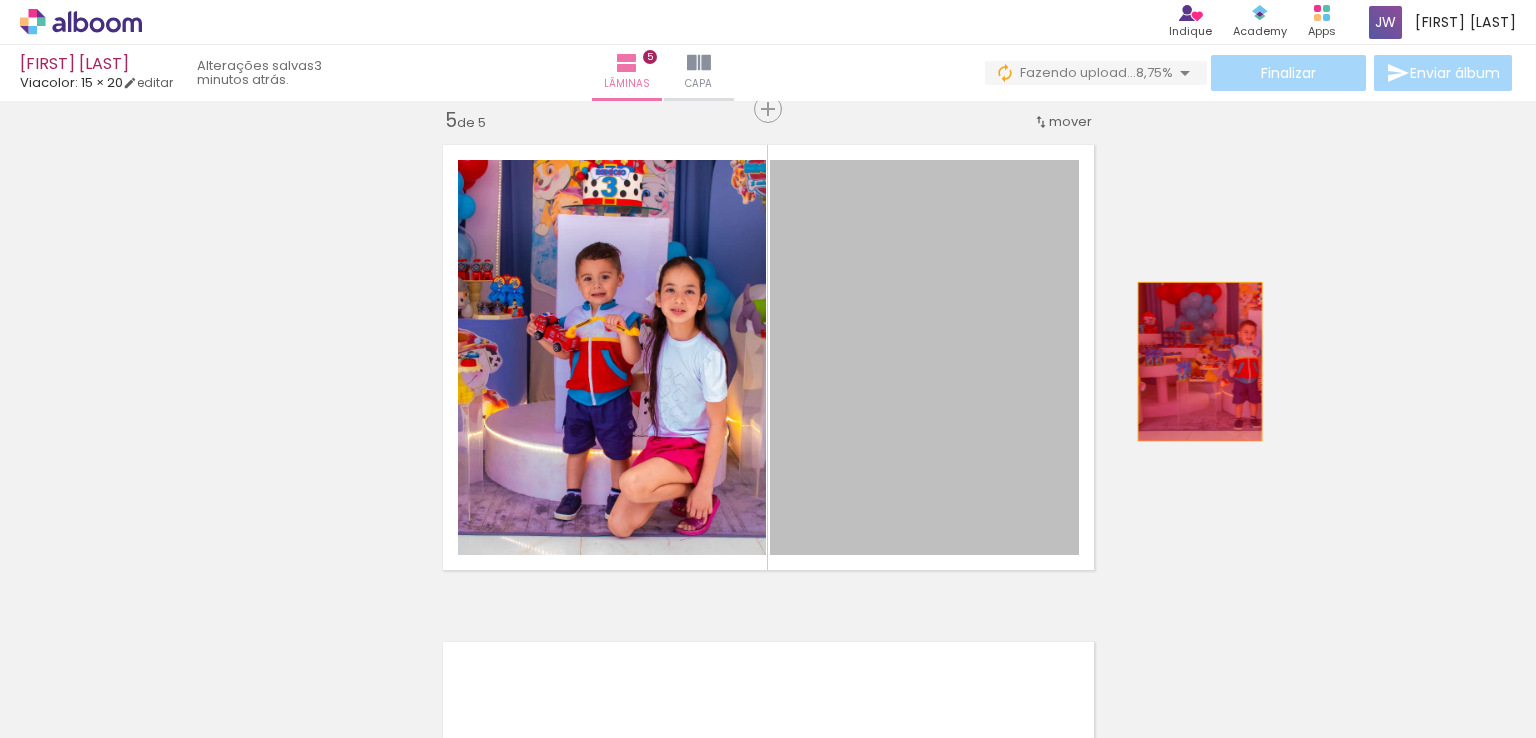 drag, startPoint x: 832, startPoint y: 341, endPoint x: 1218, endPoint y: 352, distance: 386.1567 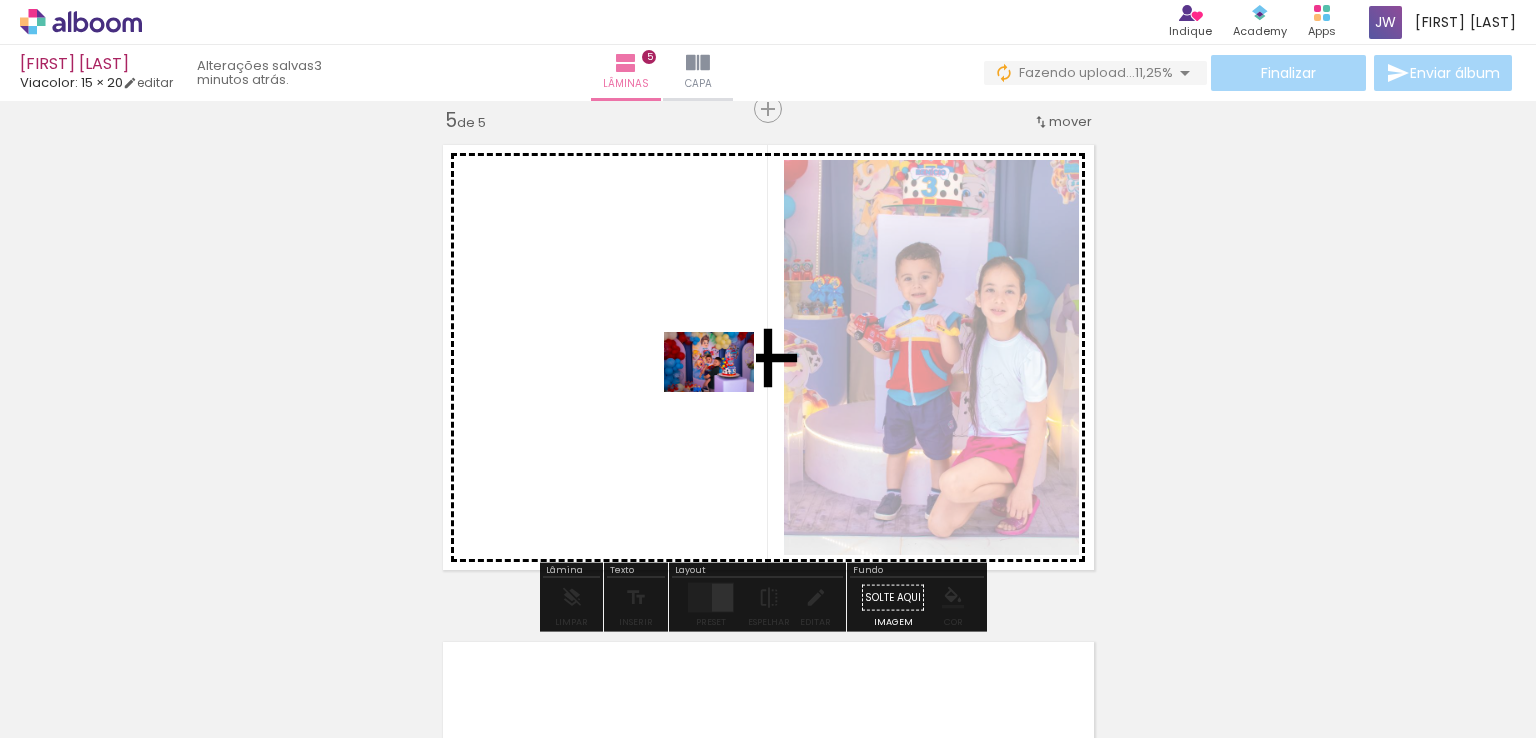 drag, startPoint x: 270, startPoint y: 689, endPoint x: 724, endPoint y: 392, distance: 542.5173 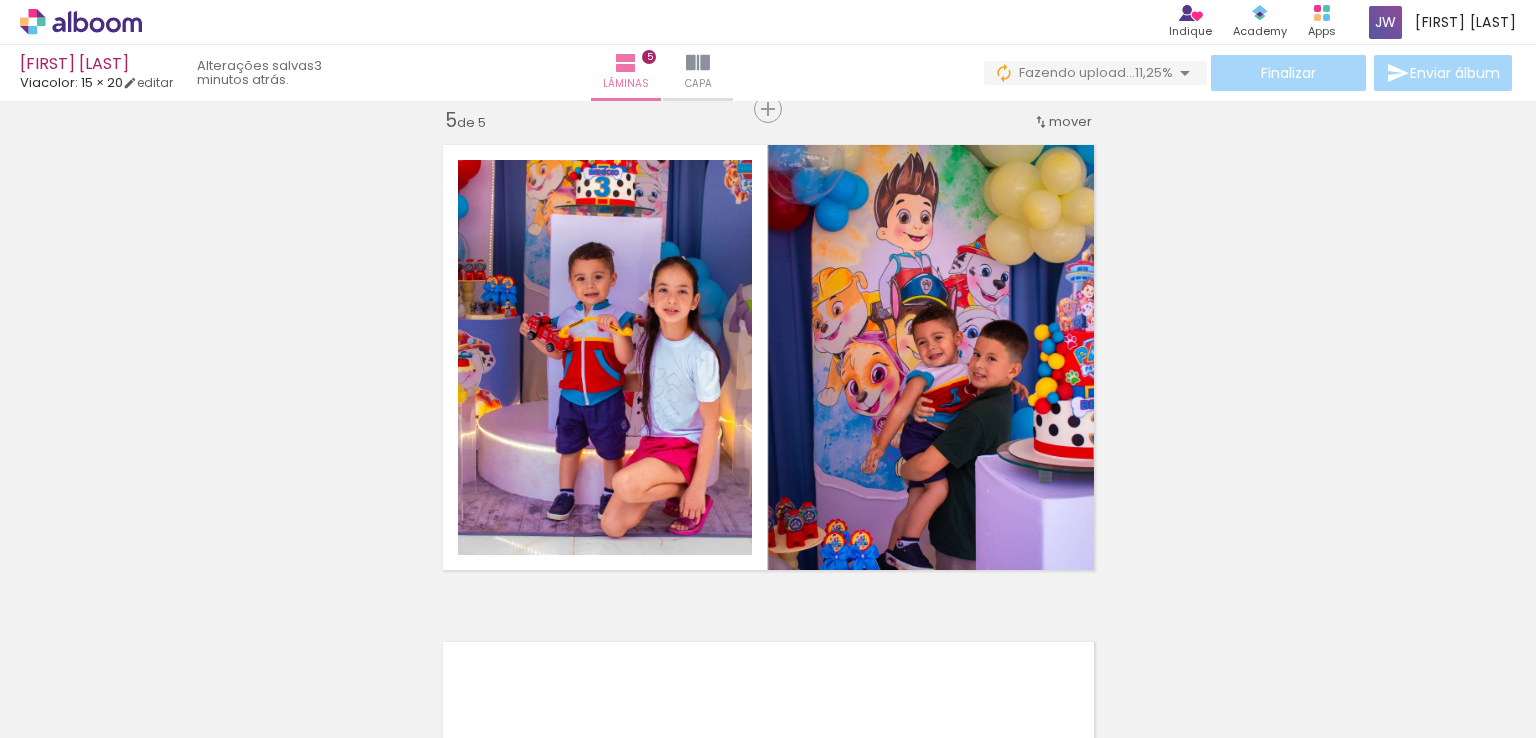 scroll, scrollTop: 0, scrollLeft: 3576, axis: horizontal 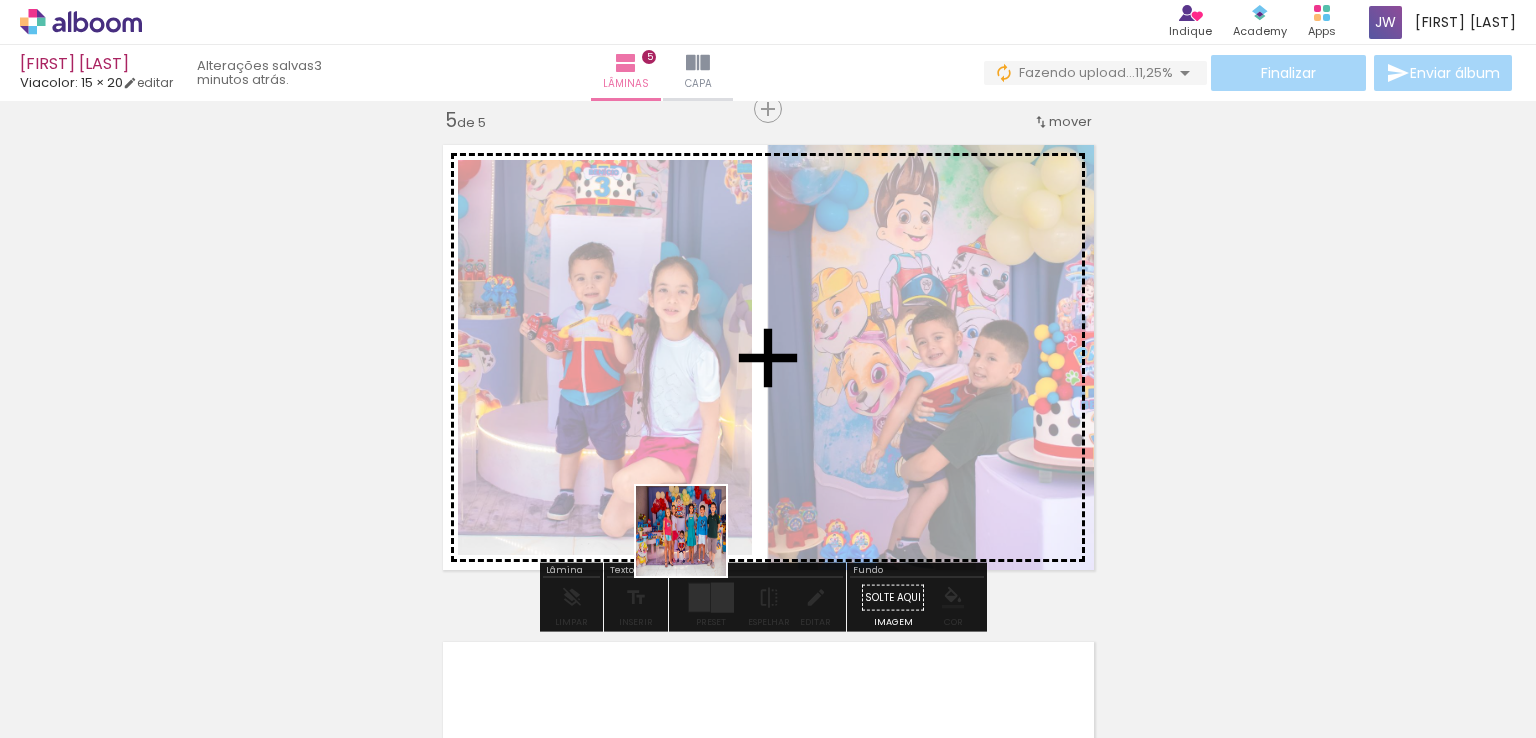 drag, startPoint x: 665, startPoint y: 691, endPoint x: 725, endPoint y: 449, distance: 249.32709 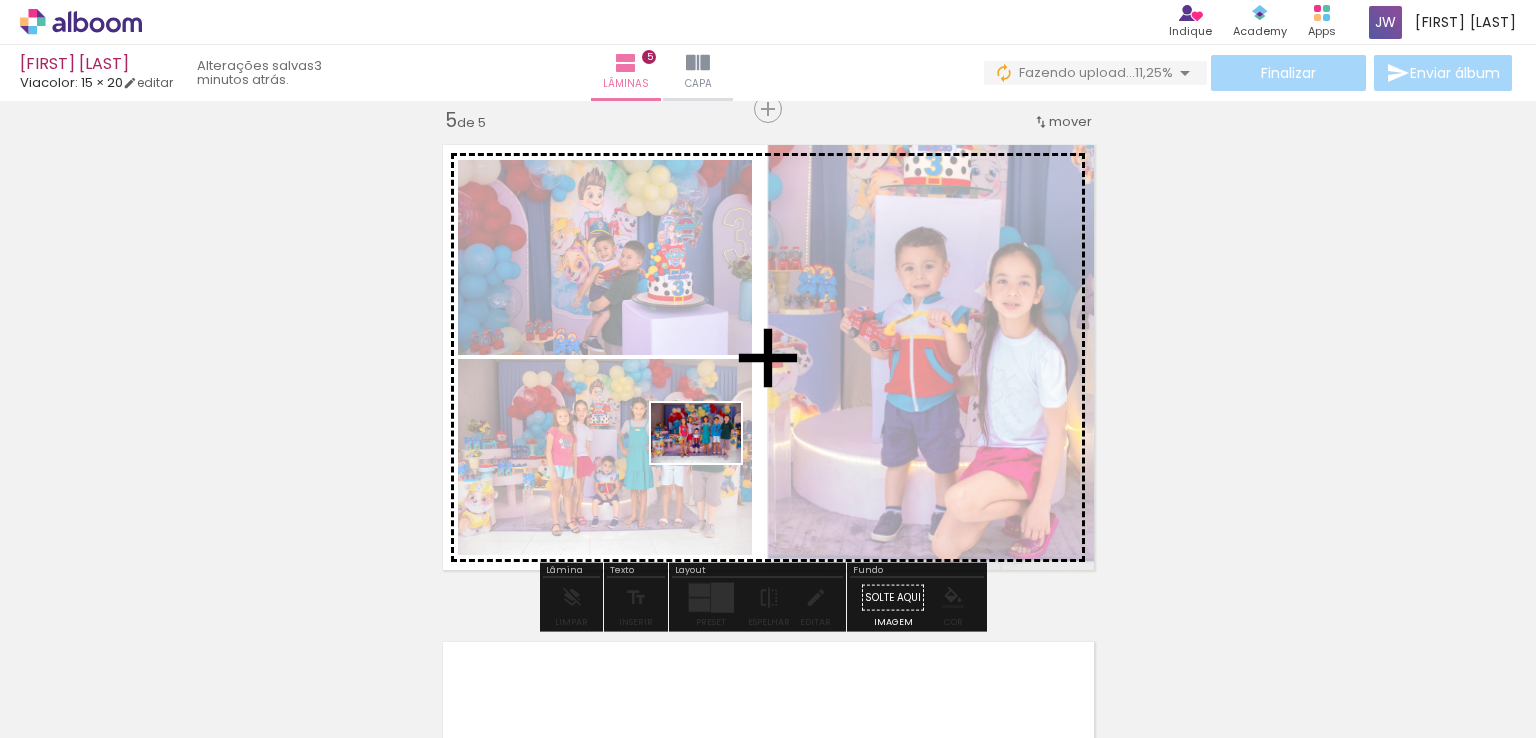 drag, startPoint x: 769, startPoint y: 682, endPoint x: 711, endPoint y: 463, distance: 226.55022 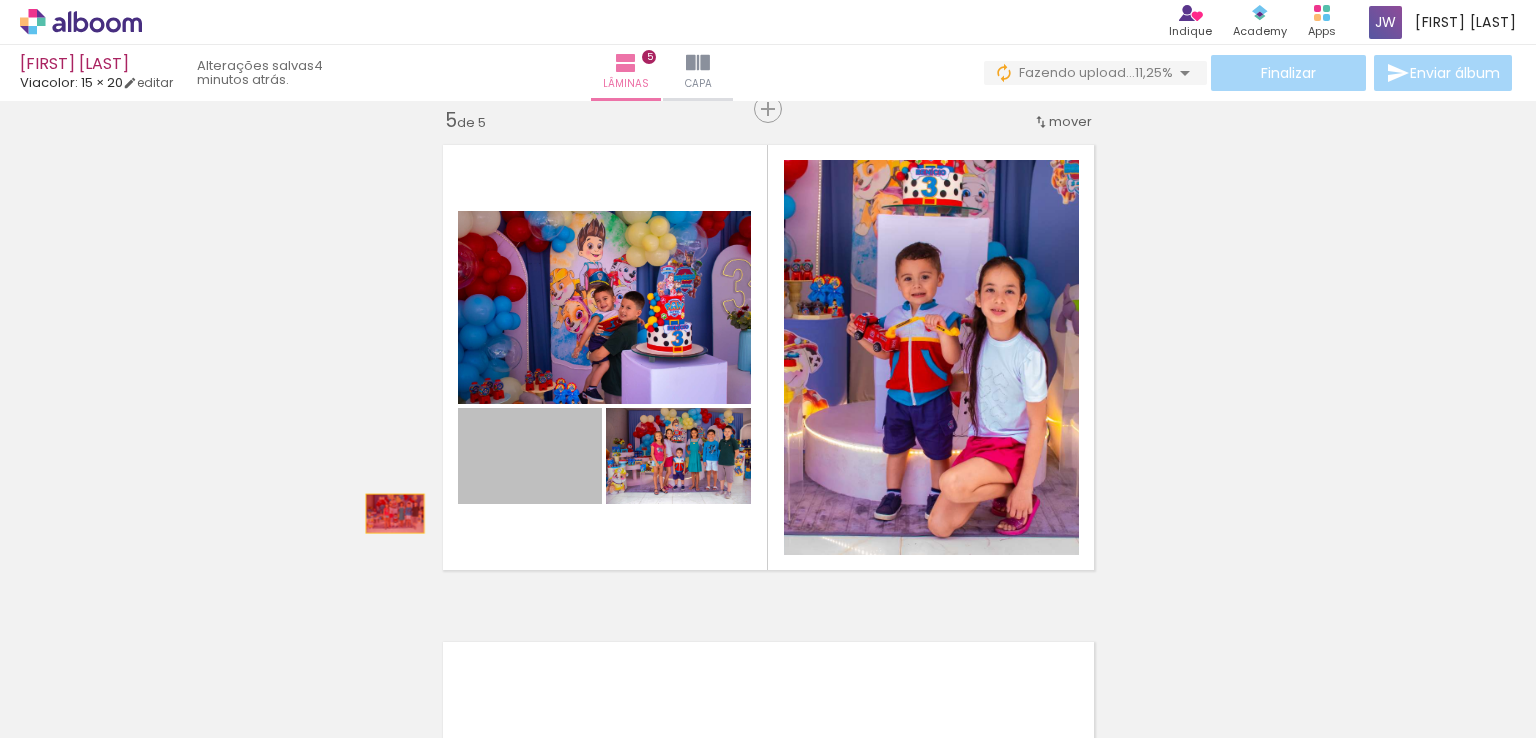 drag, startPoint x: 559, startPoint y: 465, endPoint x: 253, endPoint y: 491, distance: 307.1026 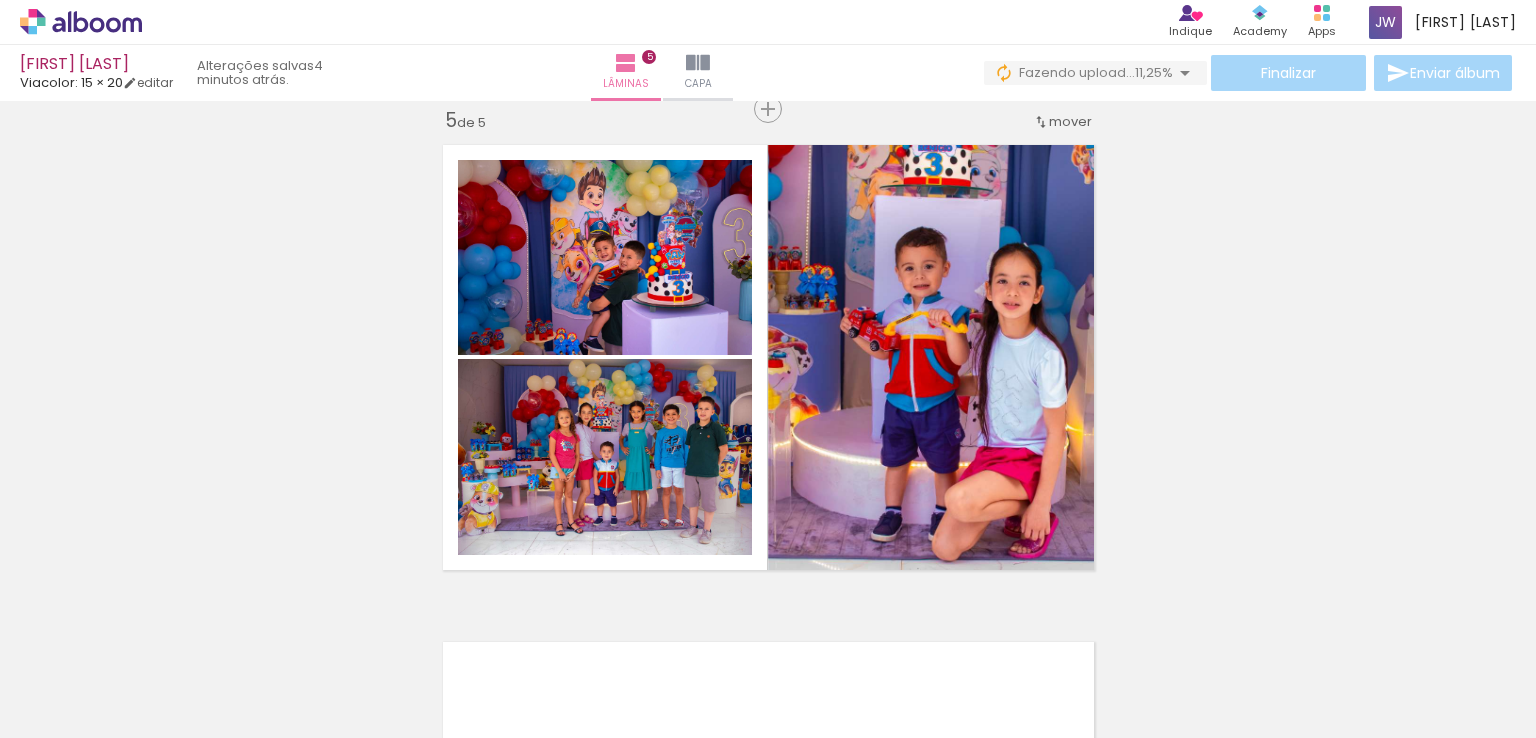 scroll, scrollTop: 0, scrollLeft: 4133, axis: horizontal 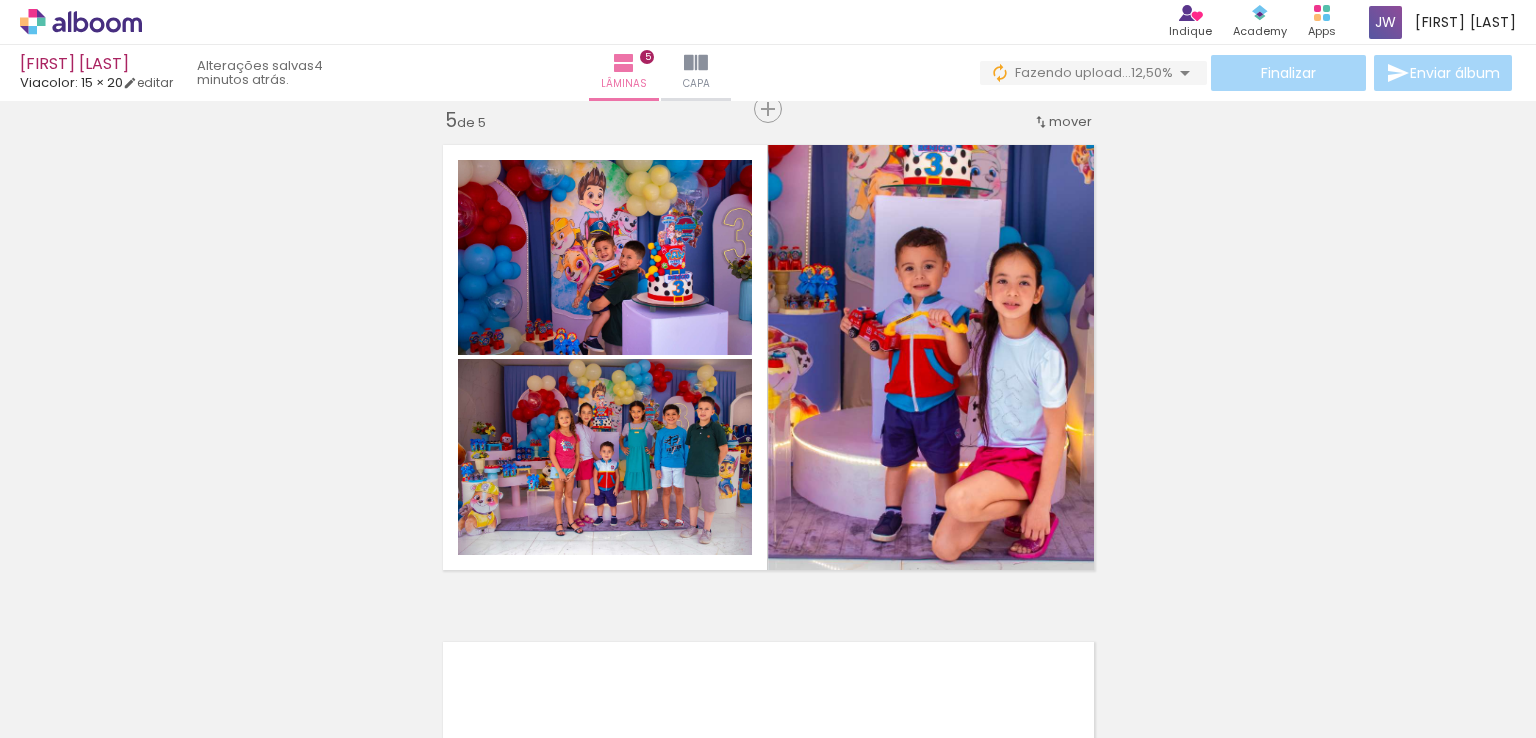 click at bounding box center (425, 671) 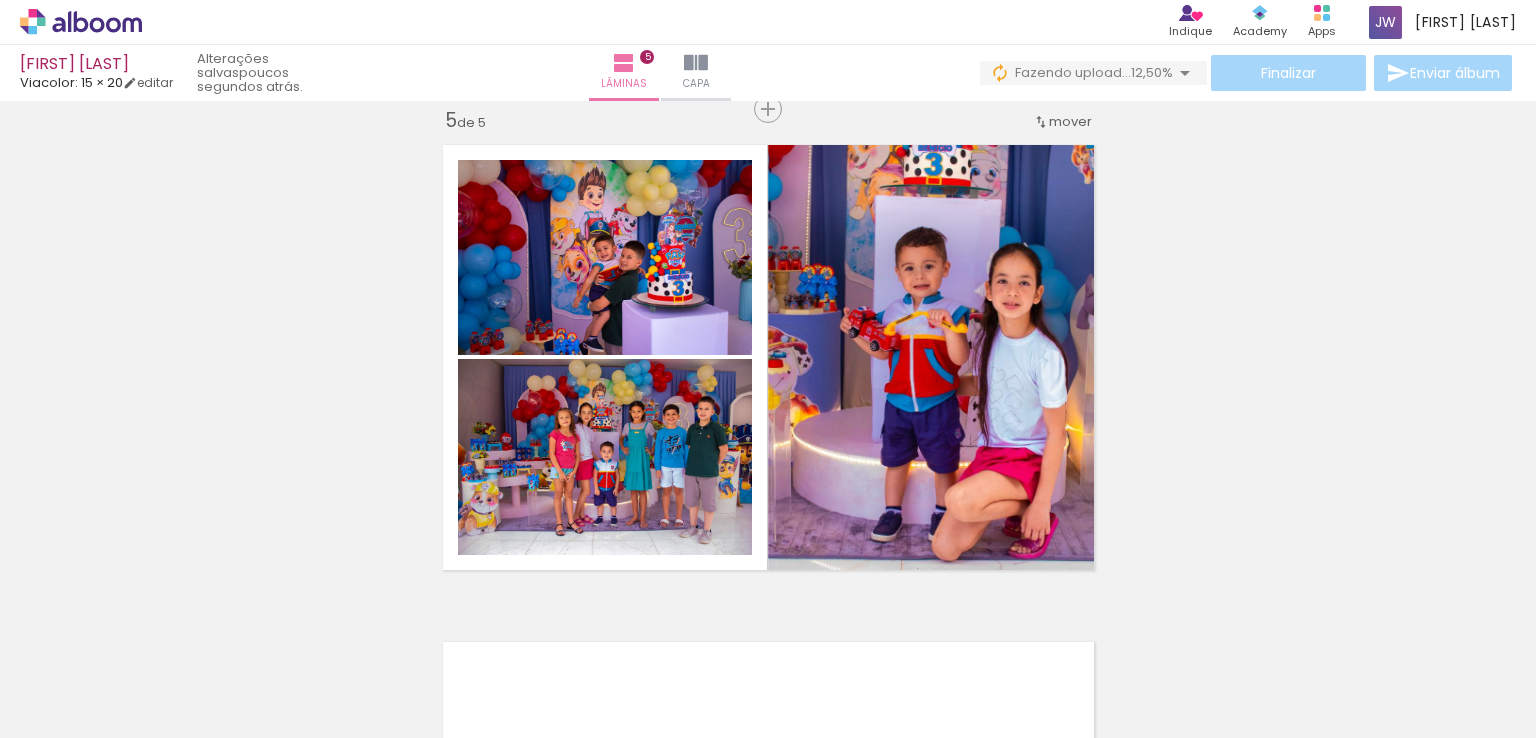 scroll, scrollTop: 0, scrollLeft: 1798, axis: horizontal 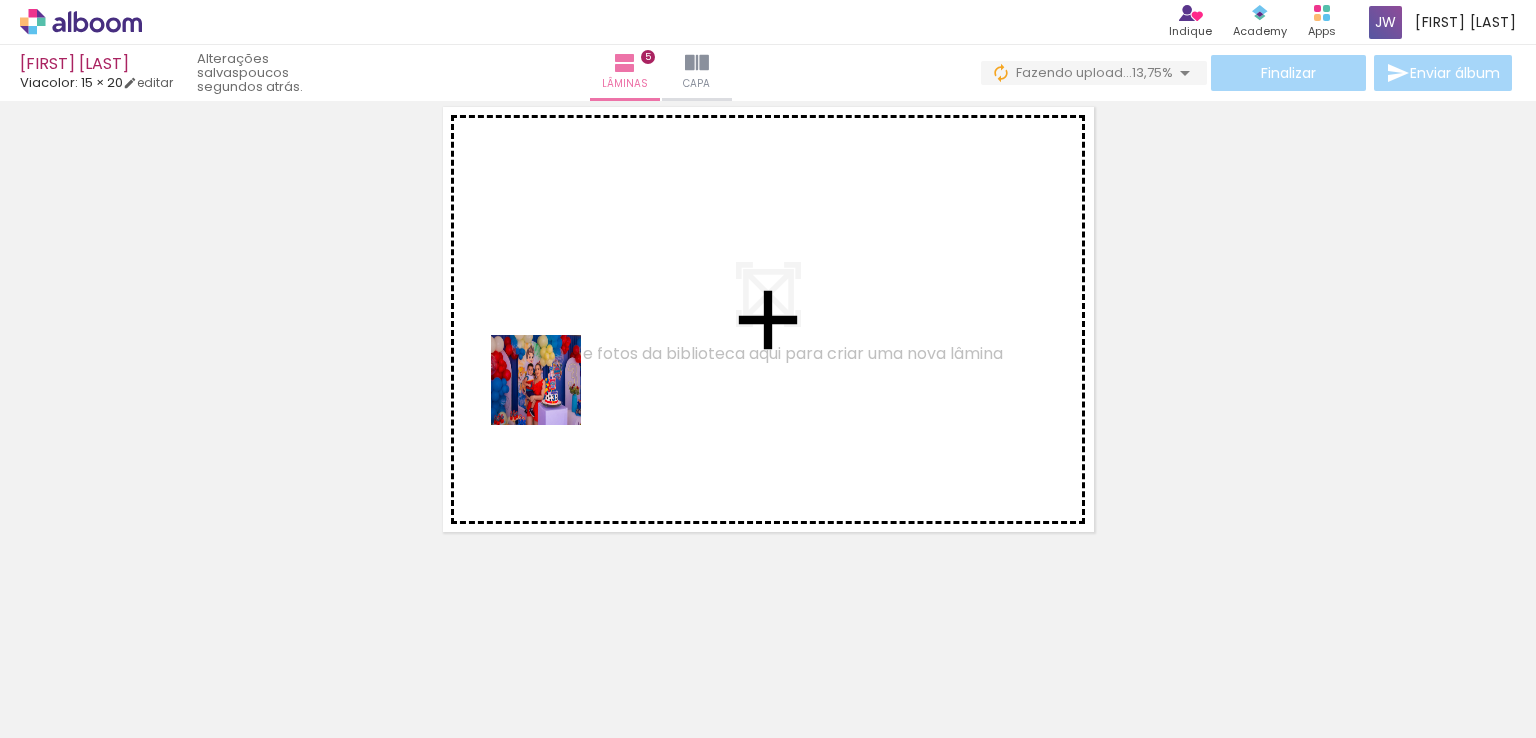 drag, startPoint x: 478, startPoint y: 679, endPoint x: 582, endPoint y: 297, distance: 395.90402 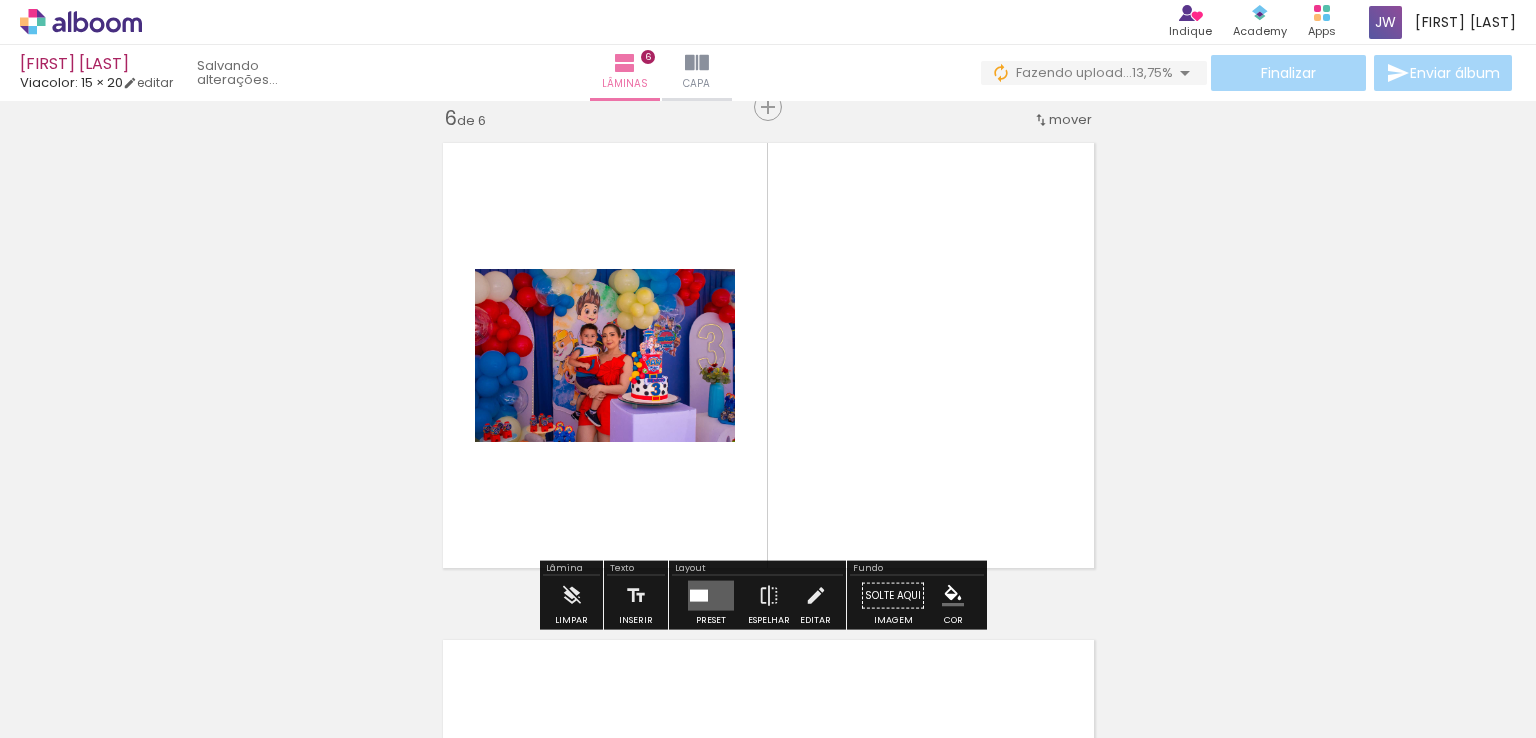 scroll, scrollTop: 2510, scrollLeft: 0, axis: vertical 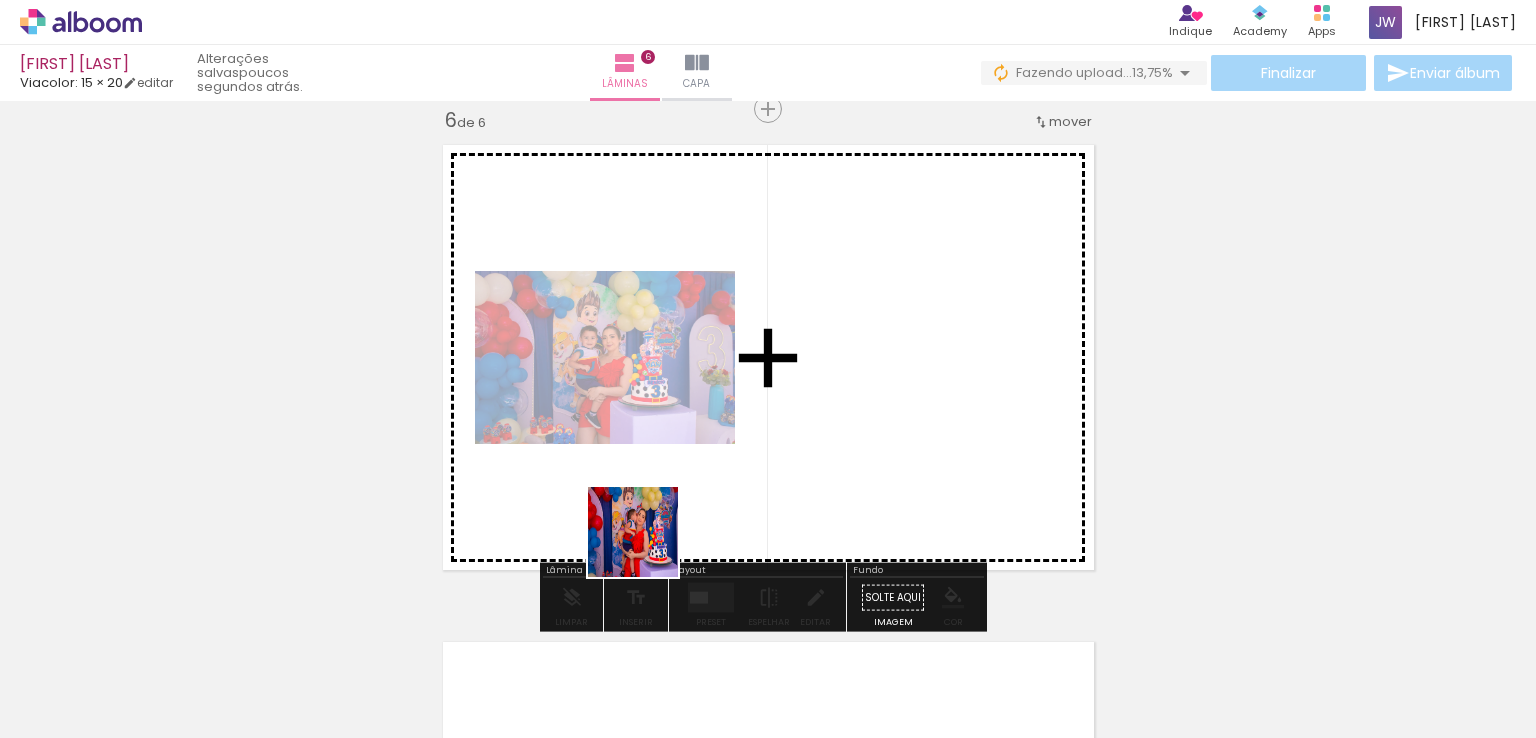 drag, startPoint x: 603, startPoint y: 689, endPoint x: 836, endPoint y: 300, distance: 453.44238 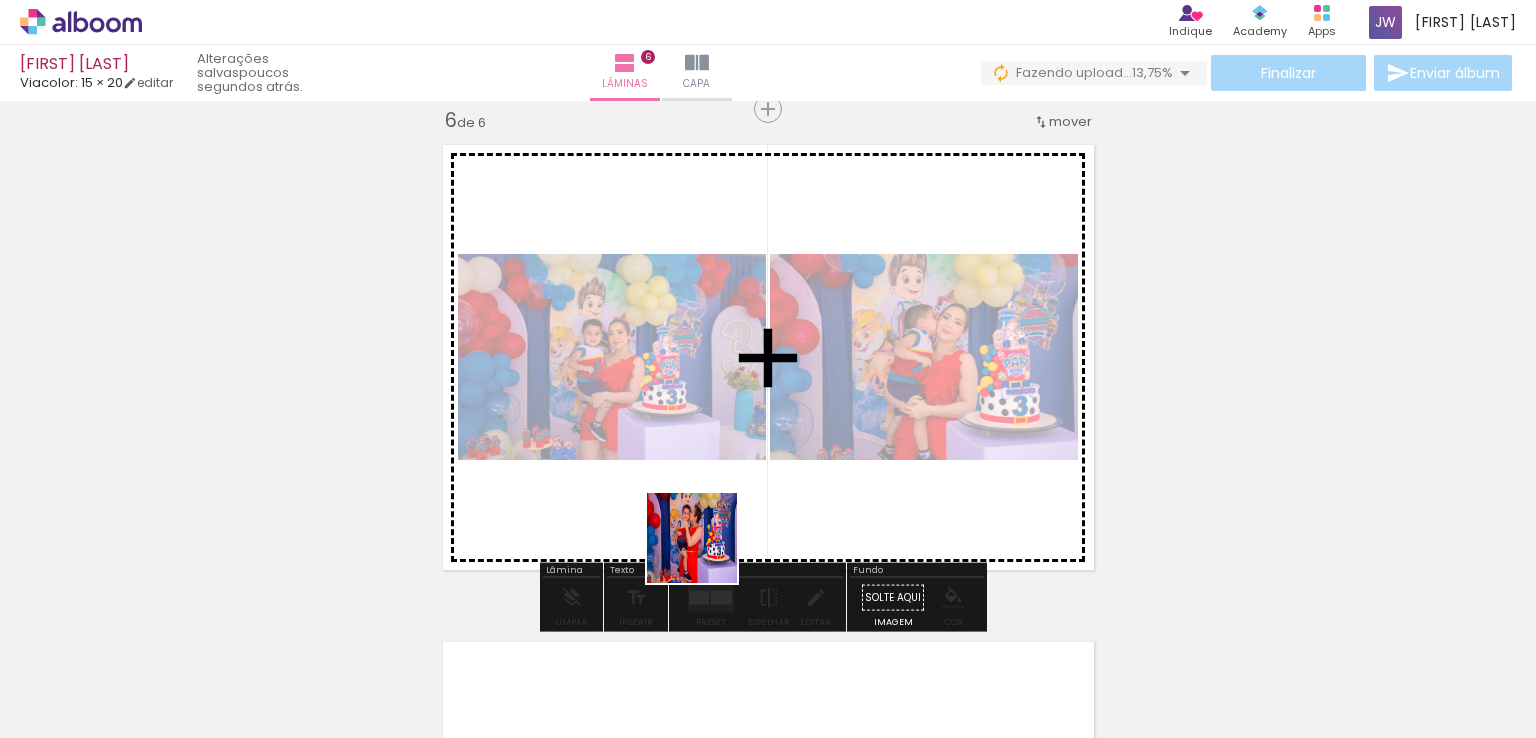 drag, startPoint x: 704, startPoint y: 676, endPoint x: 713, endPoint y: 498, distance: 178.22739 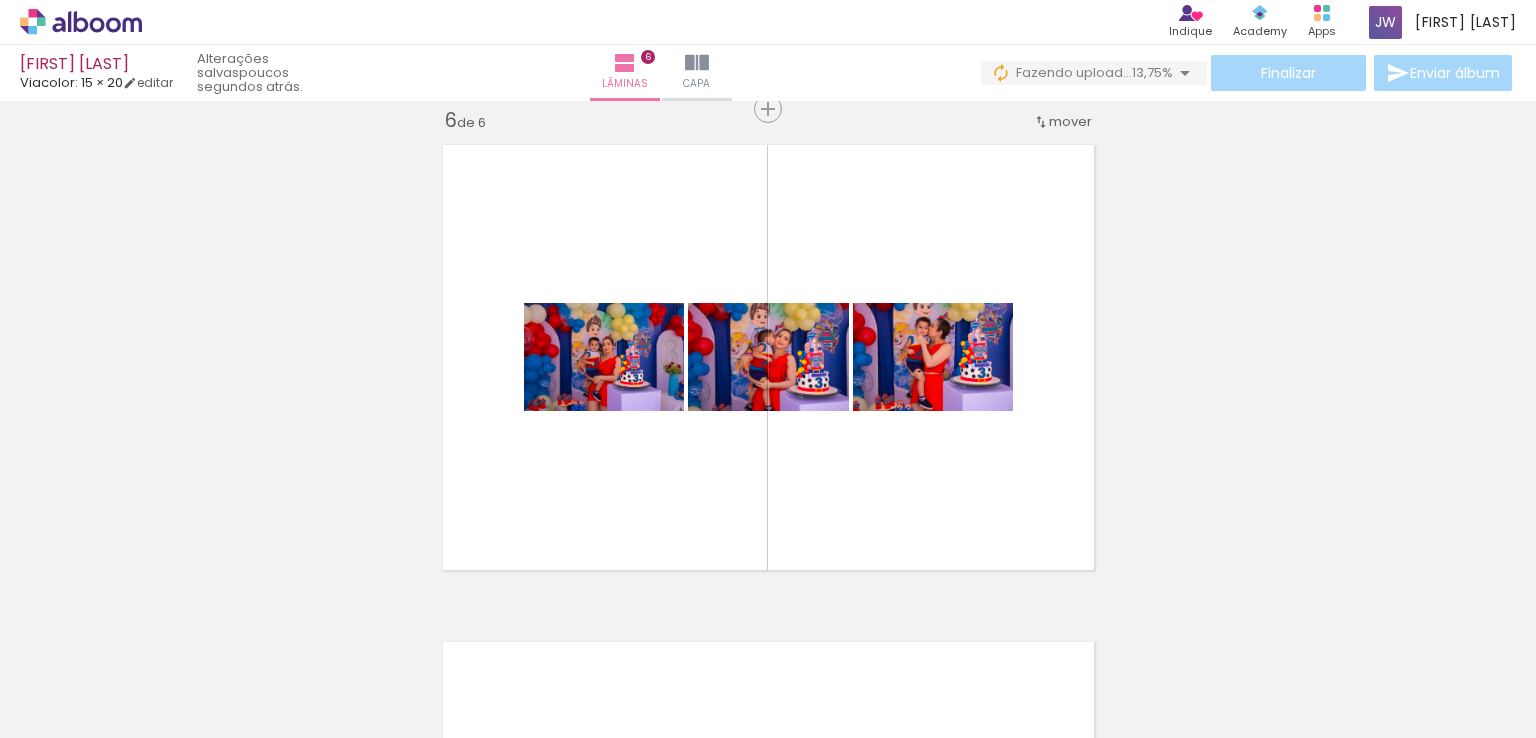 scroll, scrollTop: 0, scrollLeft: 2913, axis: horizontal 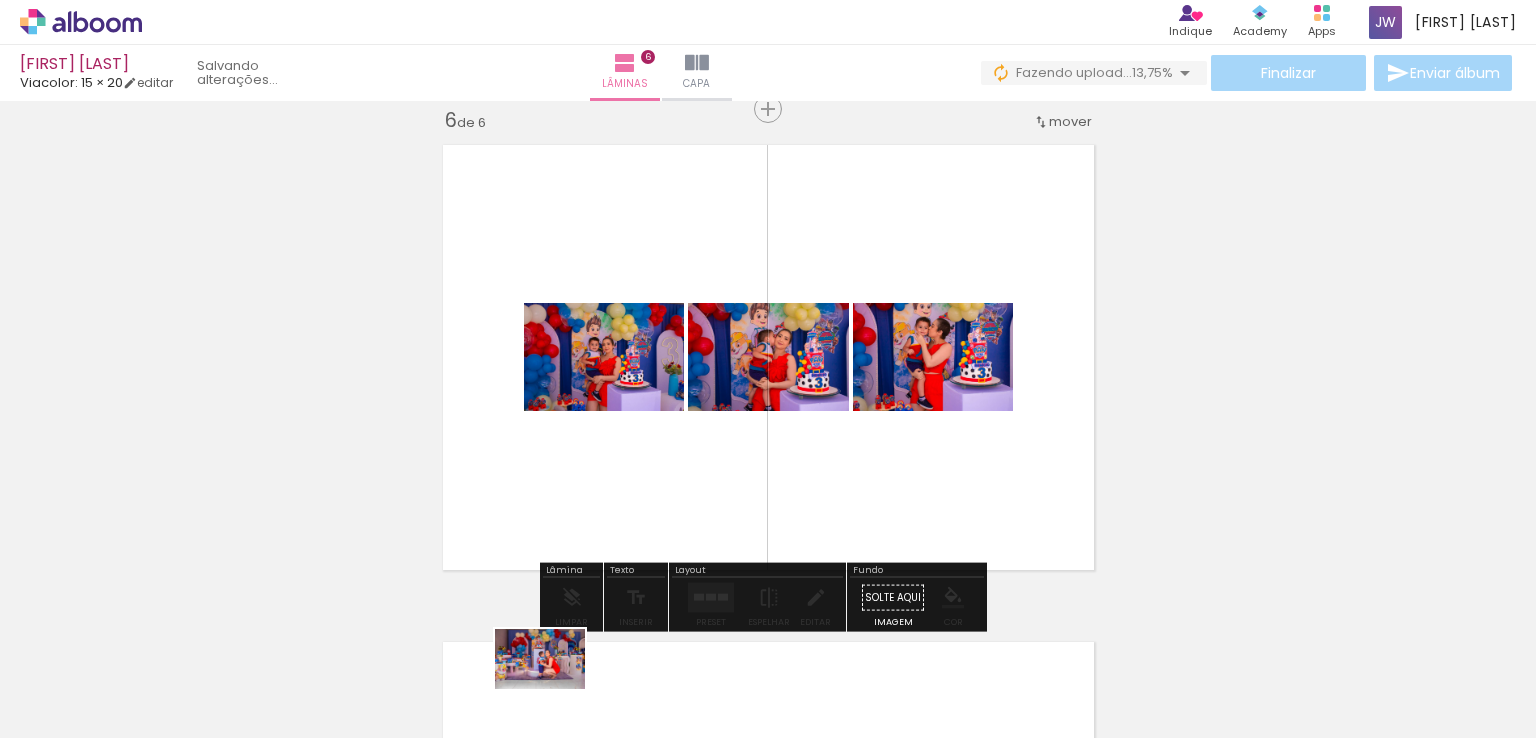 drag, startPoint x: 540, startPoint y: 692, endPoint x: 555, endPoint y: 690, distance: 15.132746 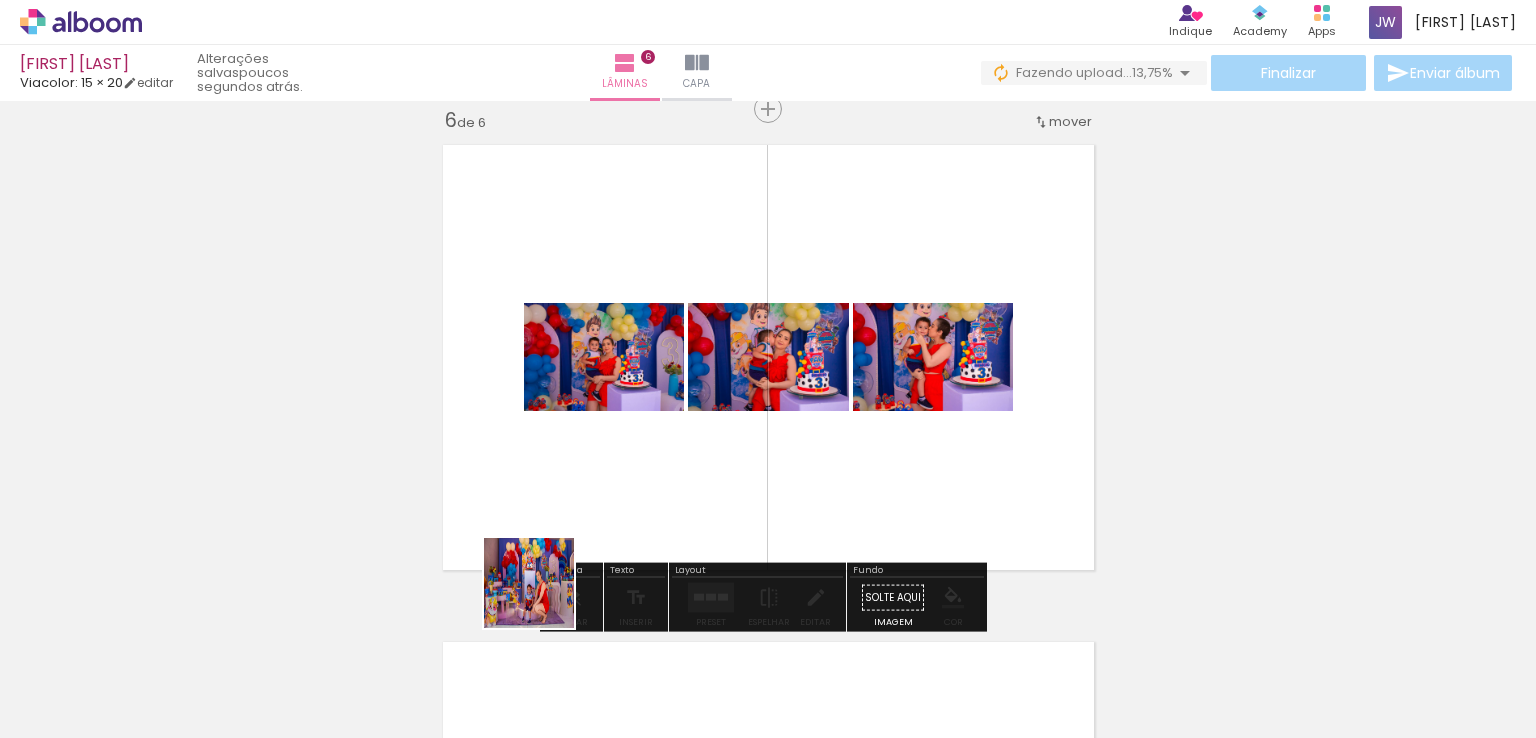 drag, startPoint x: 421, startPoint y: 693, endPoint x: 664, endPoint y: 548, distance: 282.9735 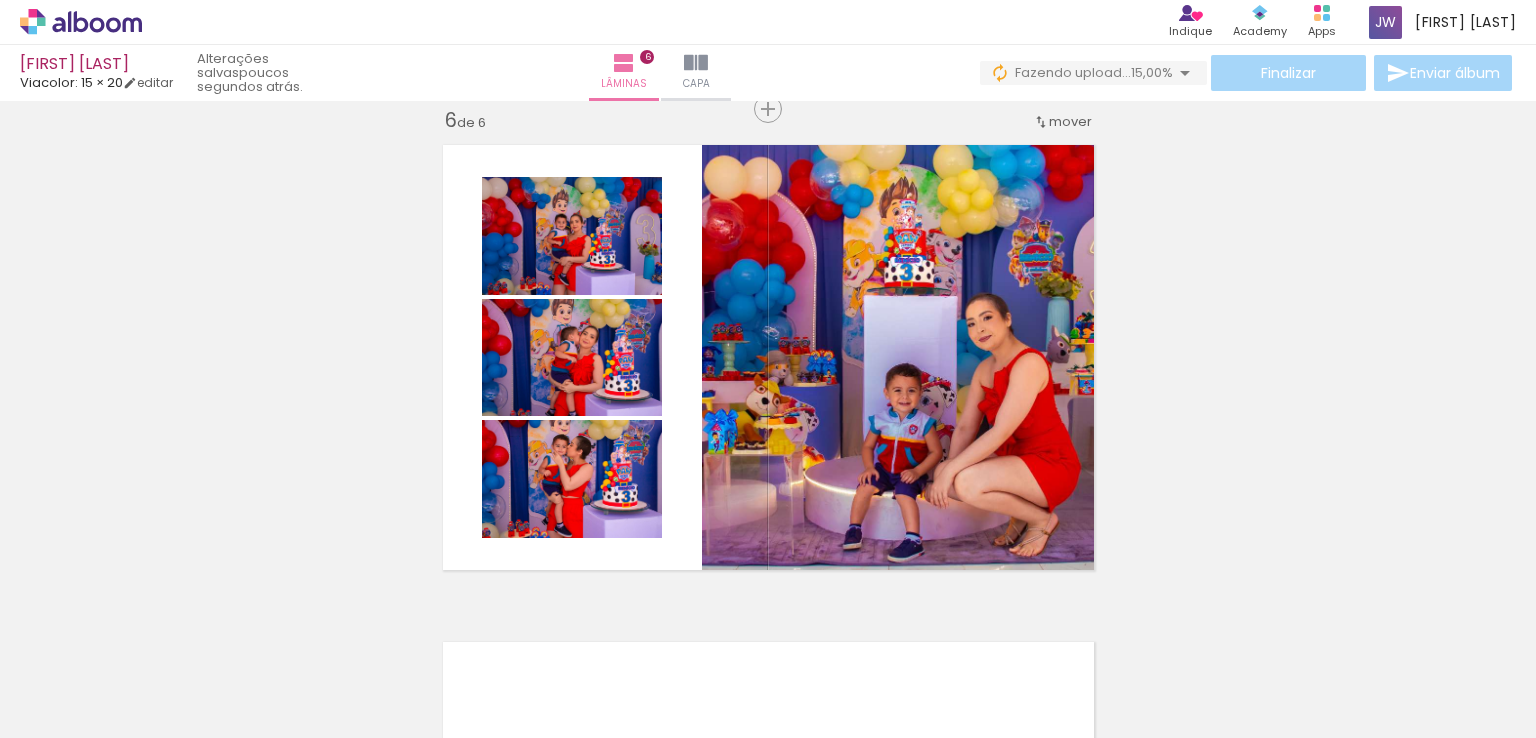 scroll, scrollTop: 0, scrollLeft: 3471, axis: horizontal 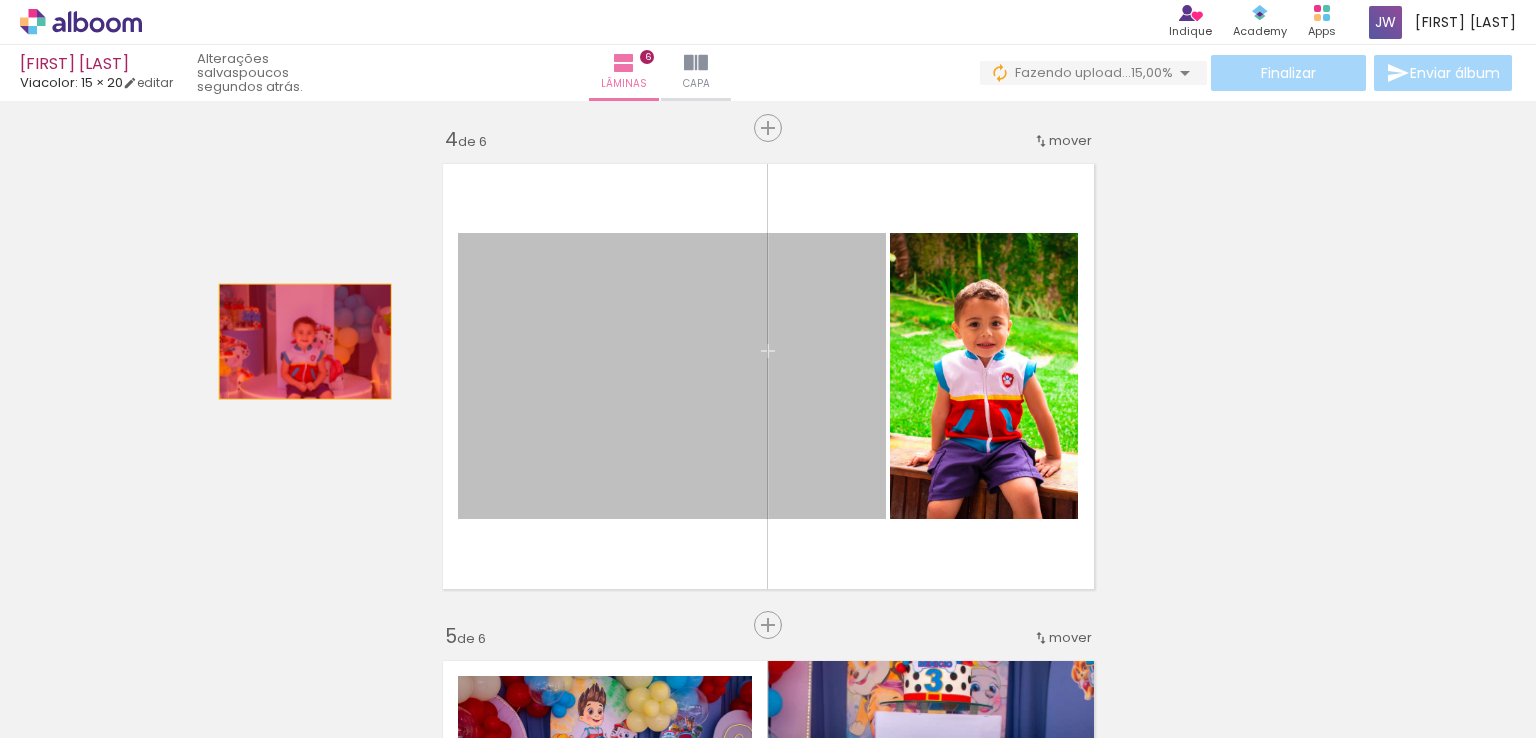drag, startPoint x: 657, startPoint y: 385, endPoint x: 268, endPoint y: 338, distance: 391.82904 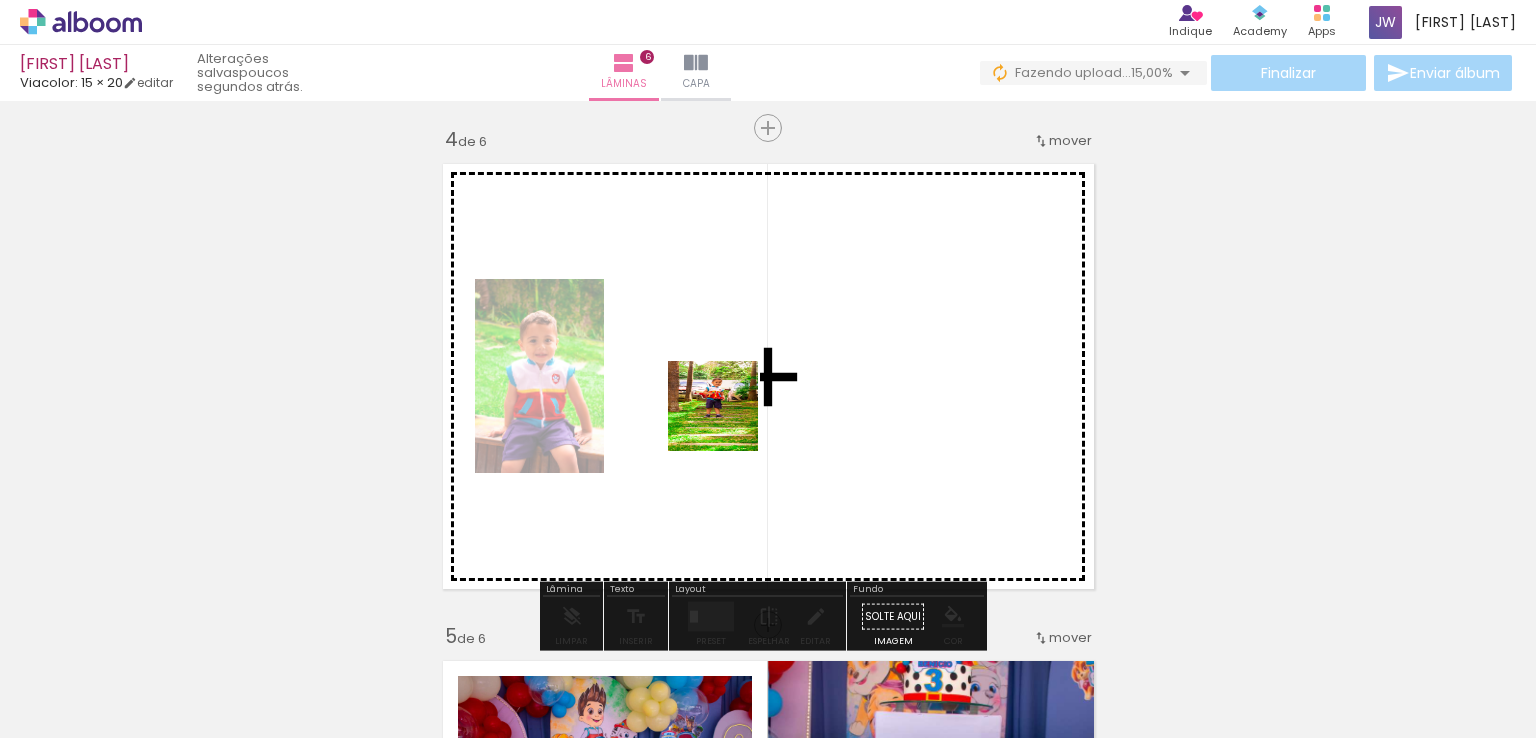 drag, startPoint x: 668, startPoint y: 679, endPoint x: 734, endPoint y: 413, distance: 274.06567 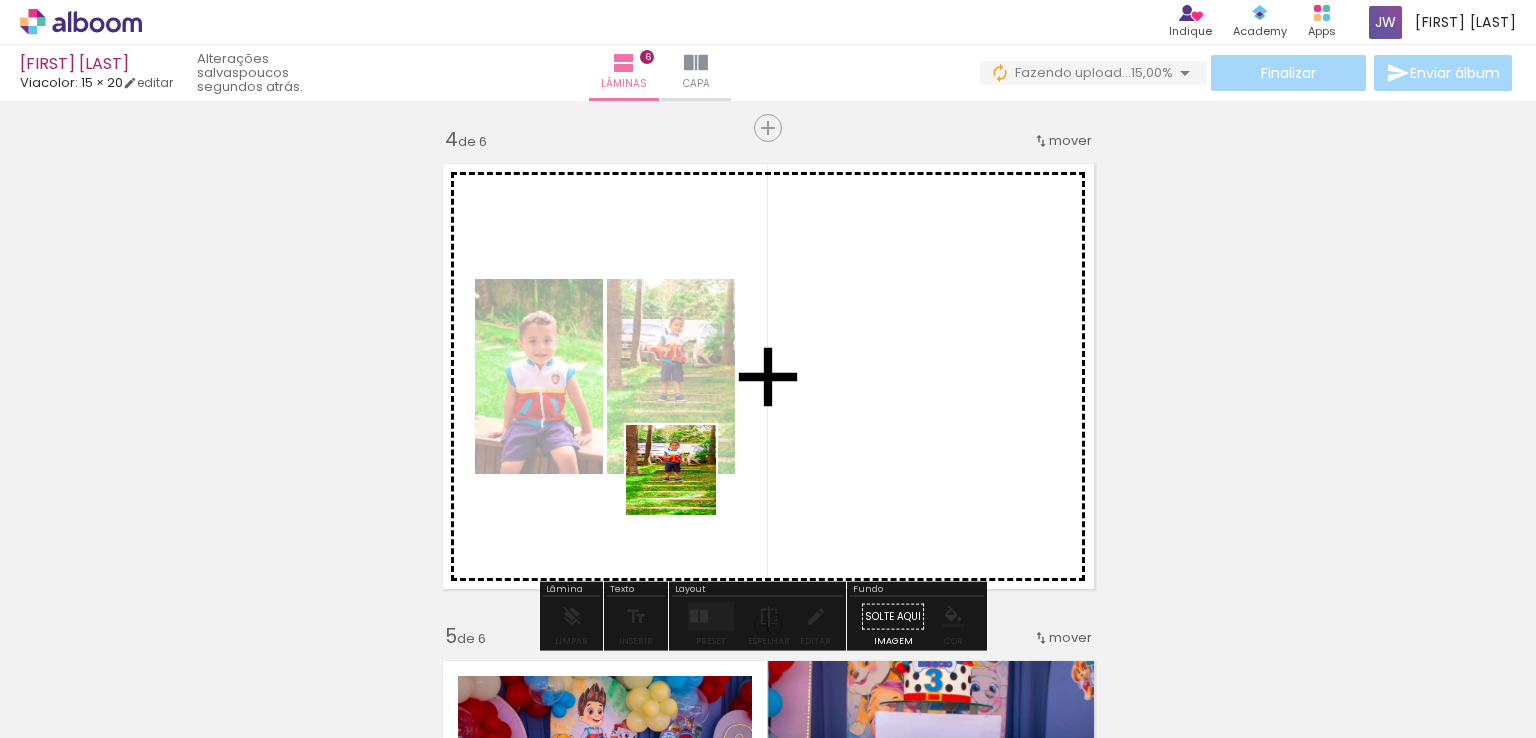 drag, startPoint x: 558, startPoint y: 694, endPoint x: 775, endPoint y: 397, distance: 367.82877 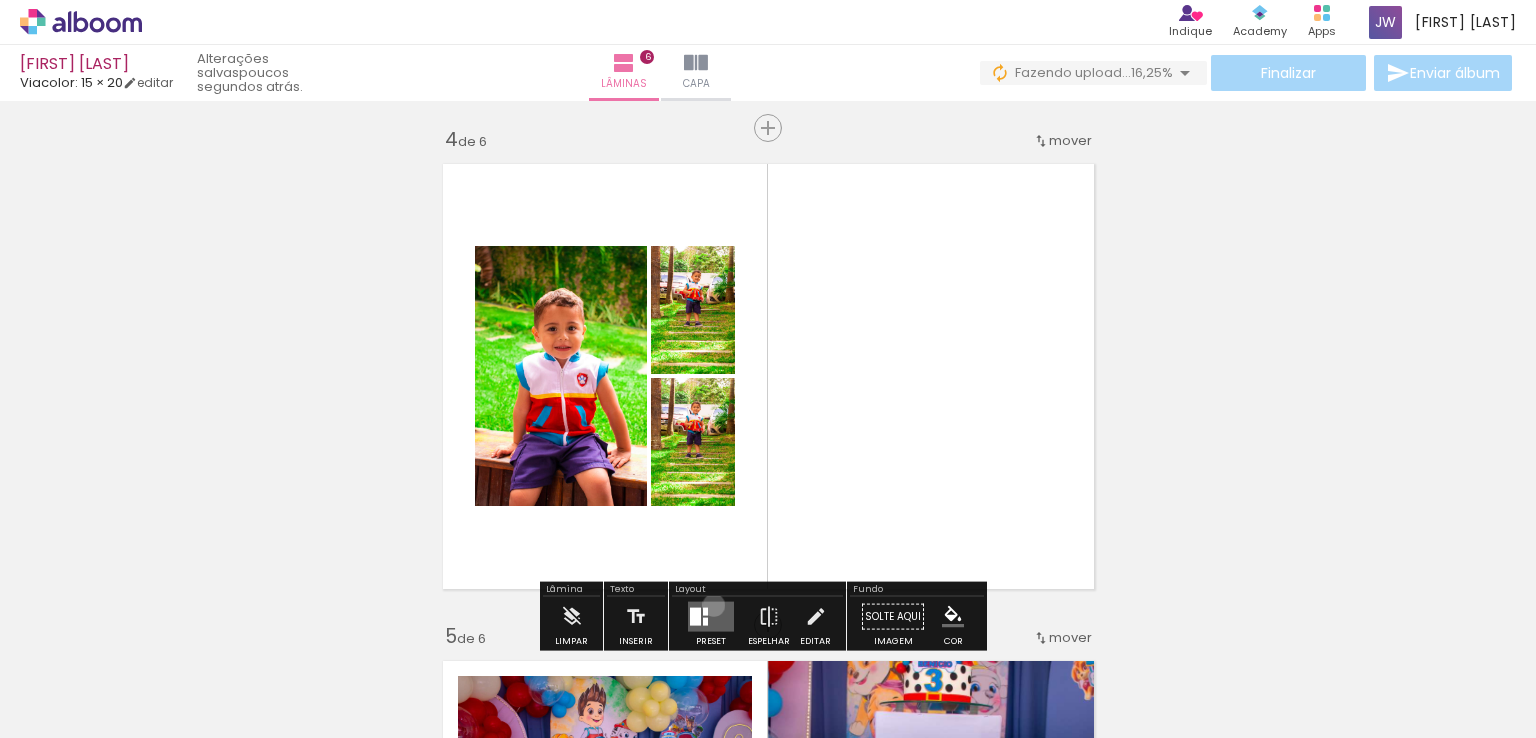 click at bounding box center (711, 617) 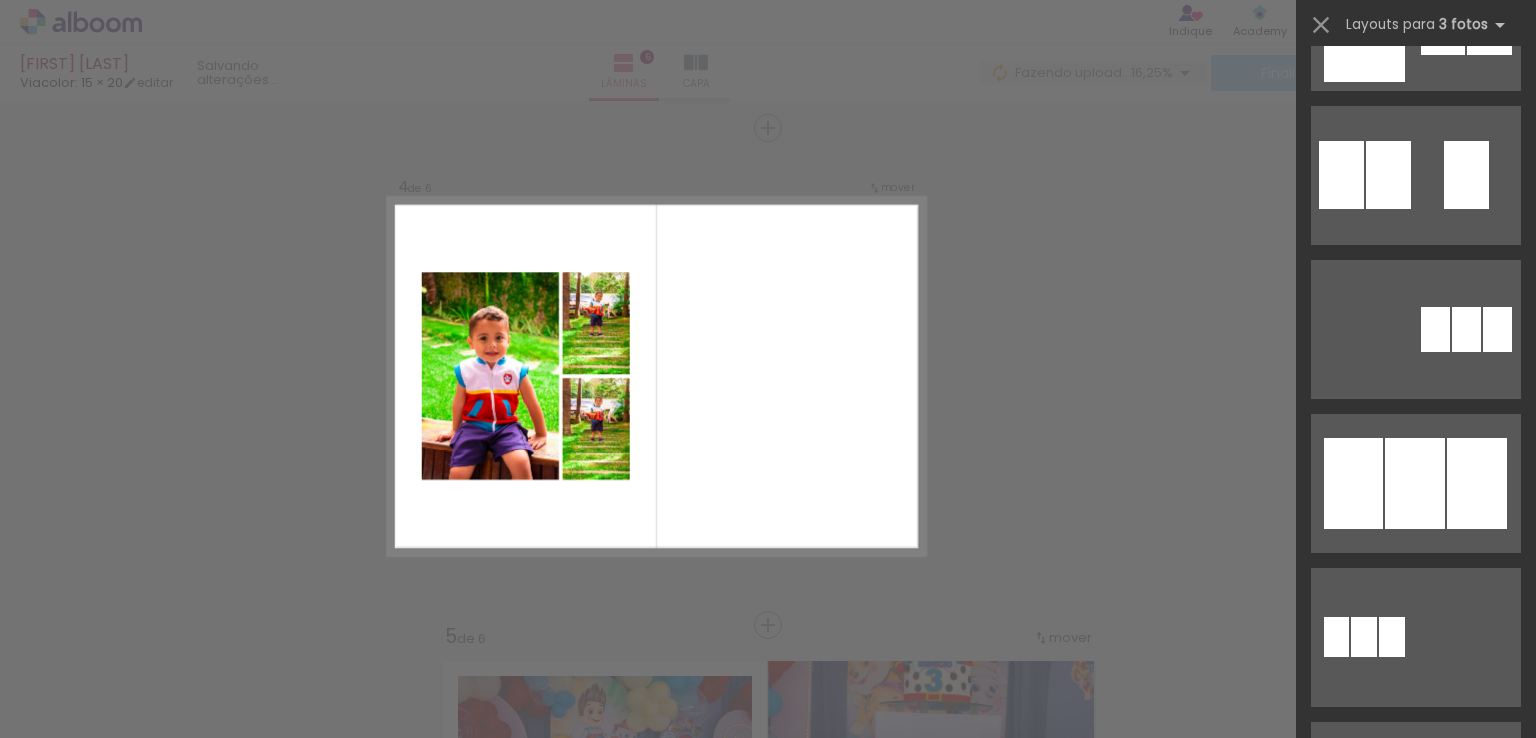 scroll, scrollTop: 0, scrollLeft: 0, axis: both 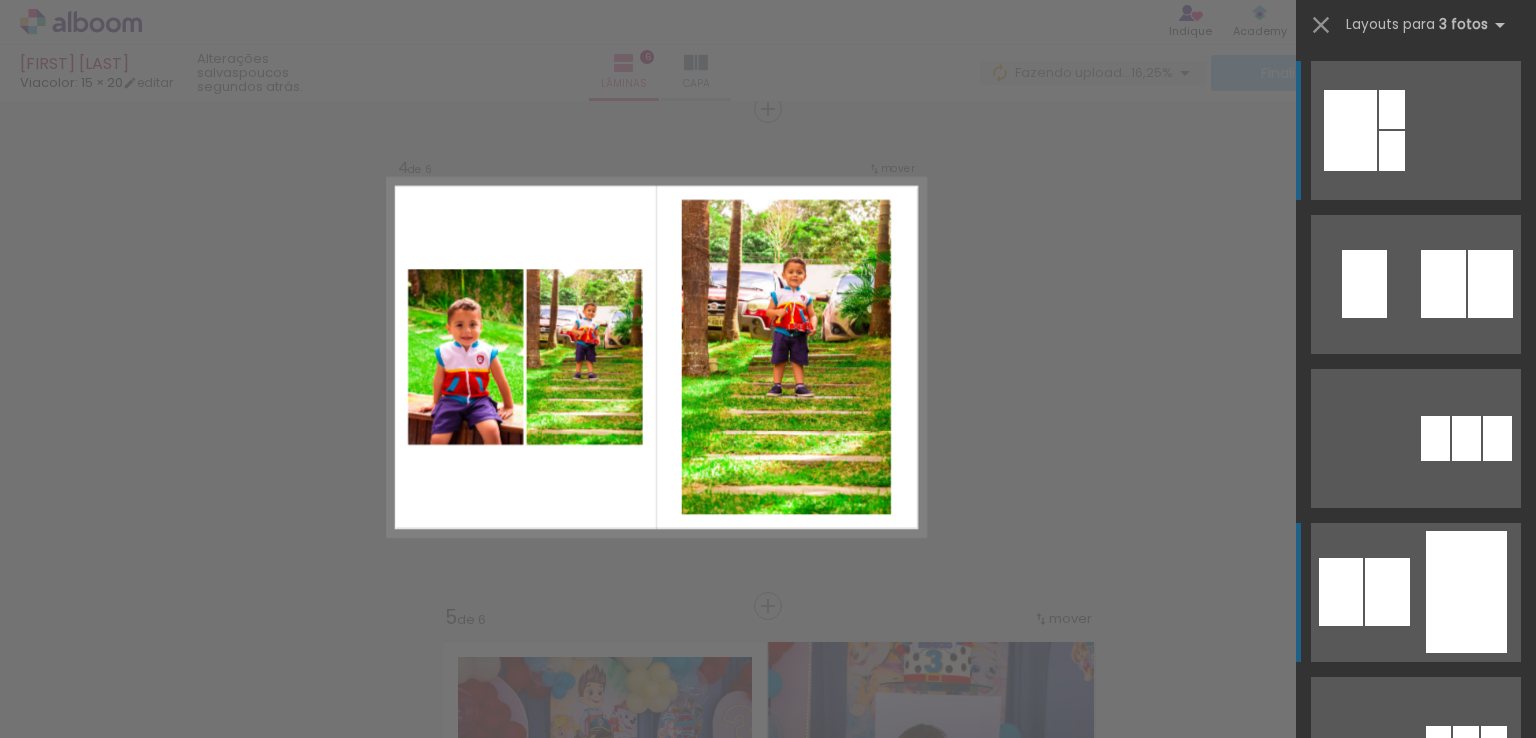 click at bounding box center (1490, 284) 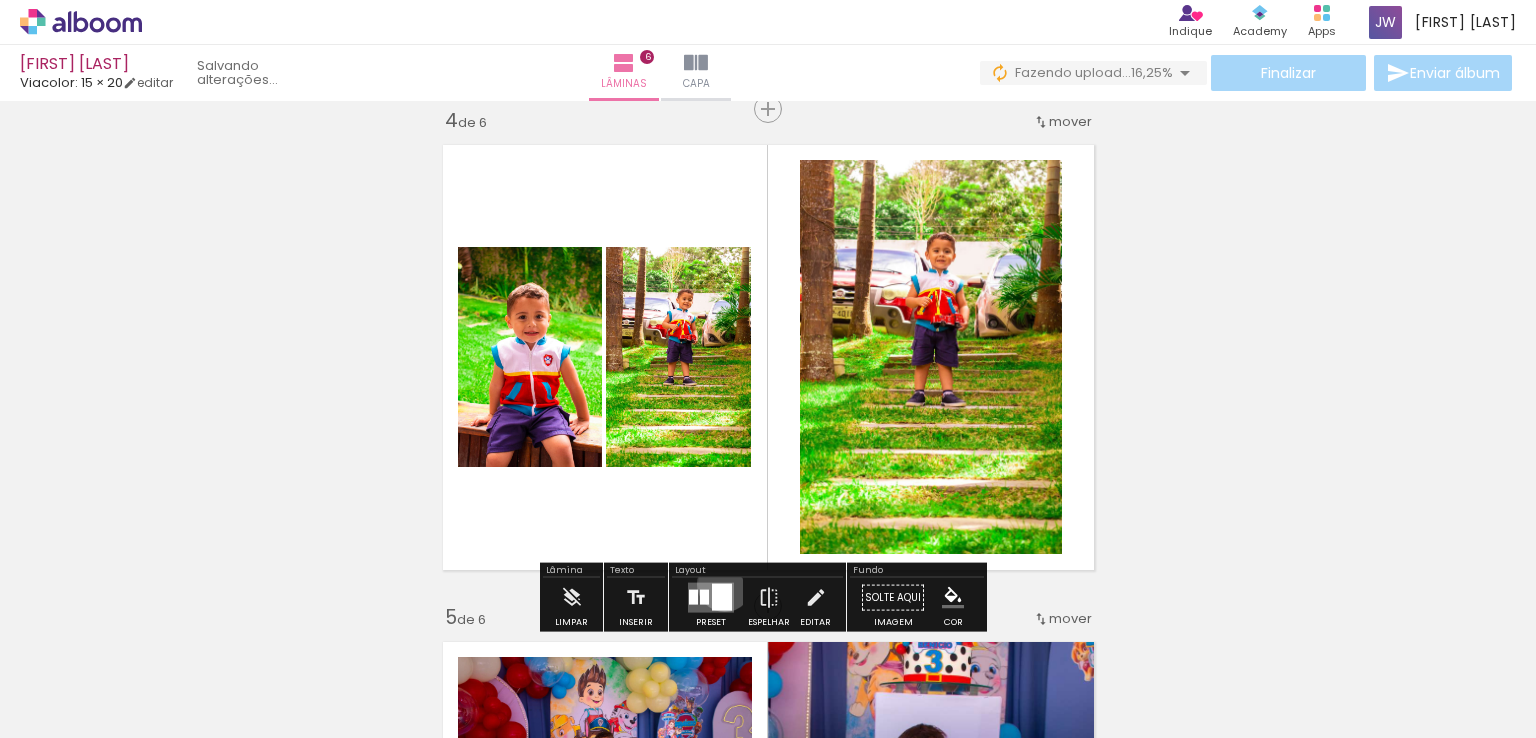 click at bounding box center [722, 597] 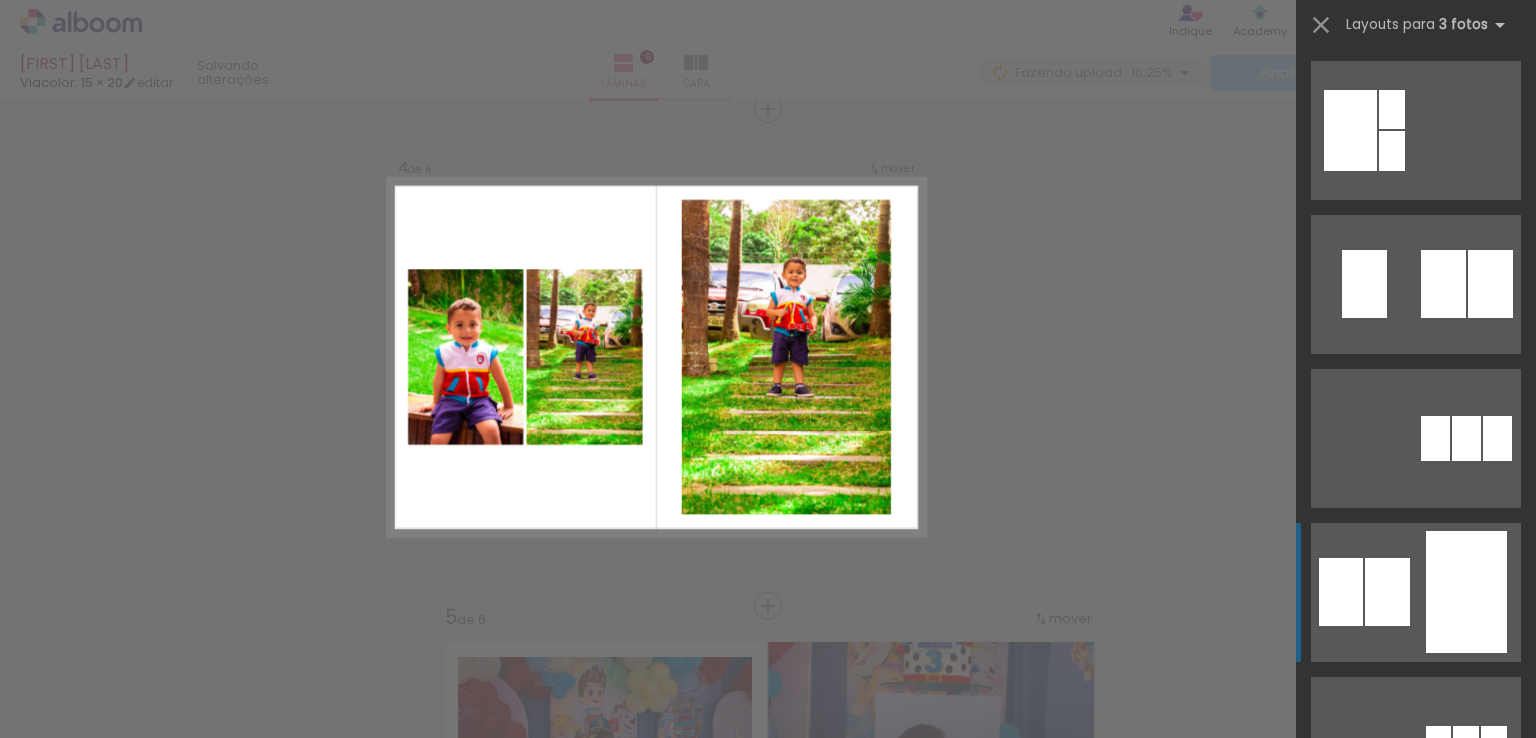 scroll, scrollTop: 462, scrollLeft: 0, axis: vertical 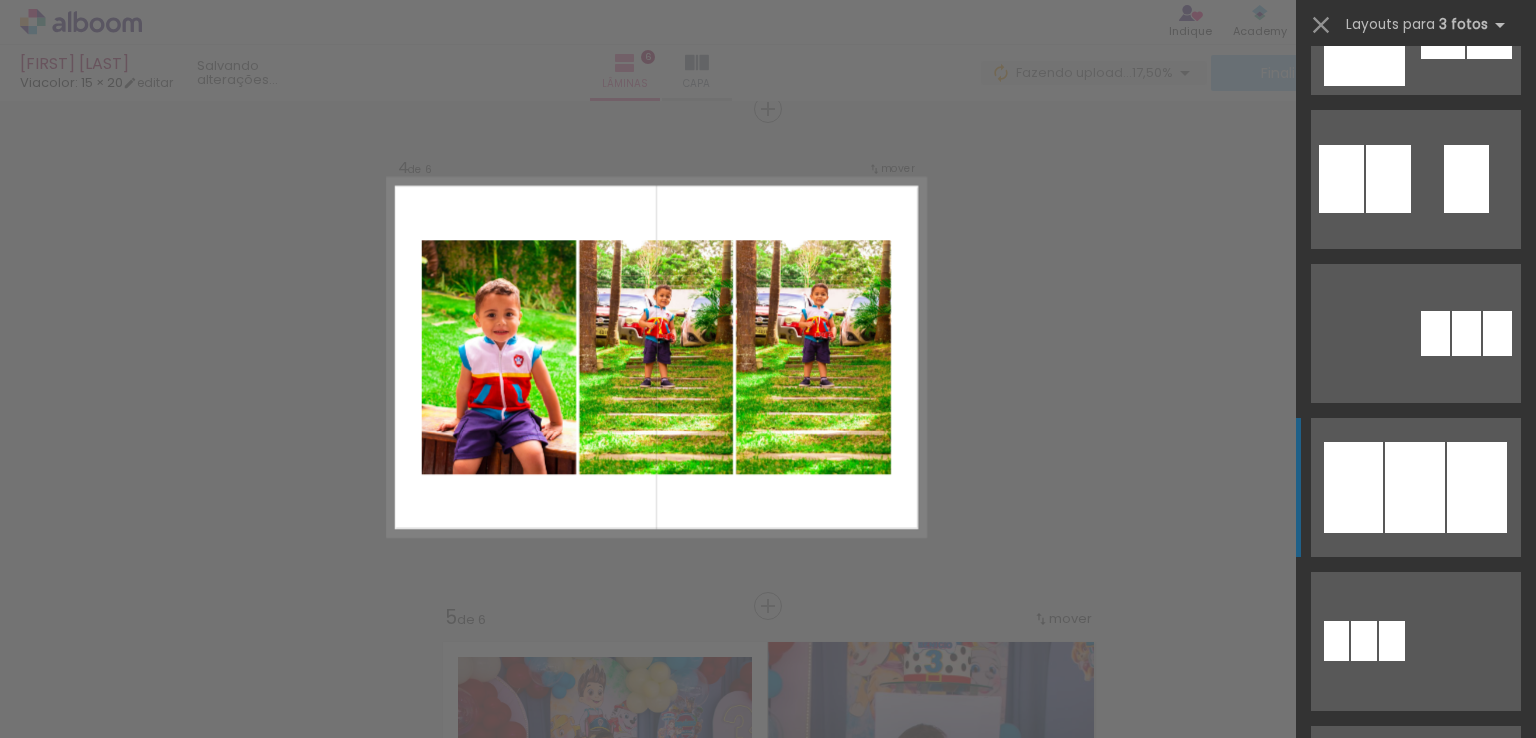 click at bounding box center (1415, 1257) 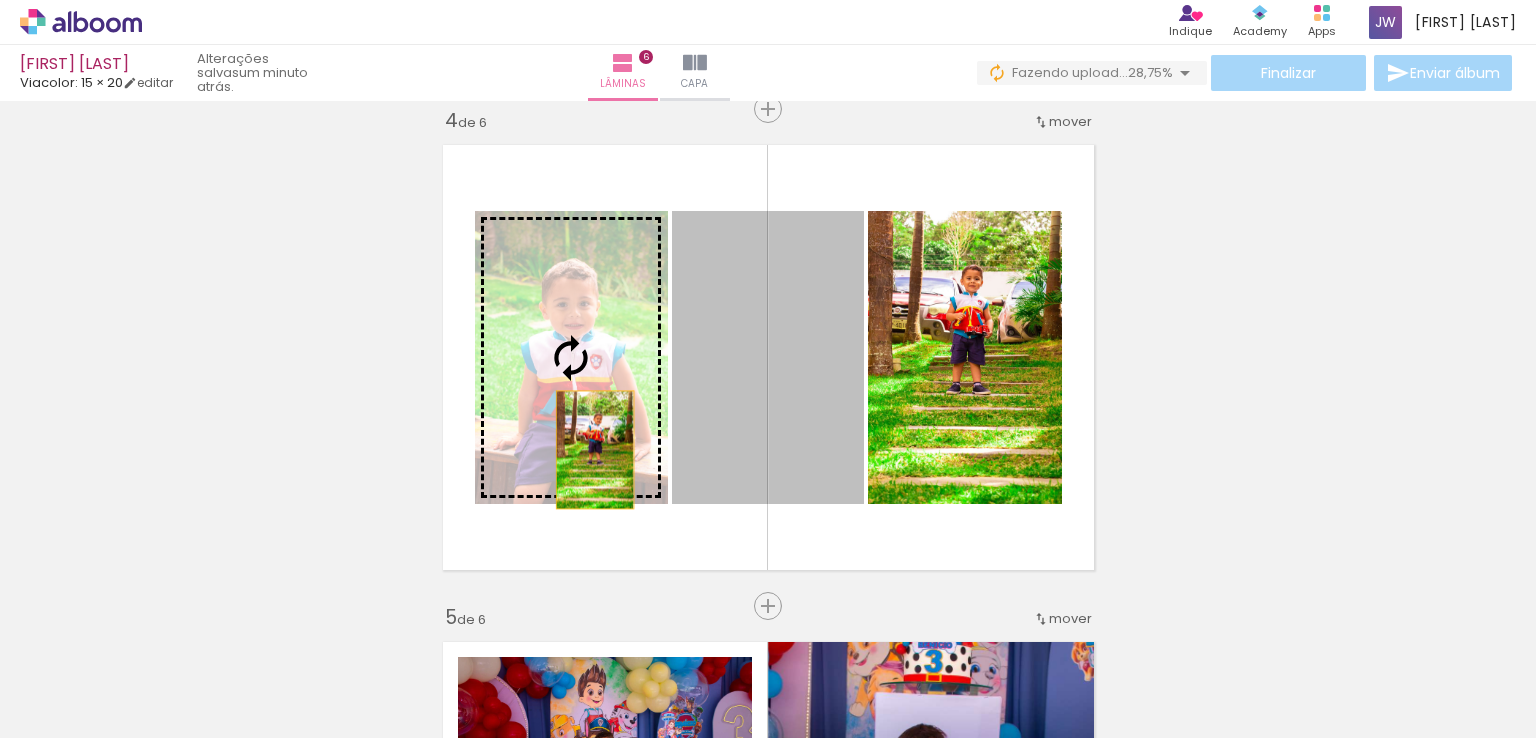 drag, startPoint x: 786, startPoint y: 434, endPoint x: 576, endPoint y: 446, distance: 210.34258 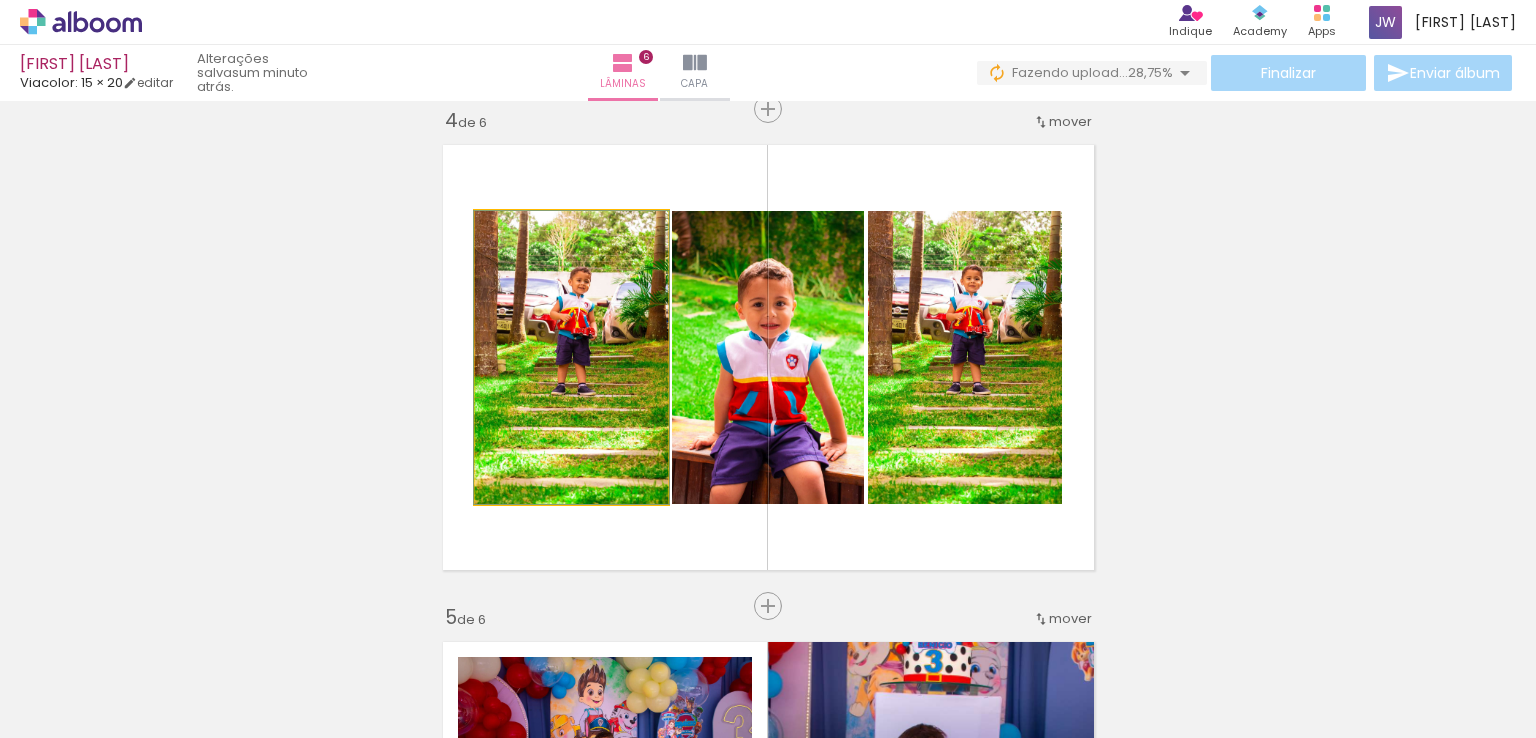 drag, startPoint x: 502, startPoint y: 371, endPoint x: 275, endPoint y: 348, distance: 228.16222 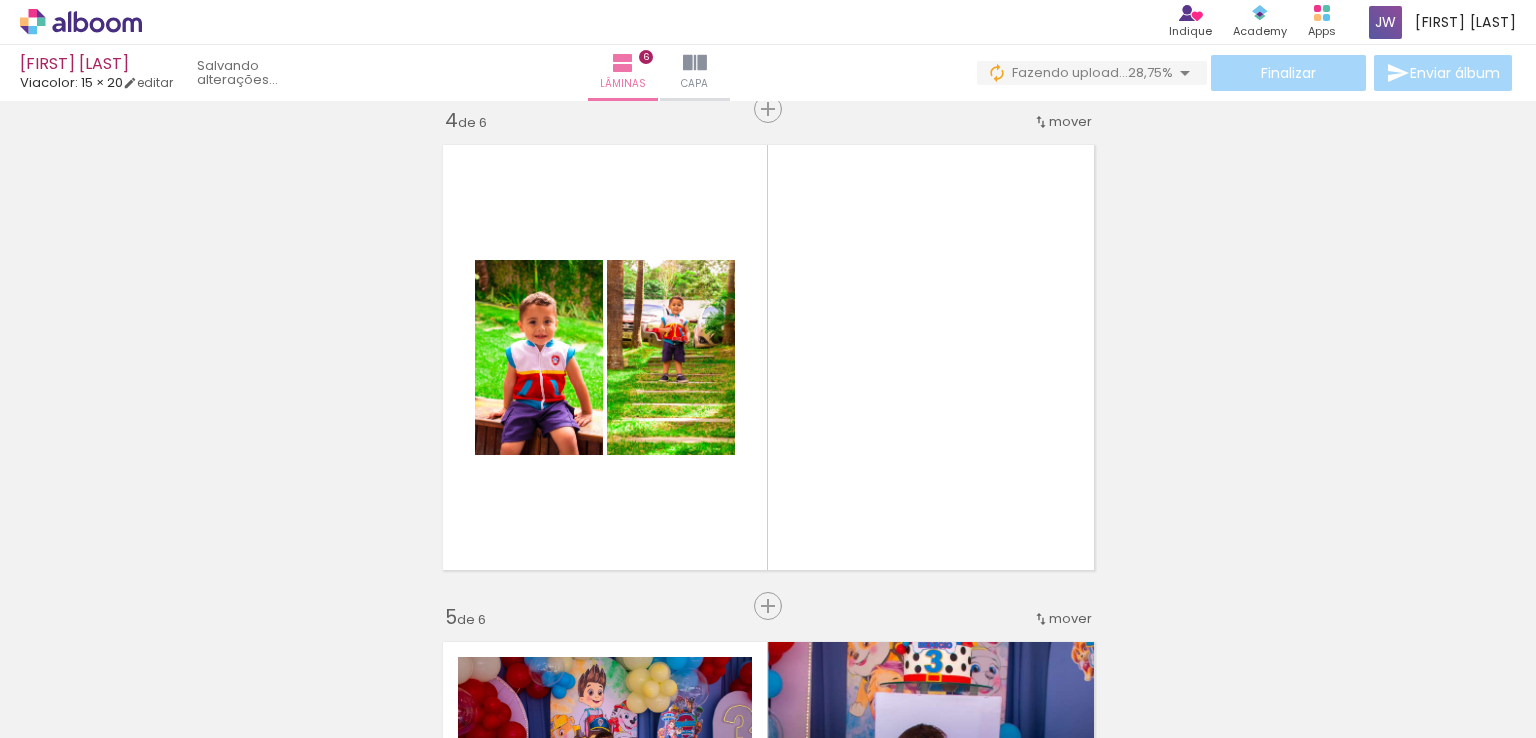 scroll, scrollTop: 0, scrollLeft: 1924, axis: horizontal 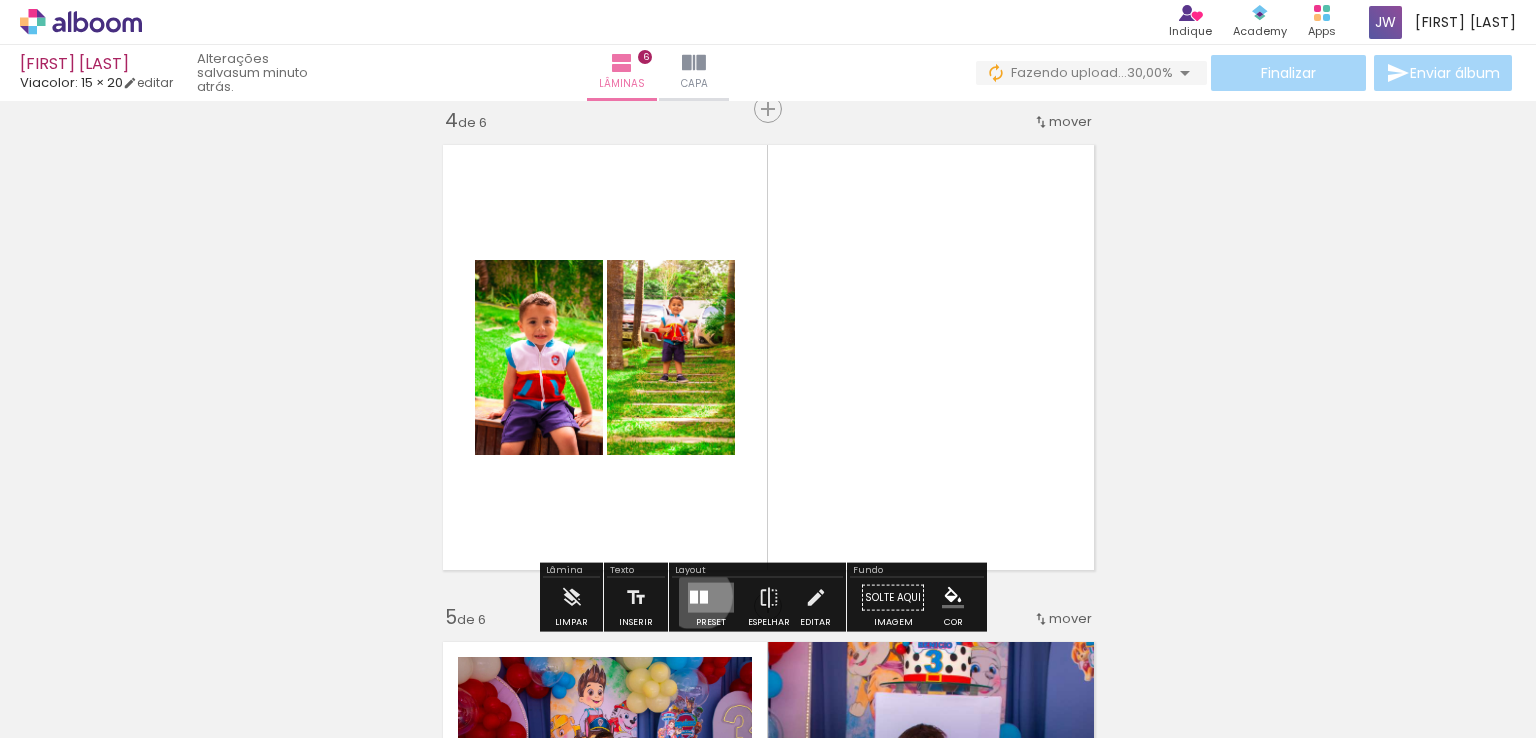 click at bounding box center [711, 598] 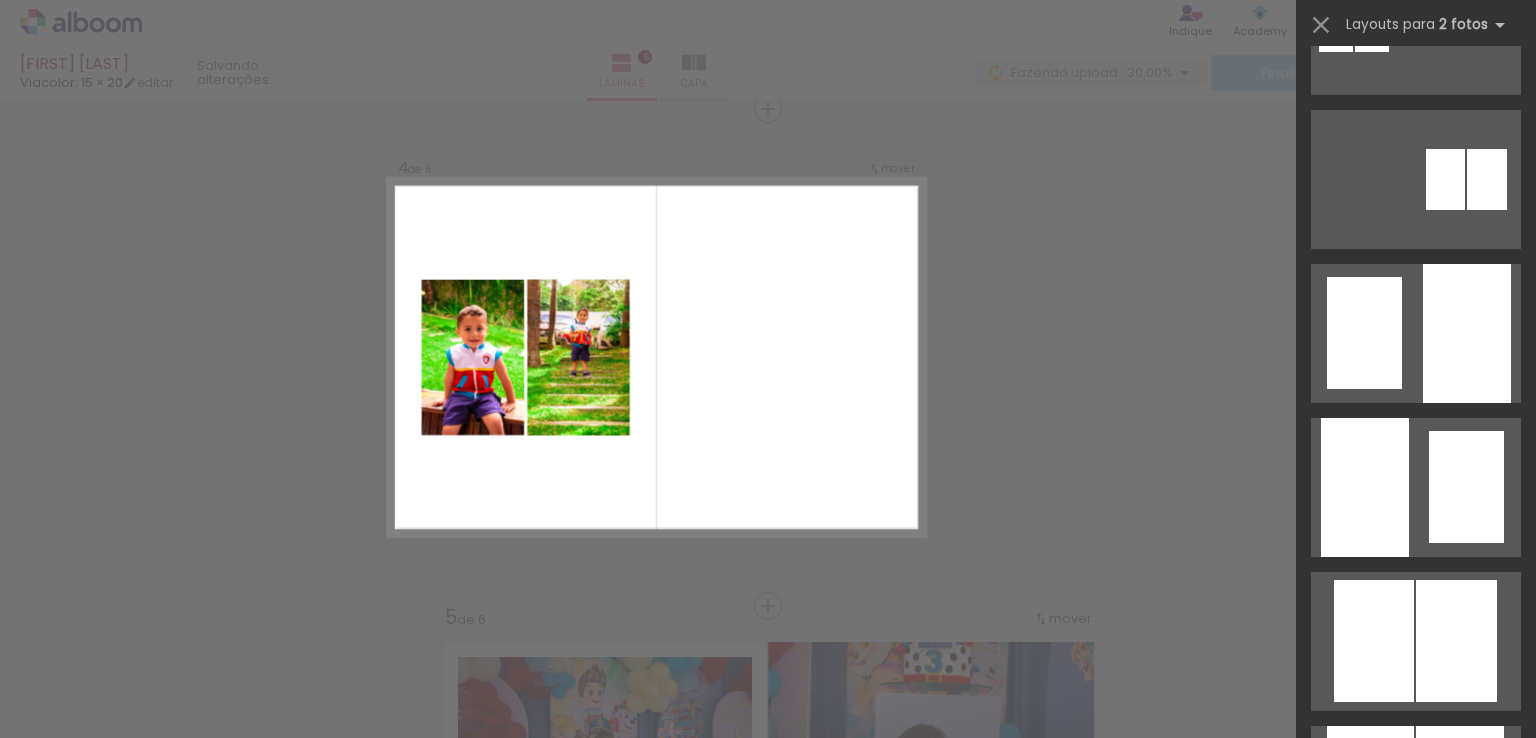scroll, scrollTop: 0, scrollLeft: 0, axis: both 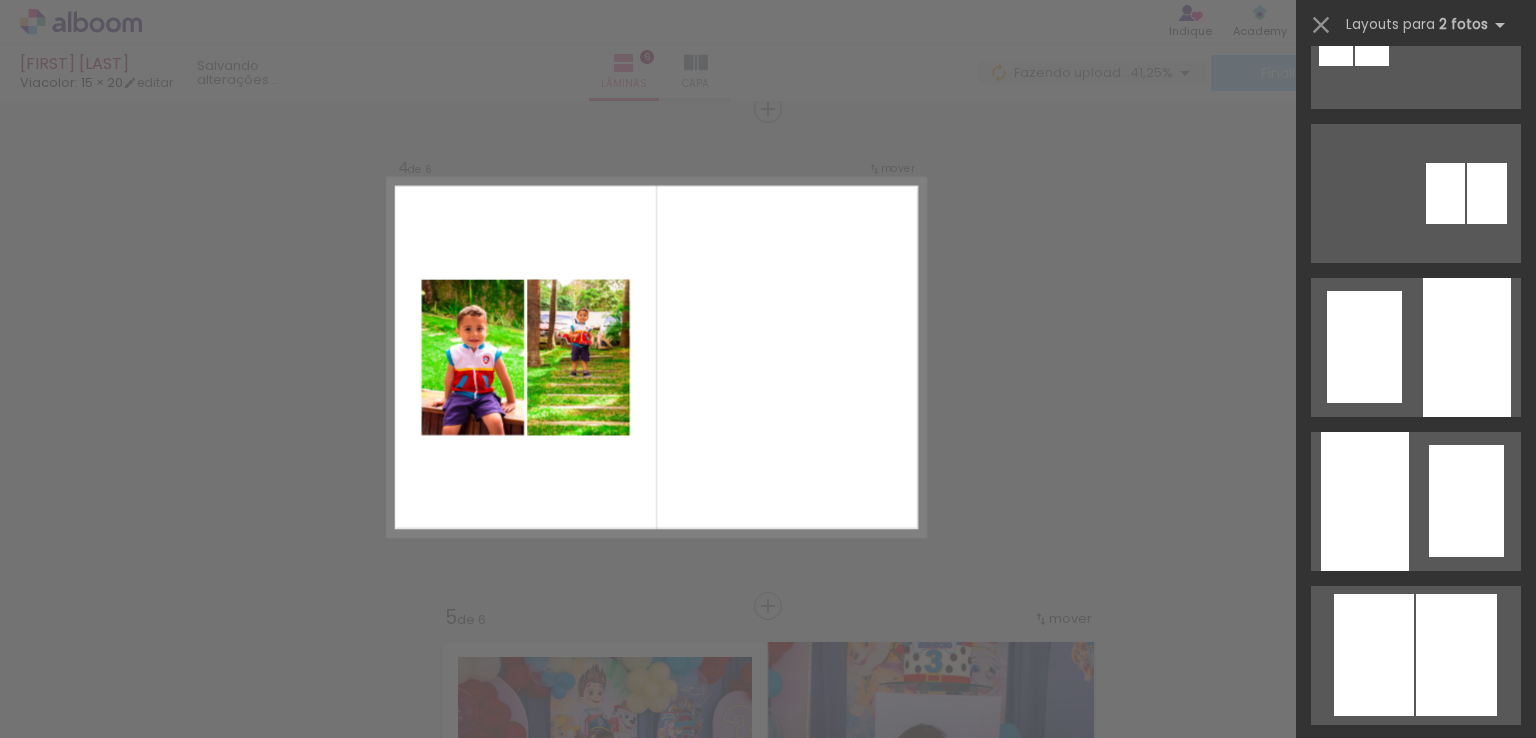 click on "Confirmar Cancelar" at bounding box center [768, 348] 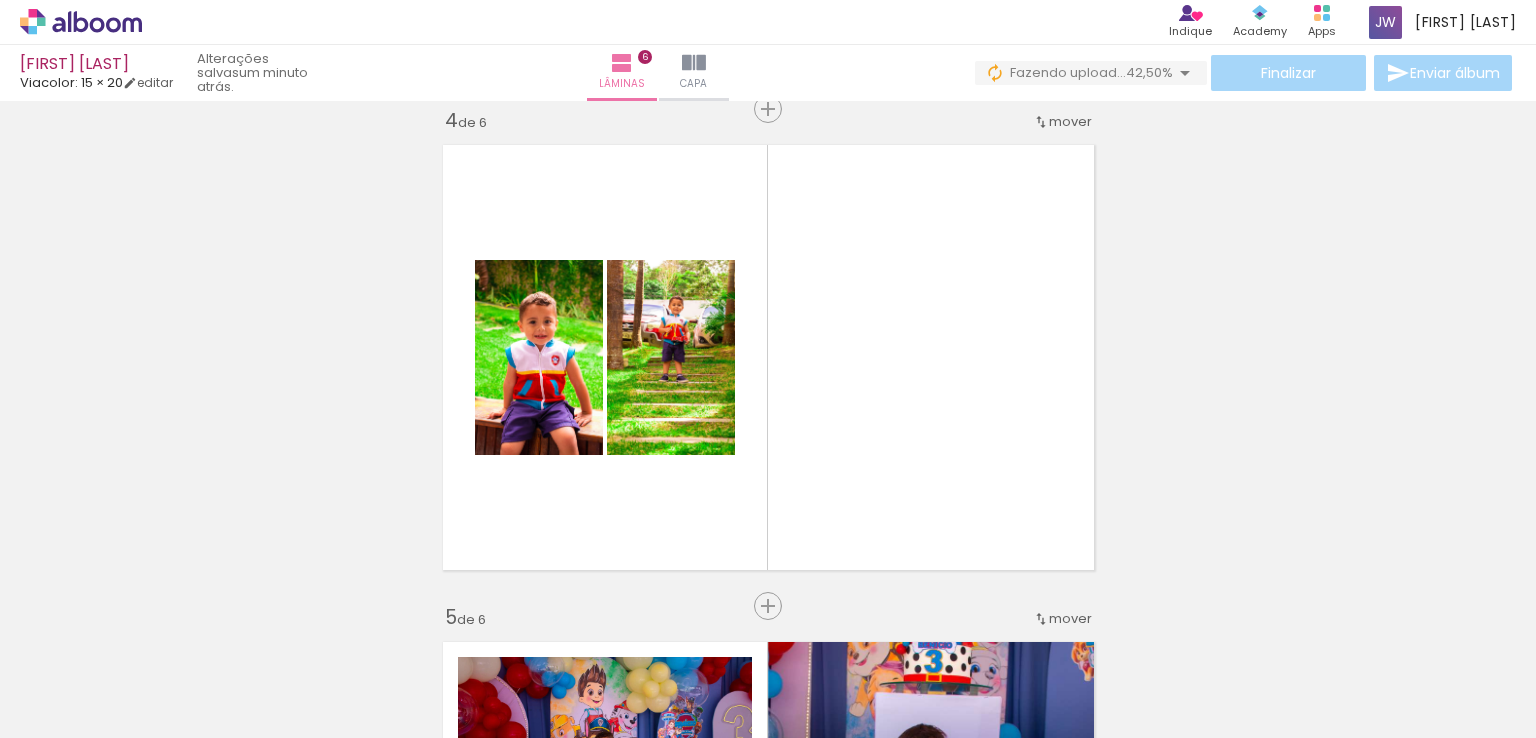 scroll, scrollTop: 0, scrollLeft: 2429, axis: horizontal 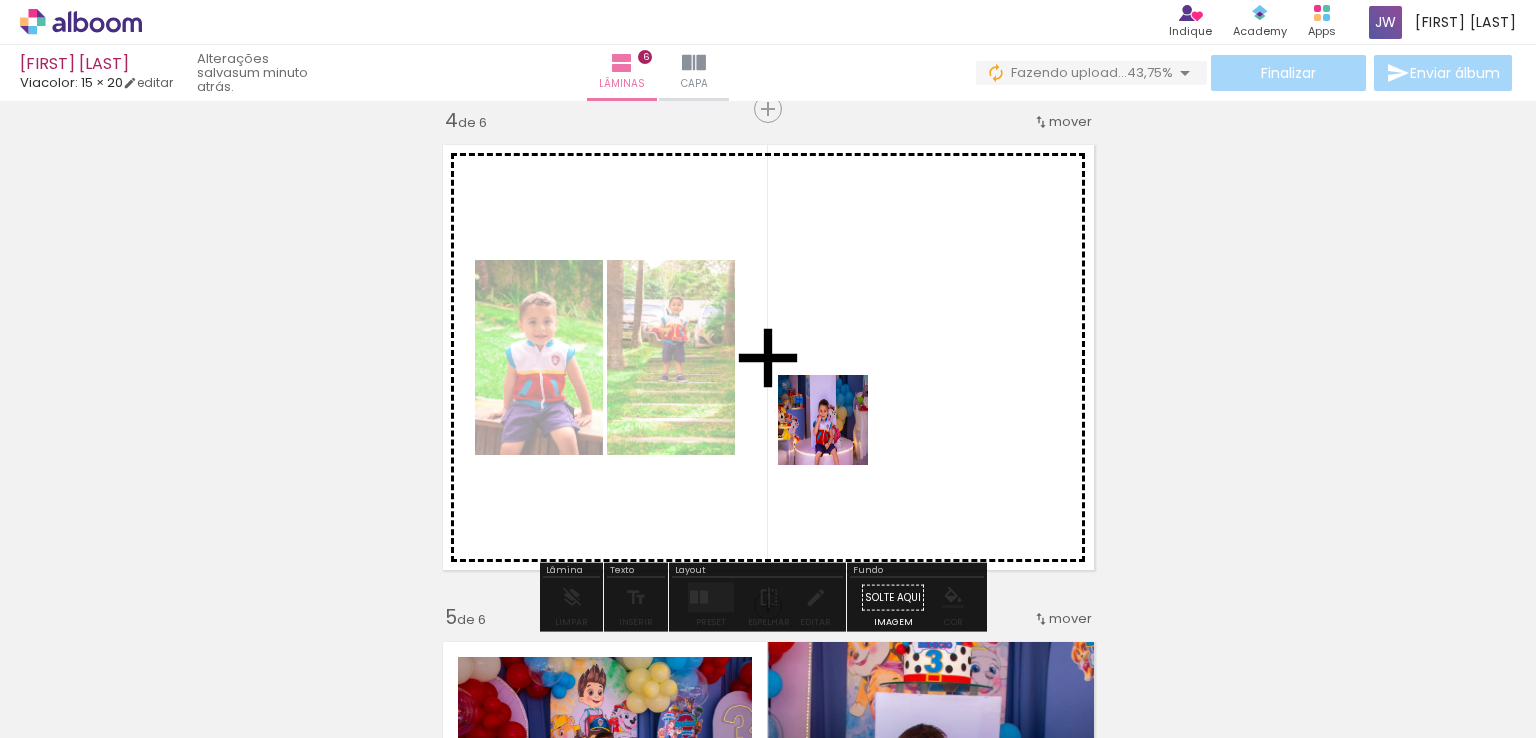 drag, startPoint x: 793, startPoint y: 677, endPoint x: 844, endPoint y: 305, distance: 375.4797 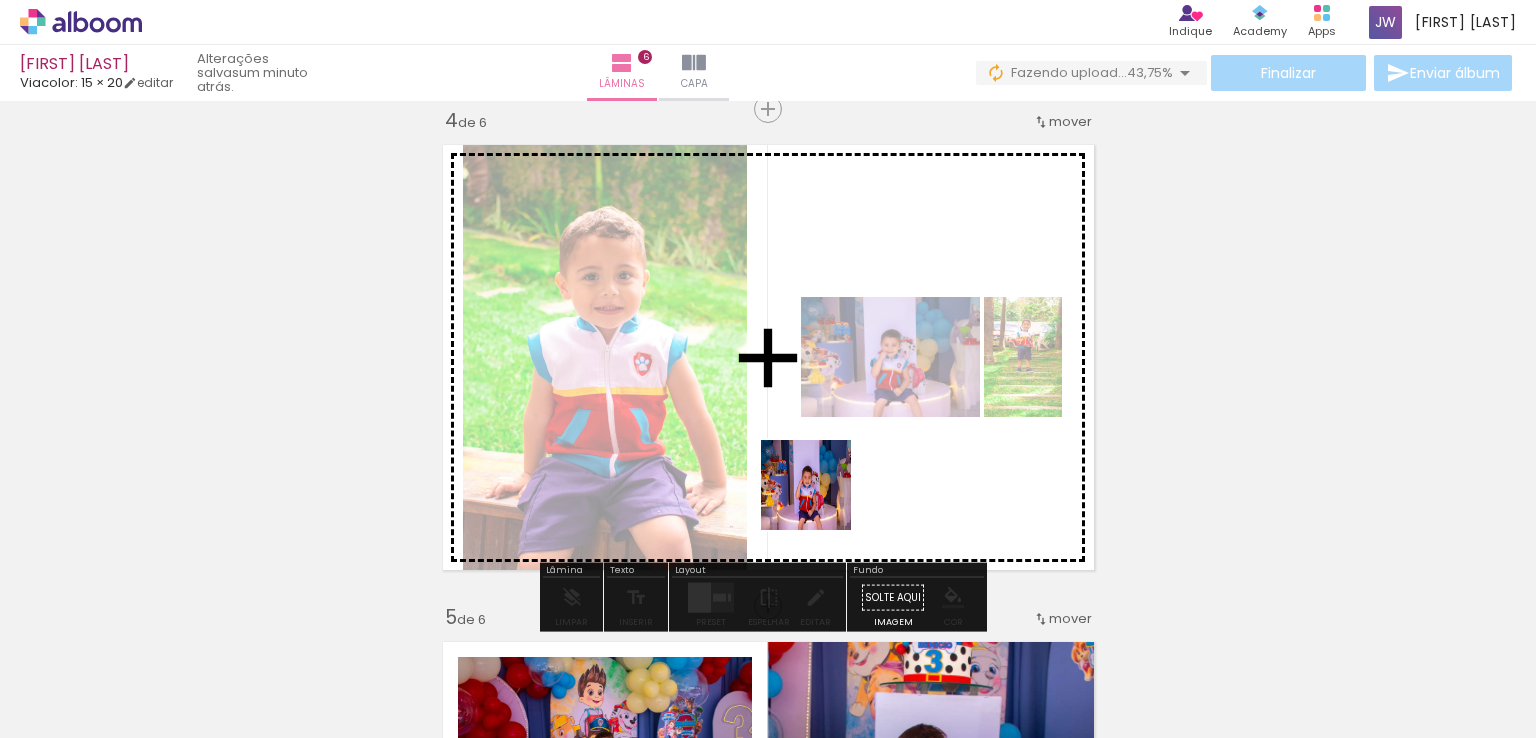 drag, startPoint x: 712, startPoint y: 691, endPoint x: 880, endPoint y: 412, distance: 325.6762 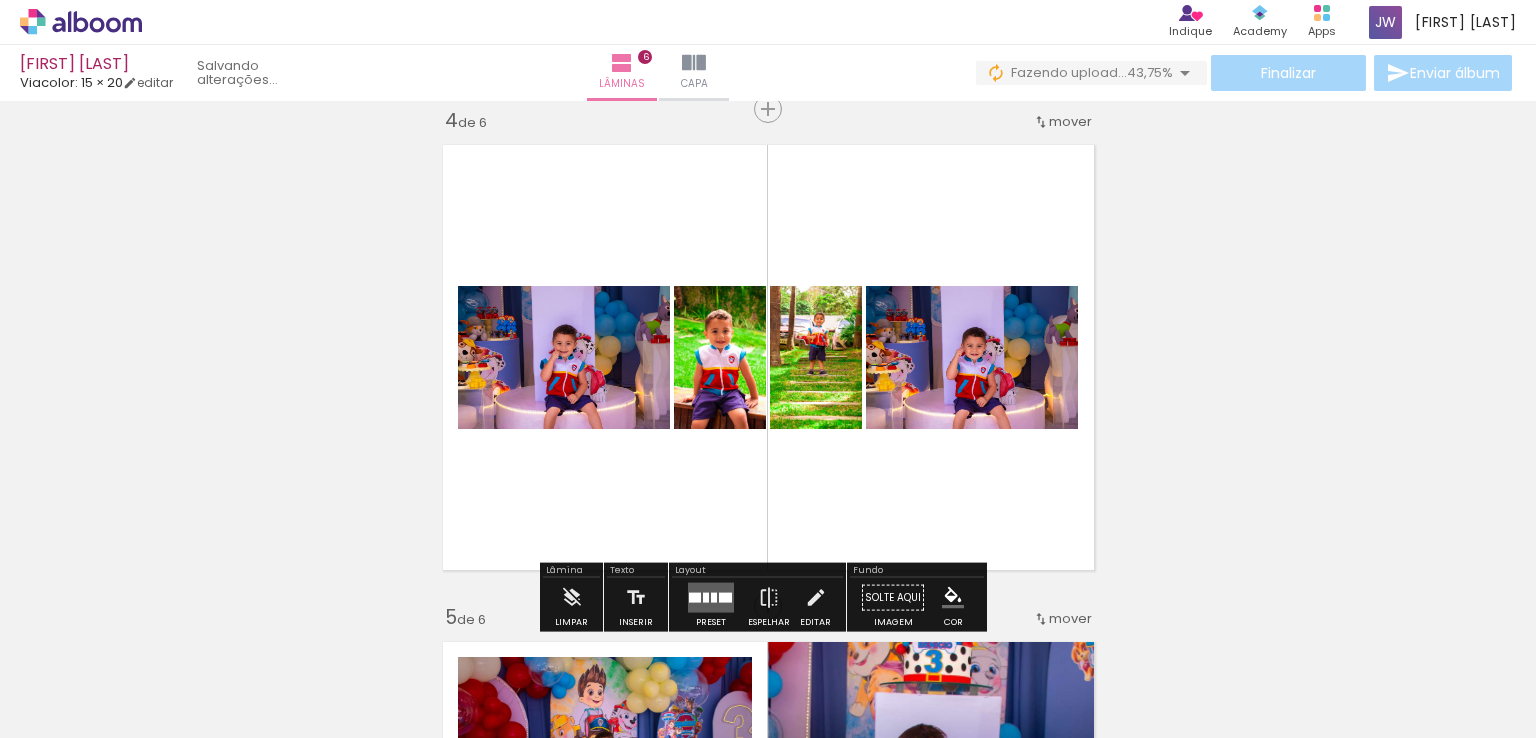 click at bounding box center (571, 670) 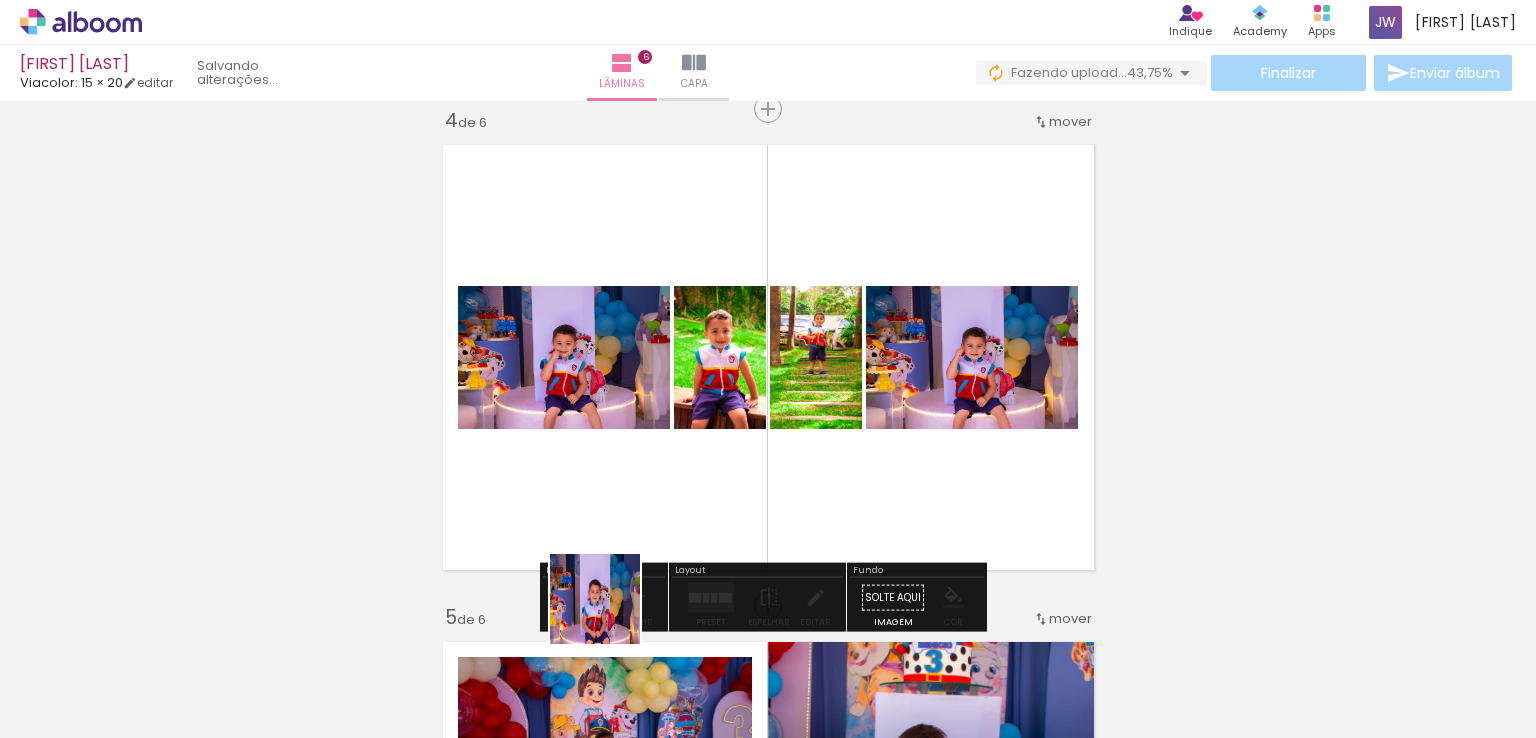 drag, startPoint x: 560, startPoint y: 689, endPoint x: 722, endPoint y: 379, distance: 349.77707 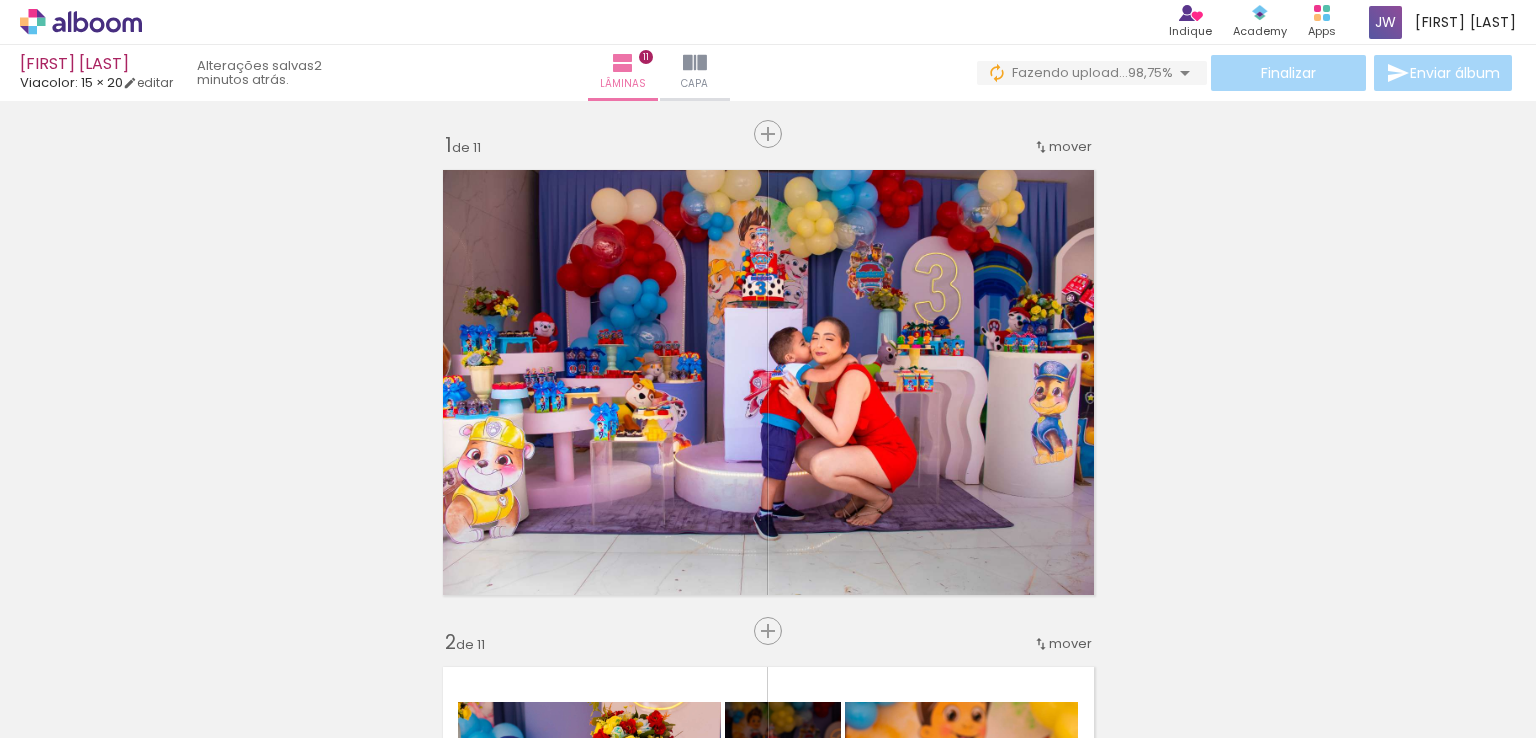 scroll, scrollTop: 0, scrollLeft: 0, axis: both 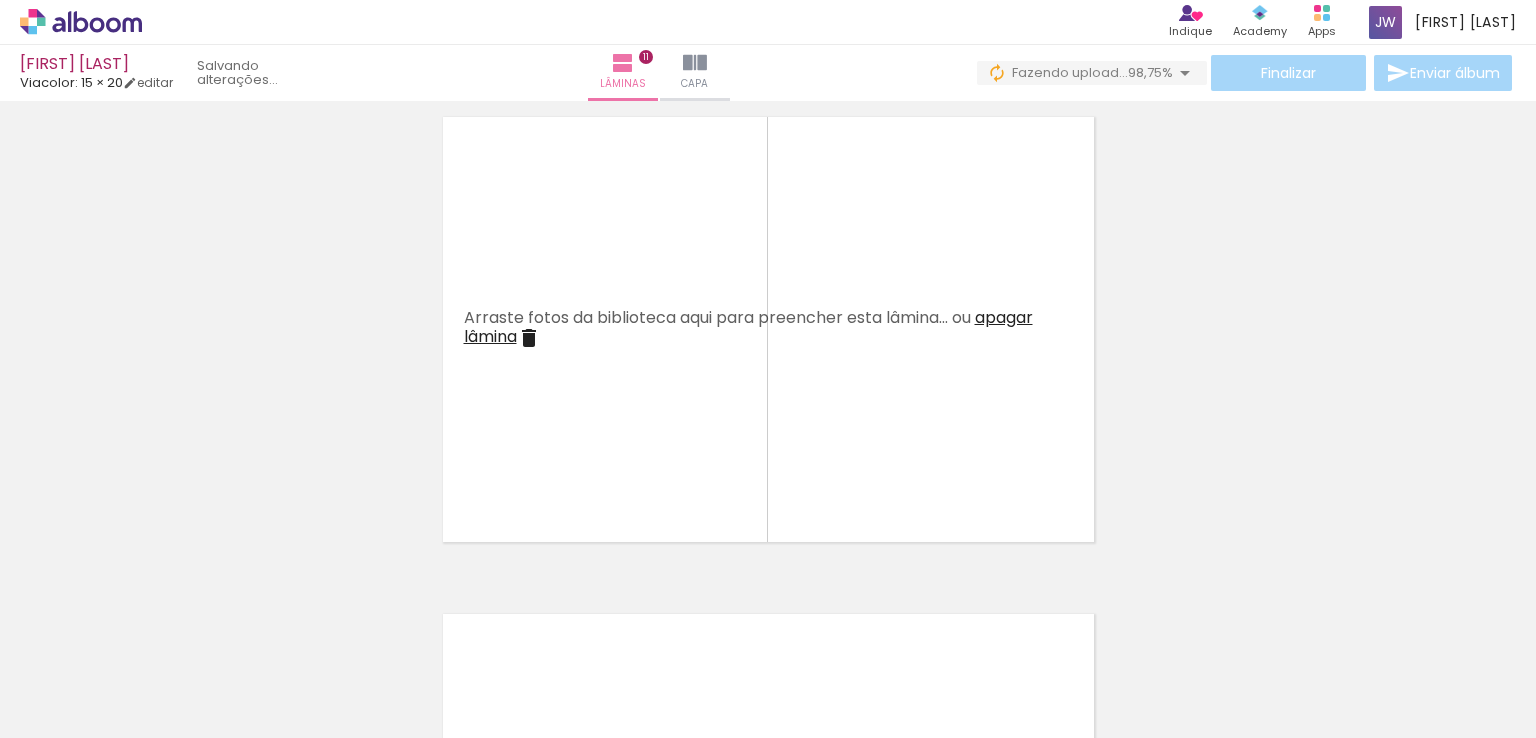 click on "apagar lâmina" at bounding box center (748, 327) 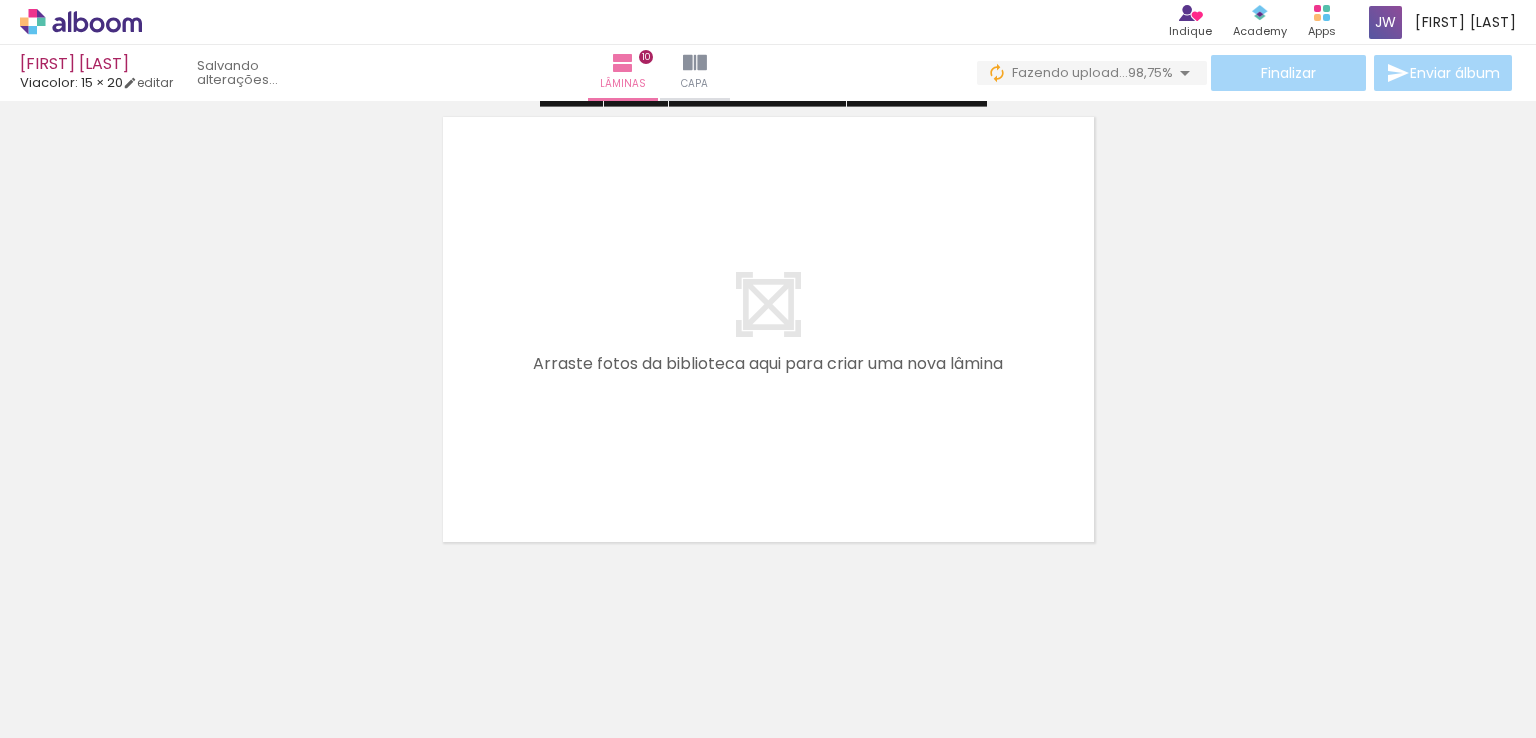 scroll, scrollTop: 4526, scrollLeft: 0, axis: vertical 